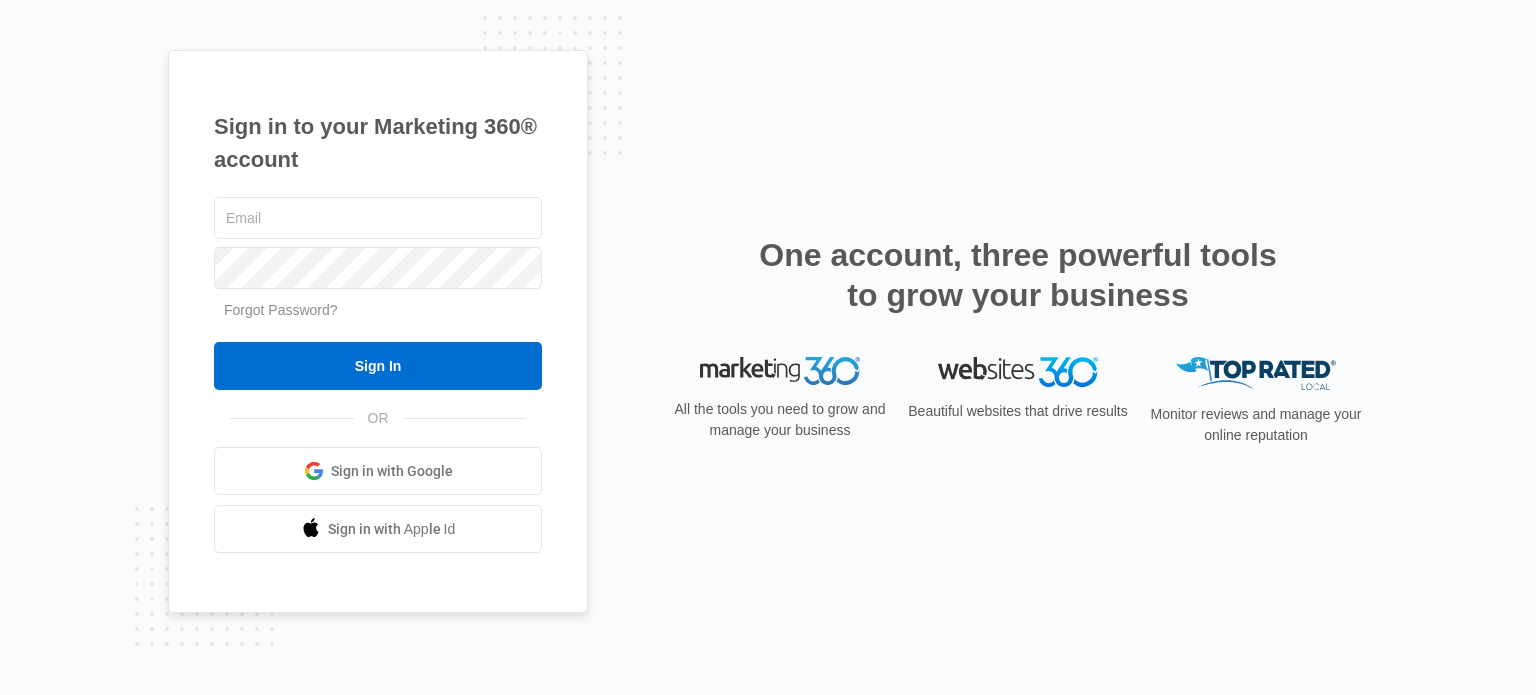 scroll, scrollTop: 0, scrollLeft: 0, axis: both 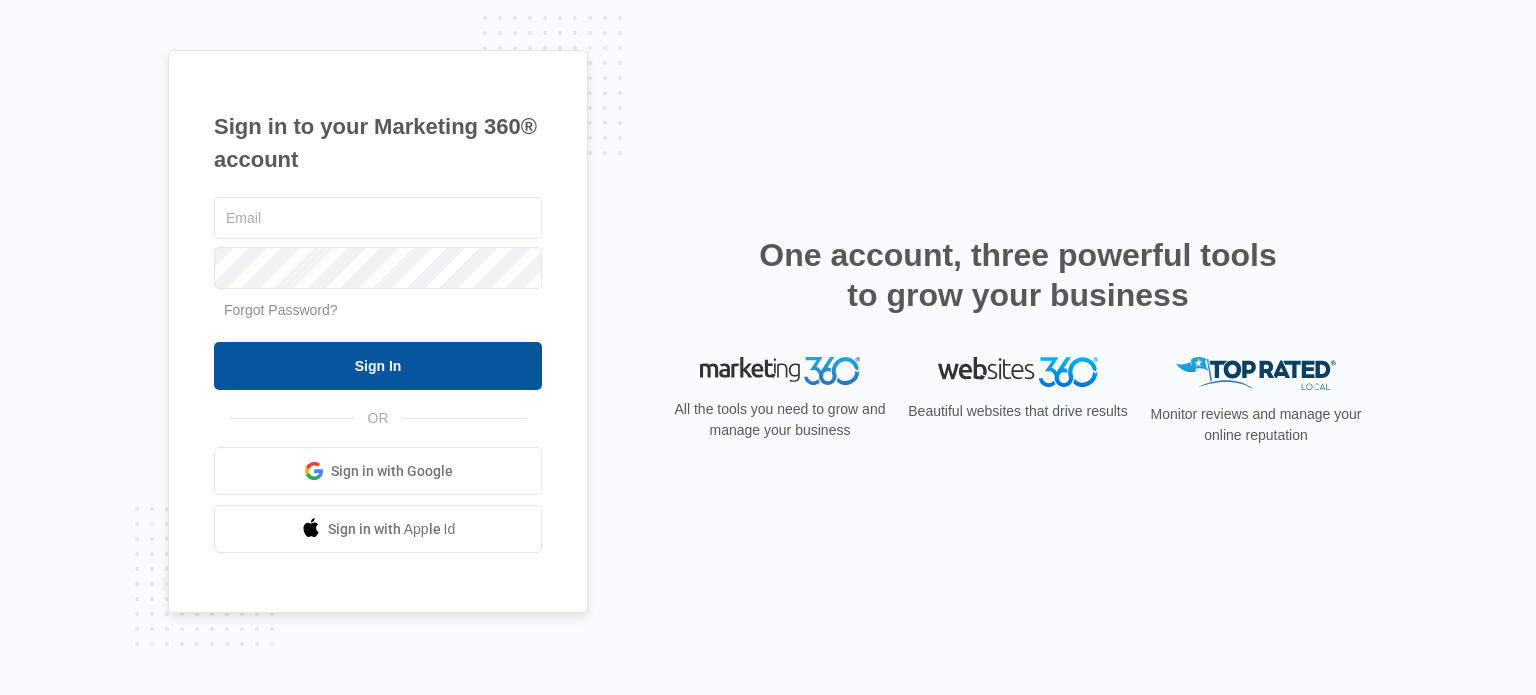 type on "[USERNAME]@example.com" 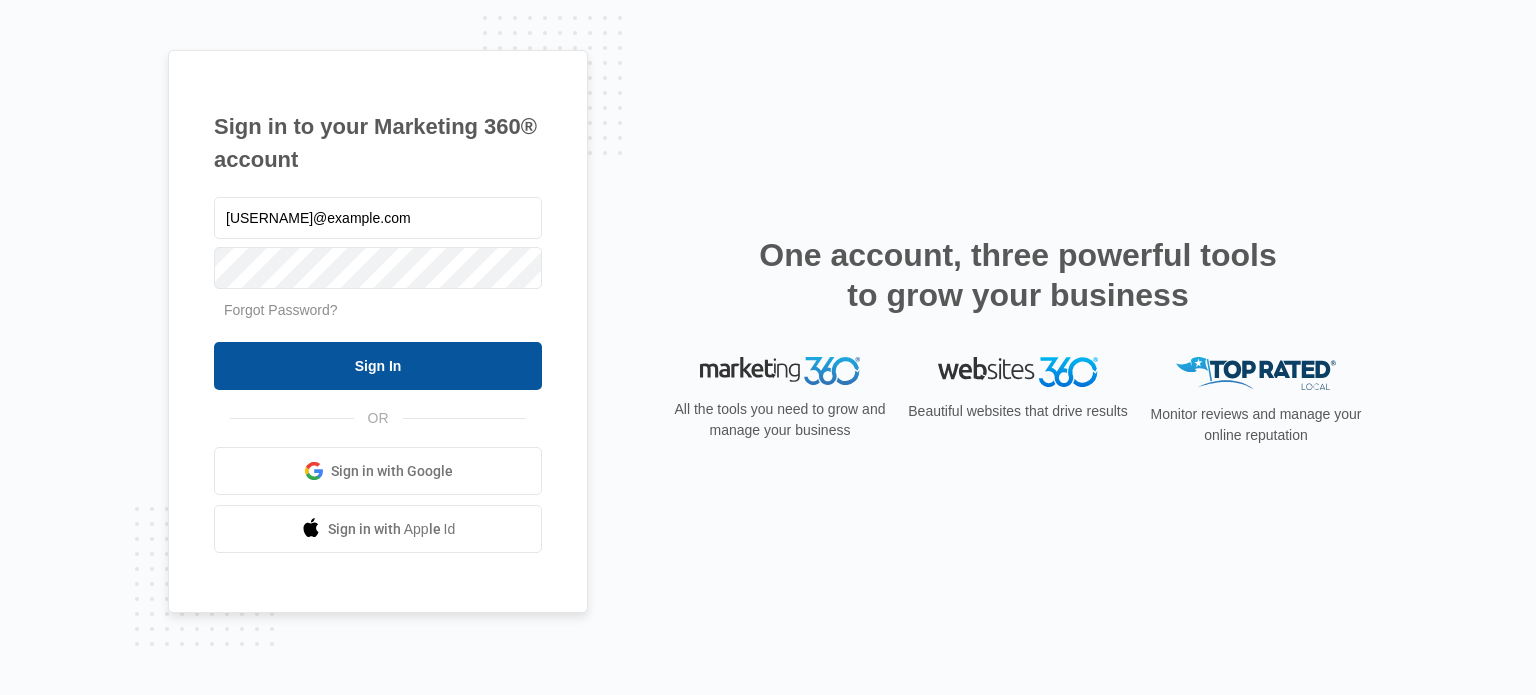 click on "Sign In" at bounding box center (378, 366) 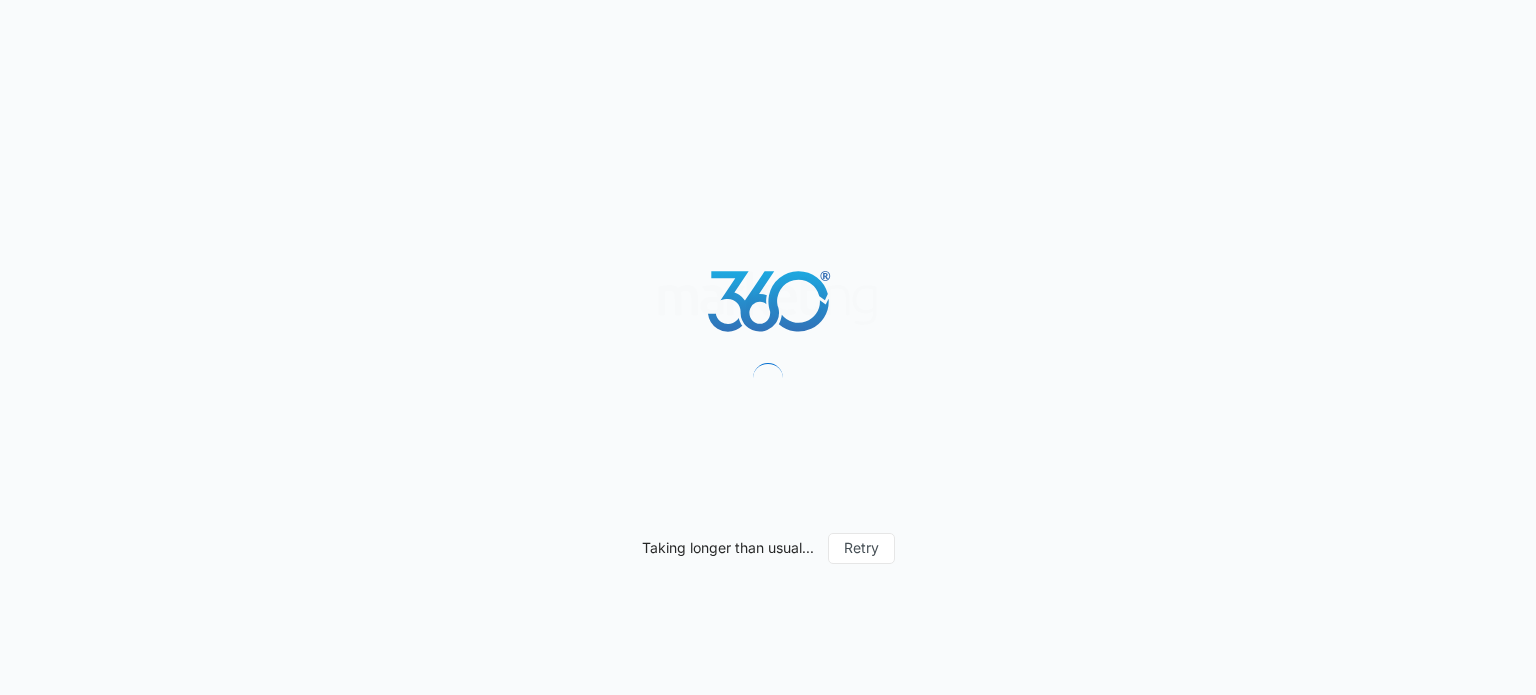 scroll, scrollTop: 0, scrollLeft: 0, axis: both 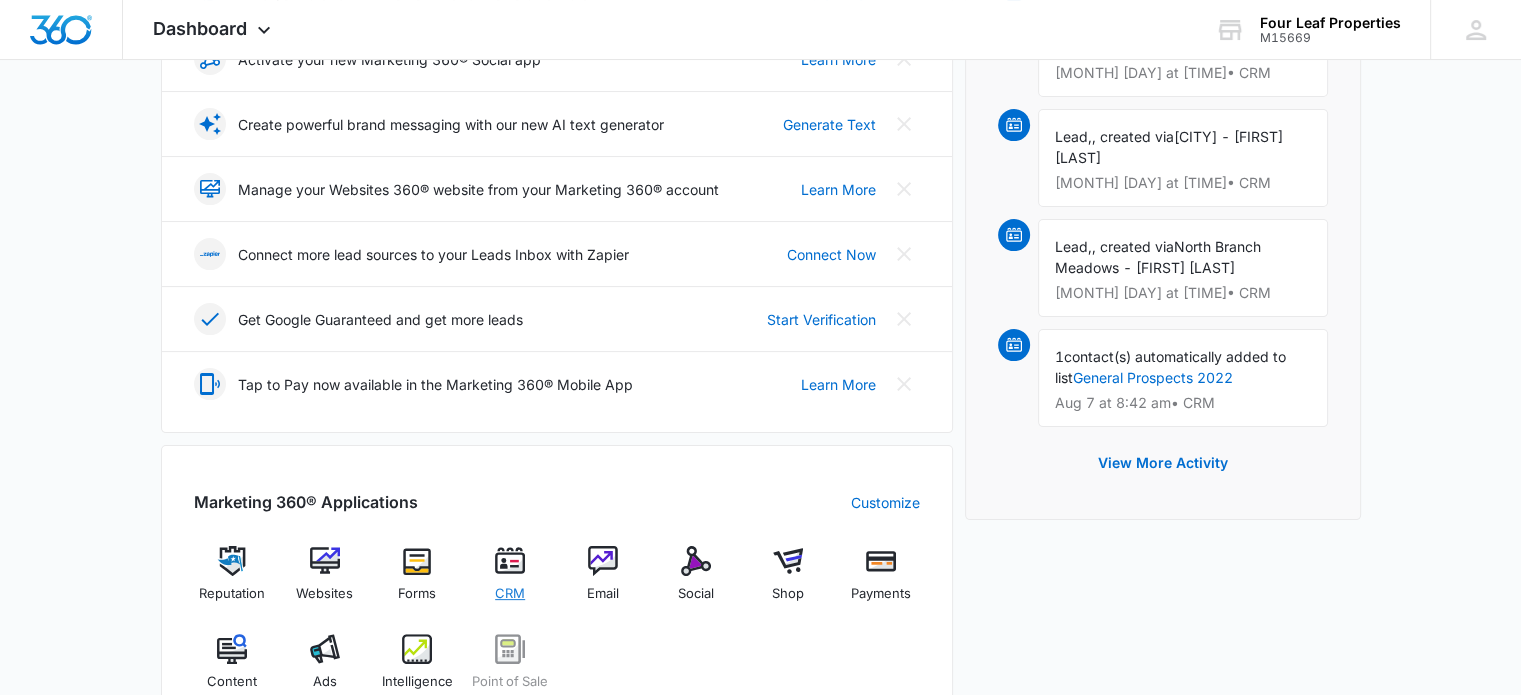 click at bounding box center [510, 561] 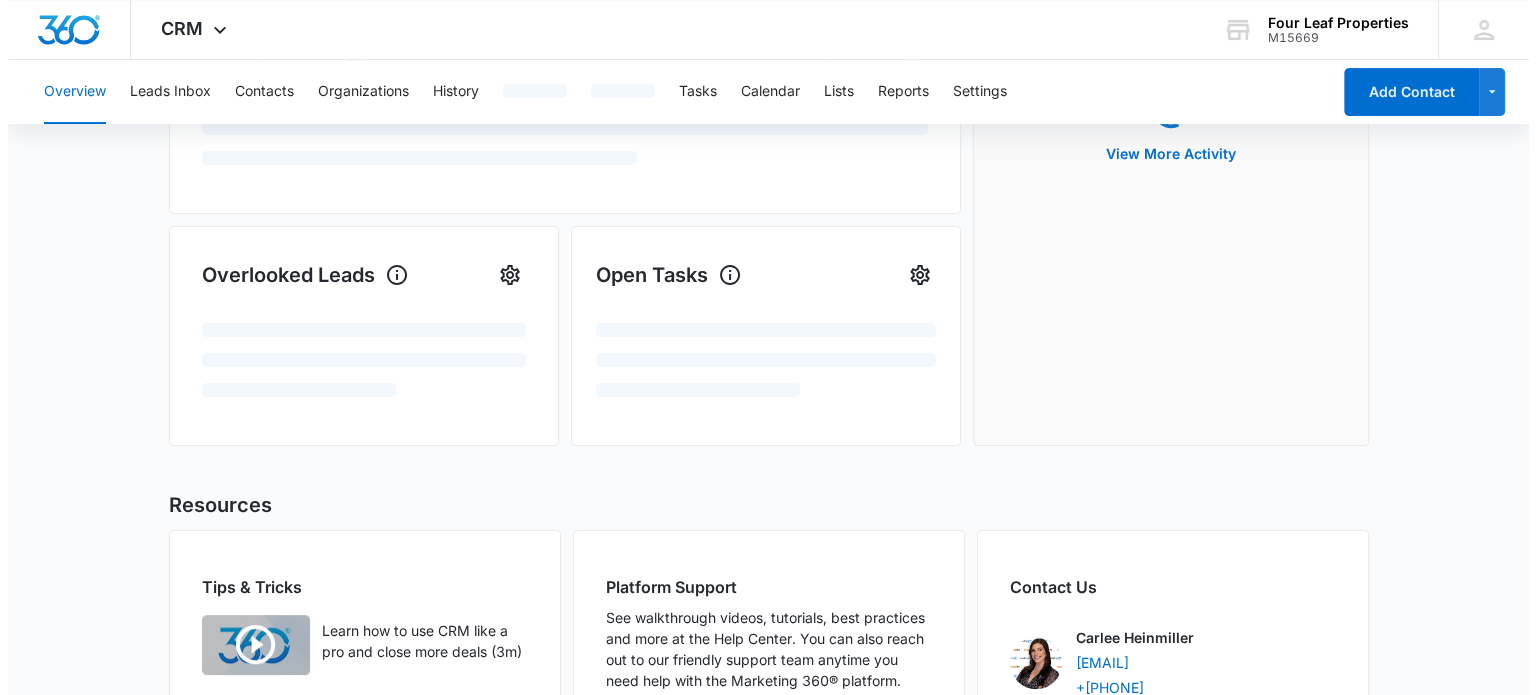 scroll, scrollTop: 0, scrollLeft: 0, axis: both 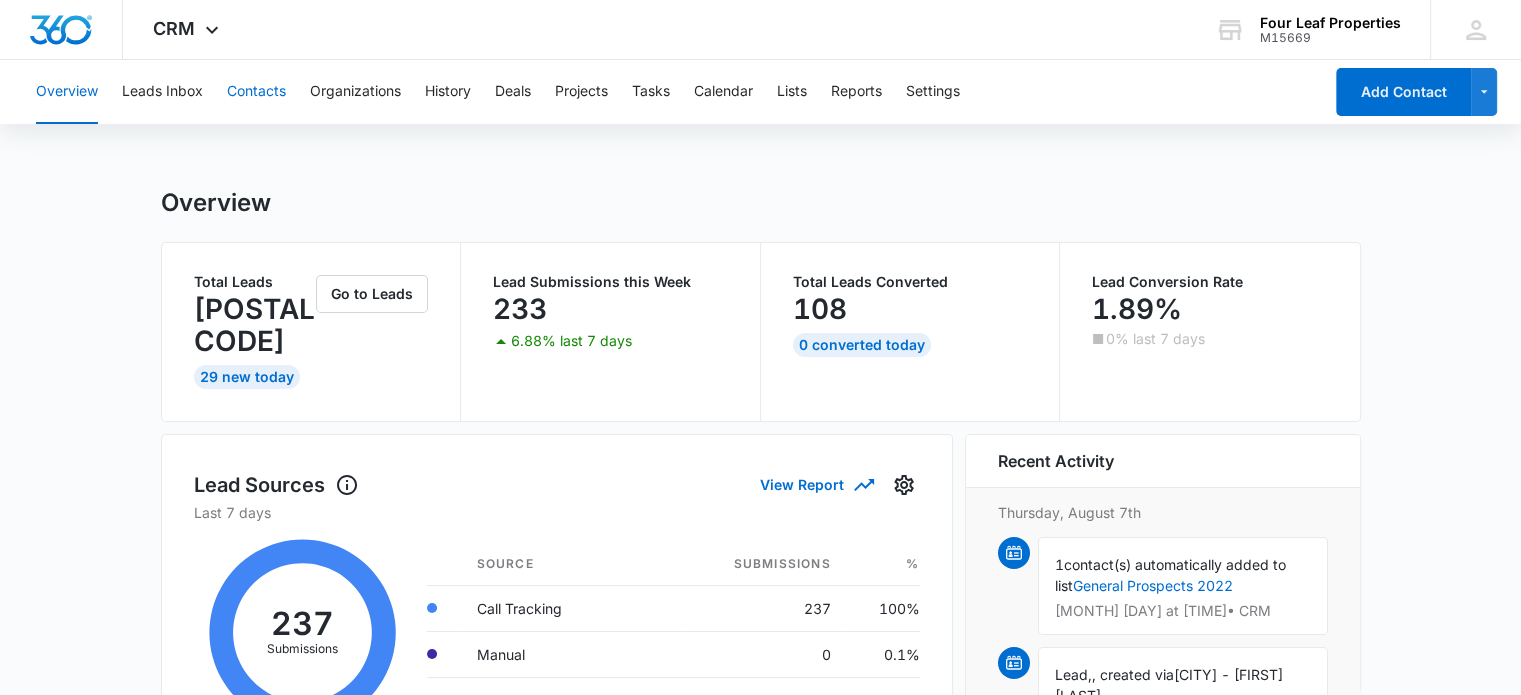 click on "Contacts" at bounding box center [256, 92] 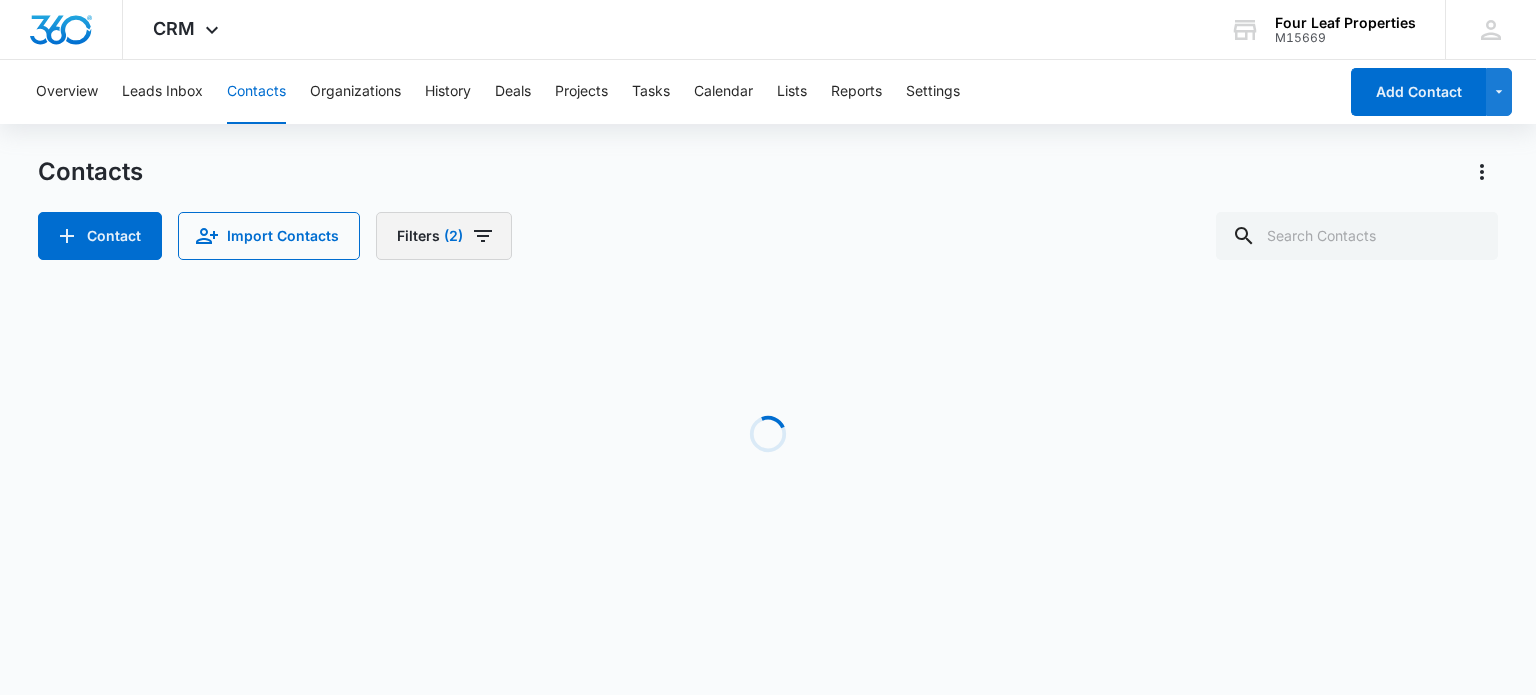 click 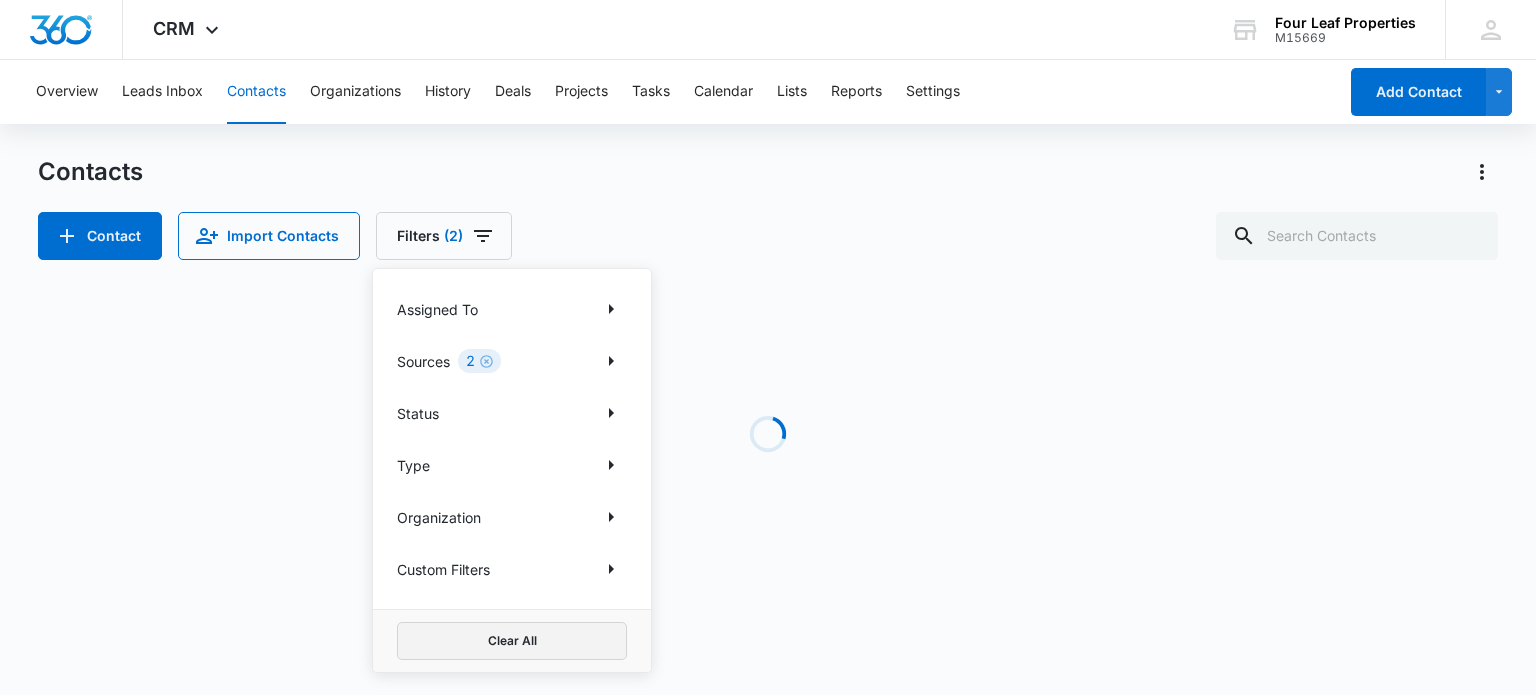 click on "Clear All" at bounding box center [512, 641] 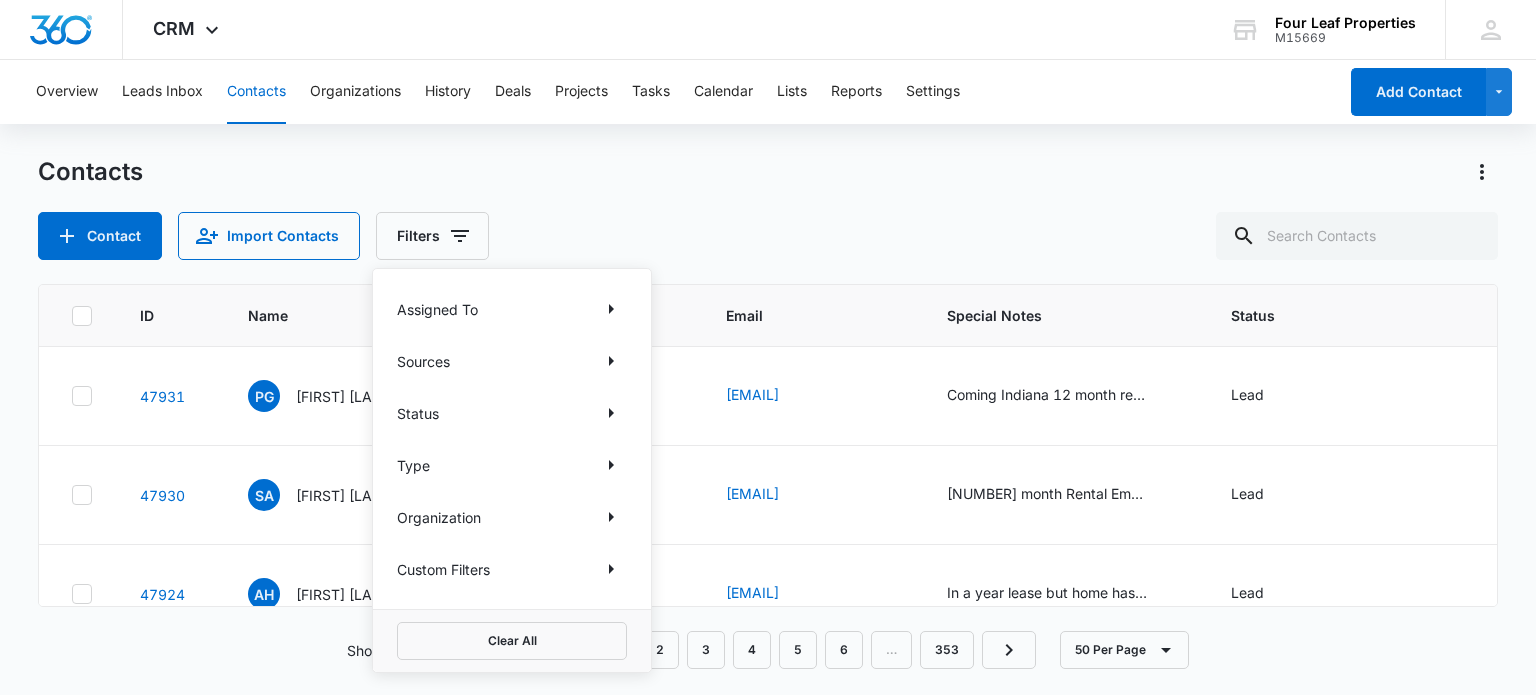 click on "Contact Import Contacts Filters Assigned To Sources Status Type Organization Custom Filters Clear All" at bounding box center (767, 236) 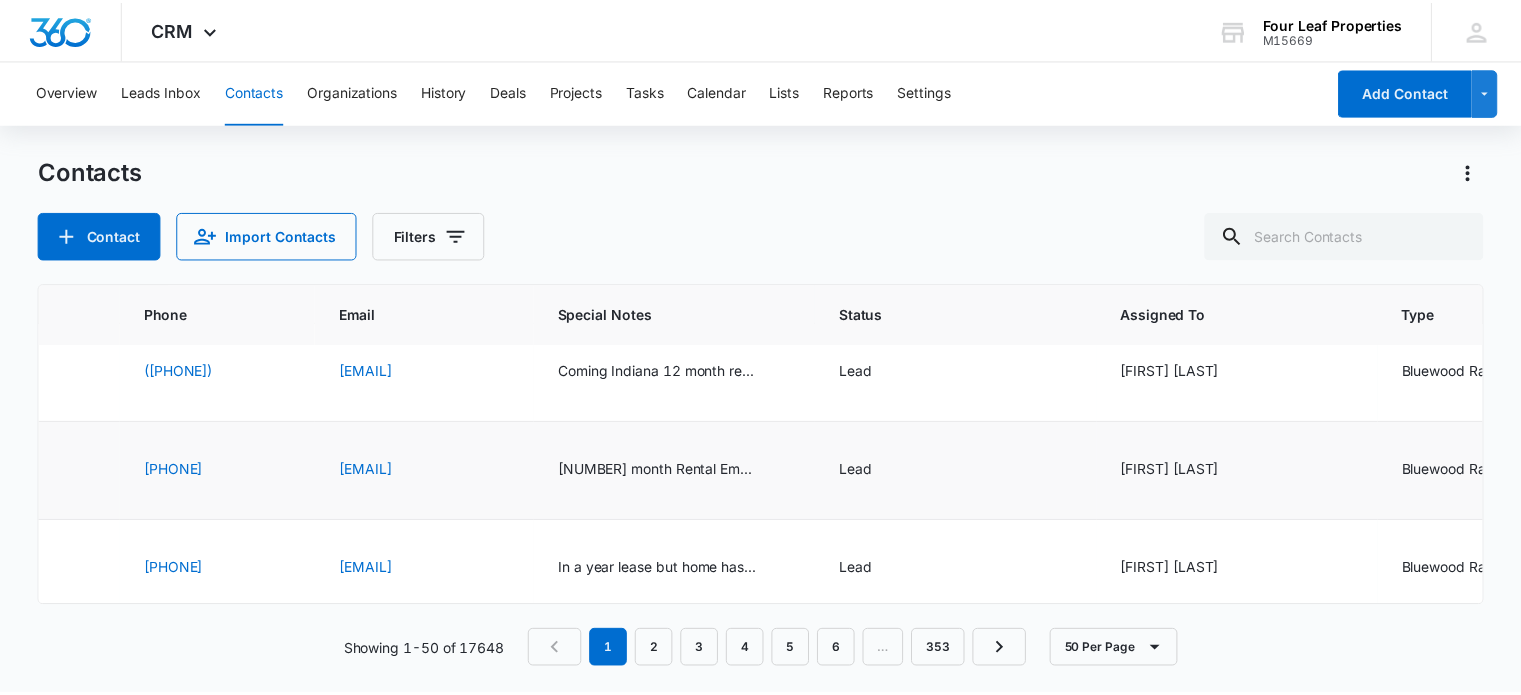 scroll, scrollTop: 0, scrollLeft: 384, axis: horizontal 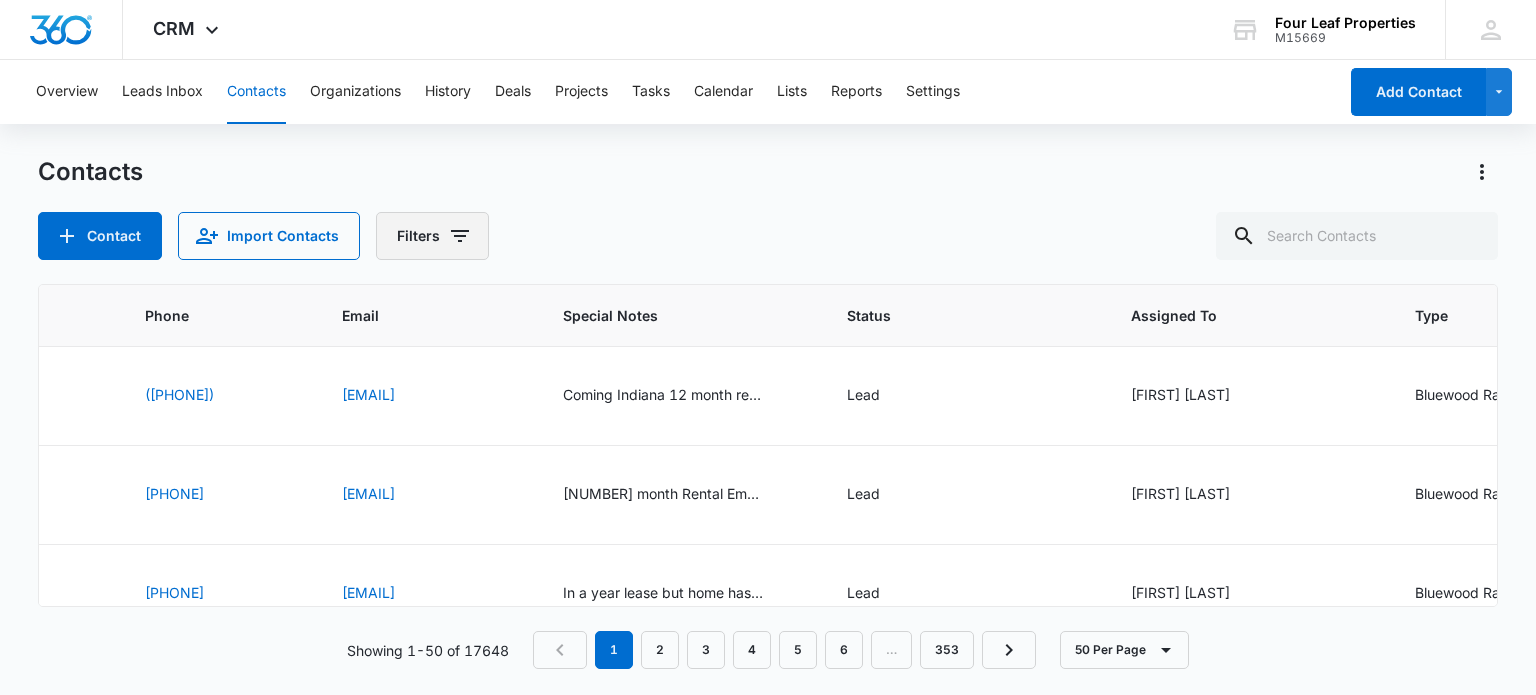 click 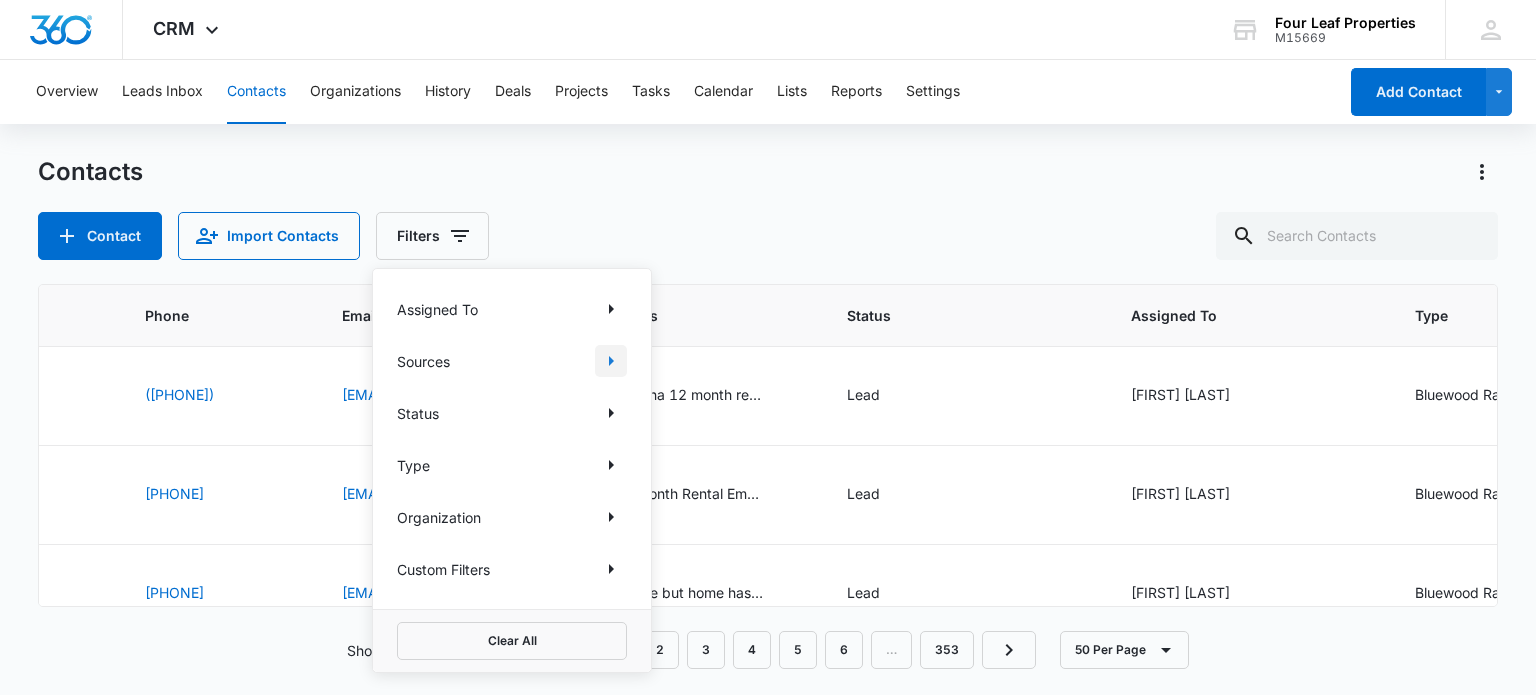 click 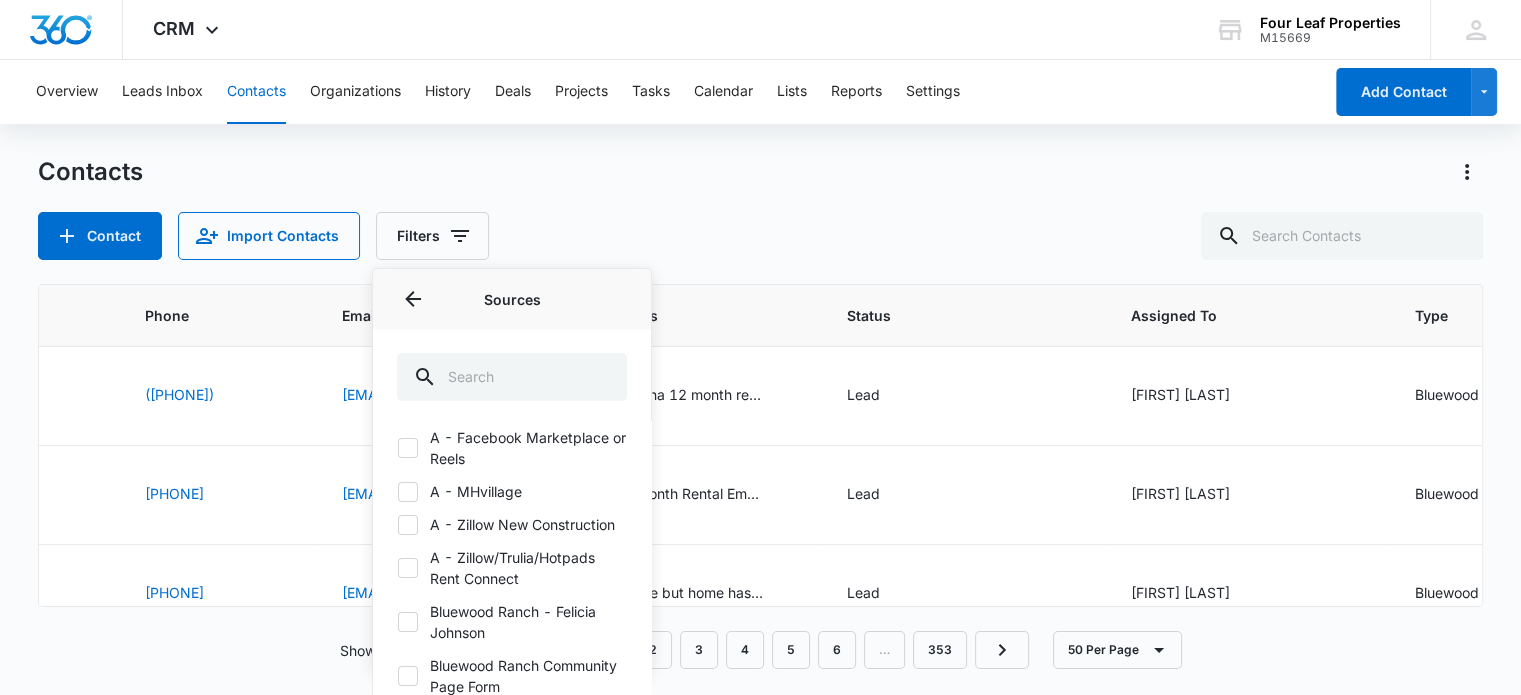 scroll, scrollTop: 118, scrollLeft: 0, axis: vertical 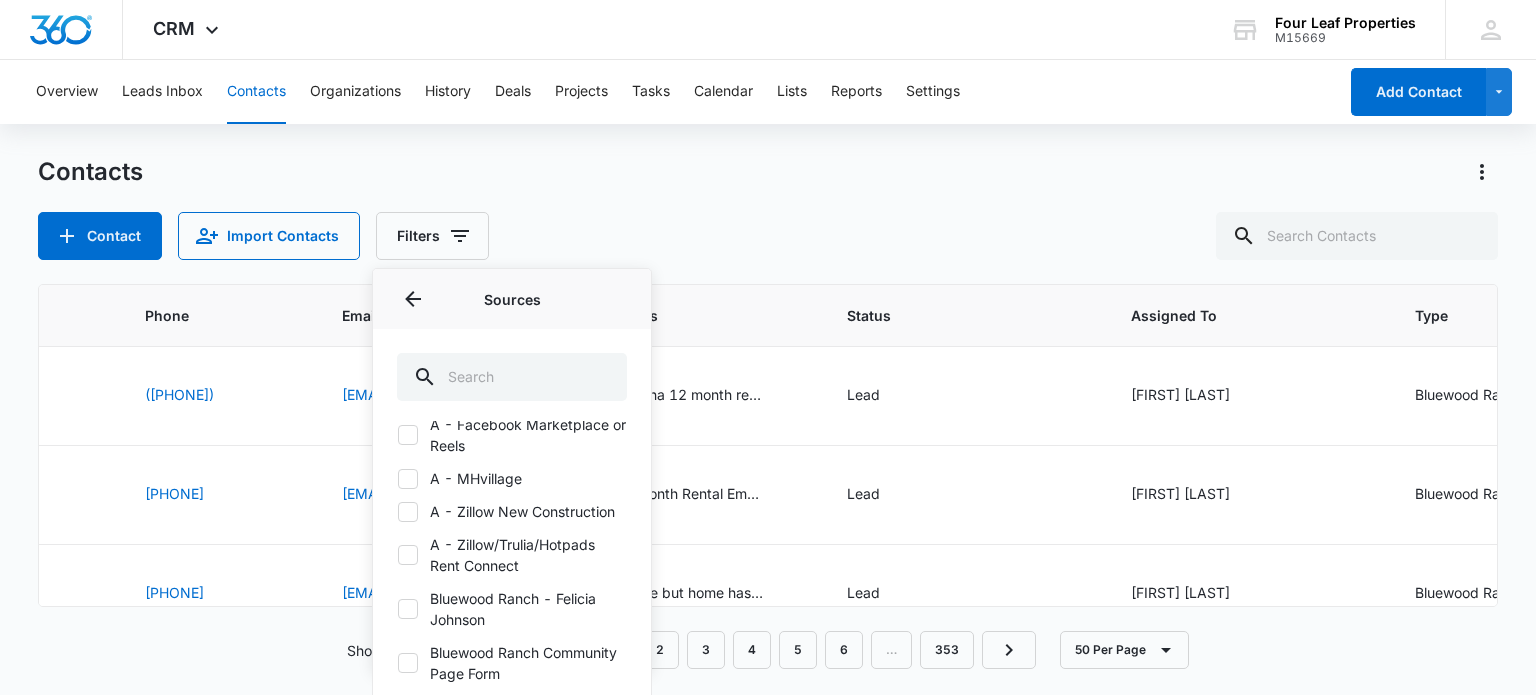 click on "Contact Import Contacts Filters Assigned To Sources Sources  A - Utour self tour A -  Turbotenant Lead A - Apartments.com A - Facebook Marketplace or Reels A - MHvillage A - Zillow New Construction A - Zillow/Trulia/Hotpads Rent Connect Bluewood Ranch - Felicia Johnson Bluewood Ranch Community Page Form Business to Business Calendly Calendly Call From Website Cheat Sheet Web Form Community Acquisitions Form Community Page Contact Form Contact Us Page Form Craig's List Credit Page Default Development Consulting Dover Glen - Cindy Taft Down Payment Deal Form Email Event Facebook - Summerhill Village Call Tracking Fannin Meadows Fannin Meadows - Lisa Augustus Fannin Meadows Community Page Form File Import FLP - Home Form Submission Free Consultation Form General 2024 Google Gotta Move Home Deals Form Homepage Contact Form Internal List LiveChat - after hours LiveChat - daytime Manual Michigan Manufactured Home Association Member List 2017 Mobile App Create Mobilehome.net New Homes Program Form Other Paige PMS" at bounding box center [767, 236] 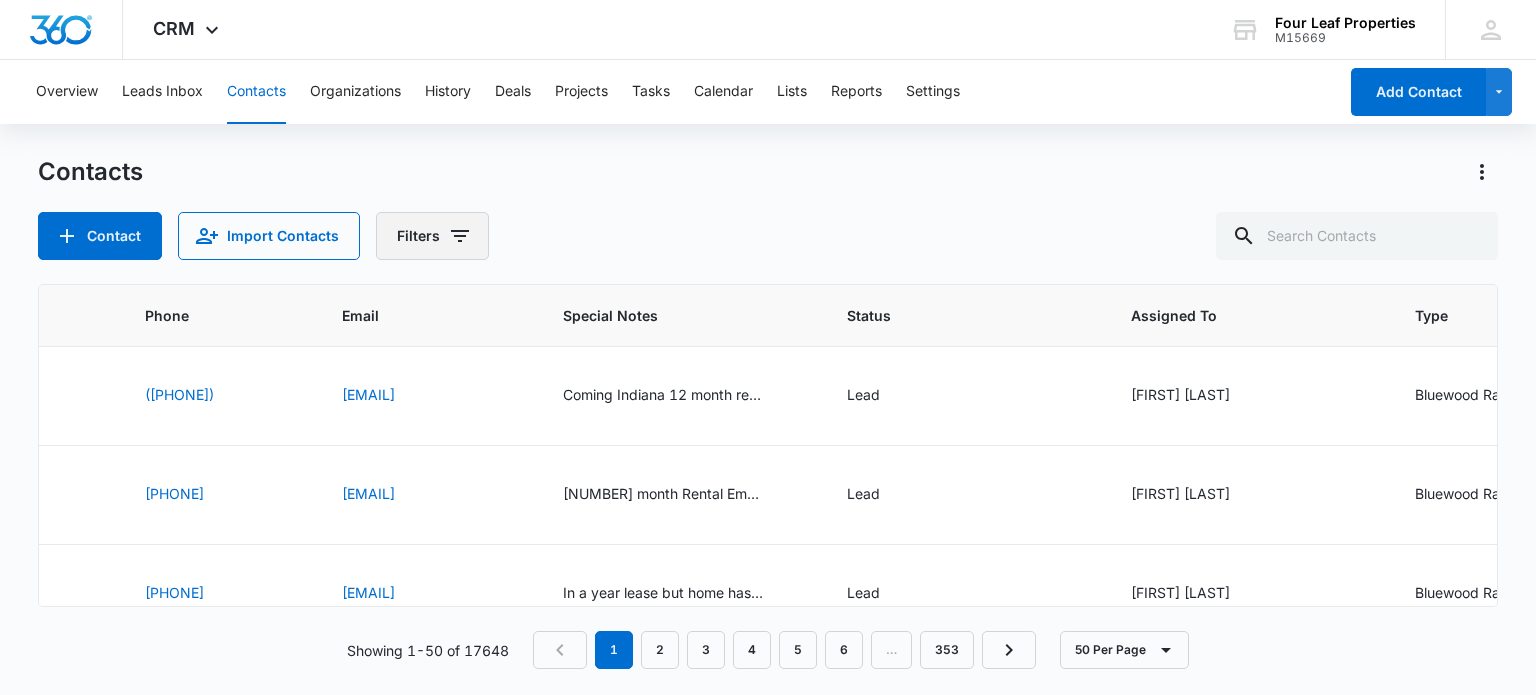 click 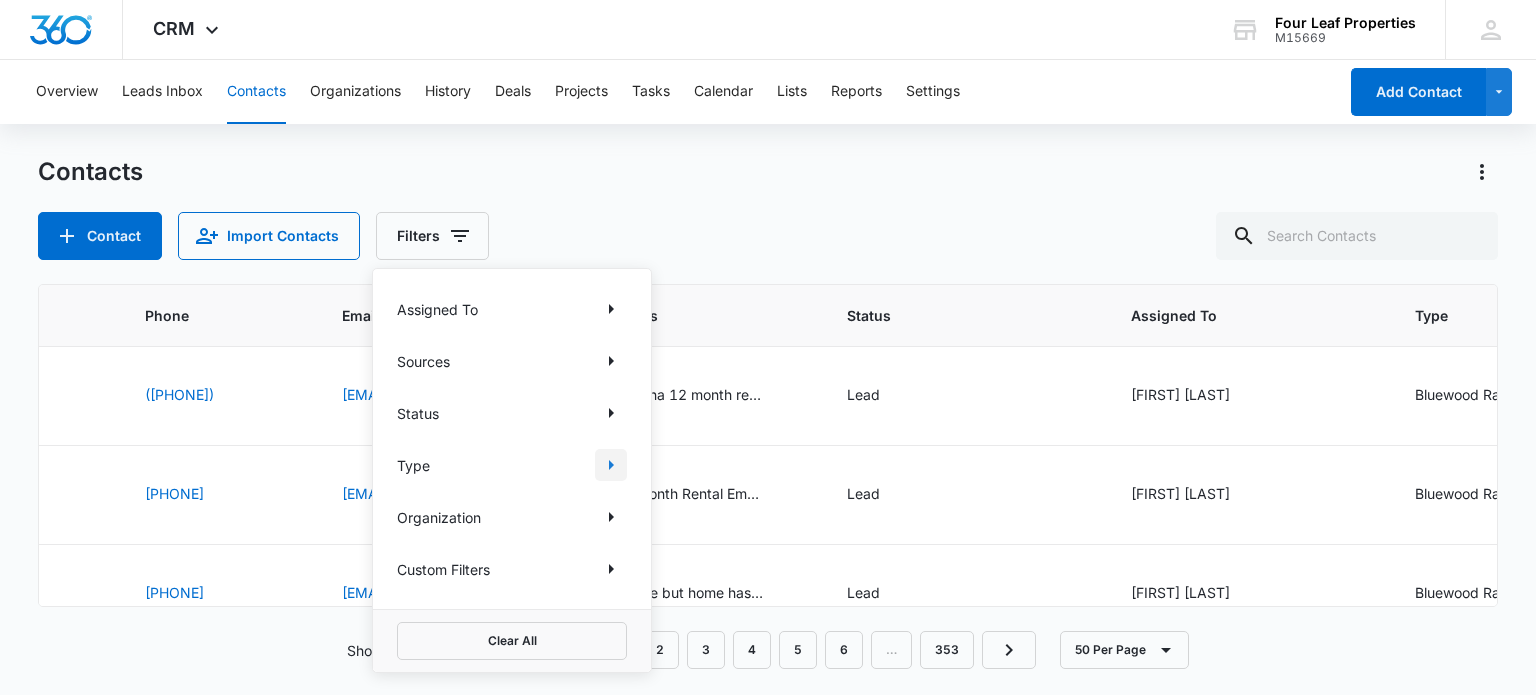 click 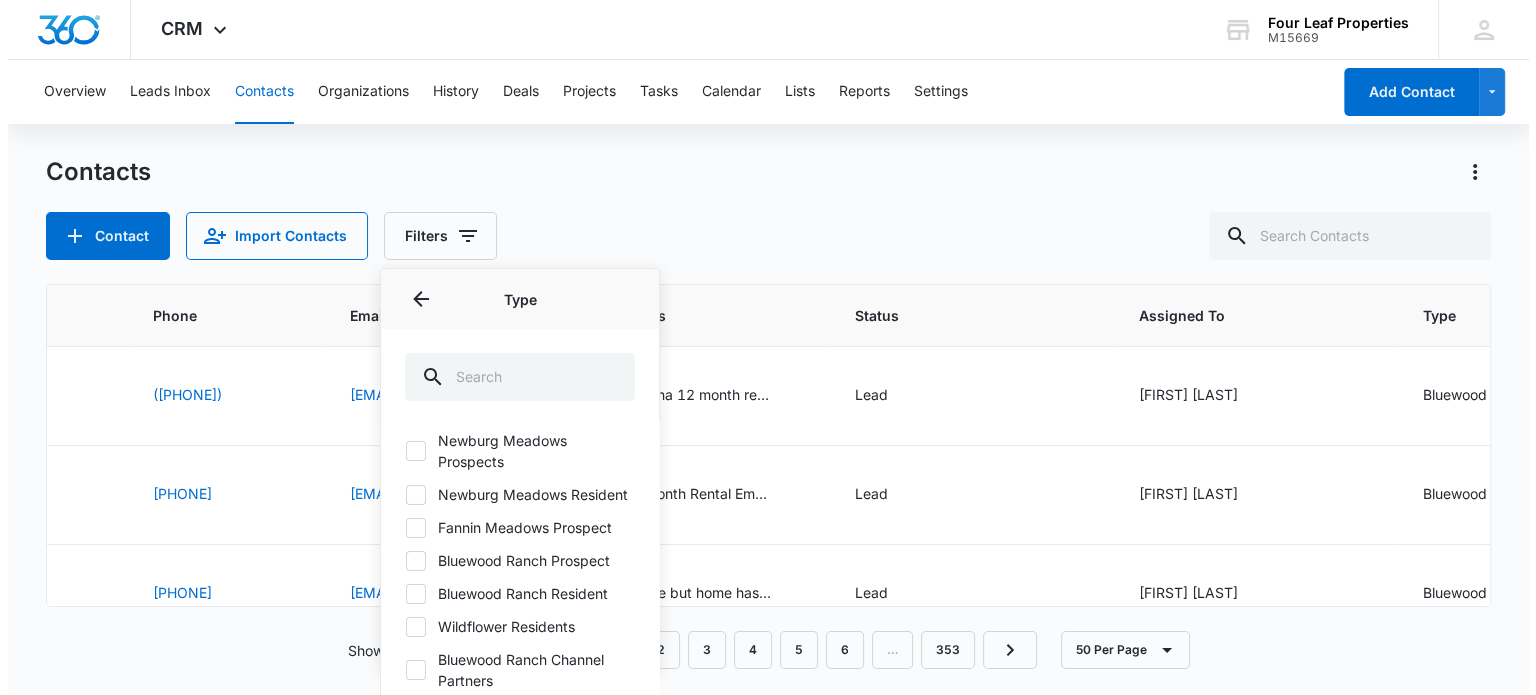 scroll, scrollTop: 676, scrollLeft: 0, axis: vertical 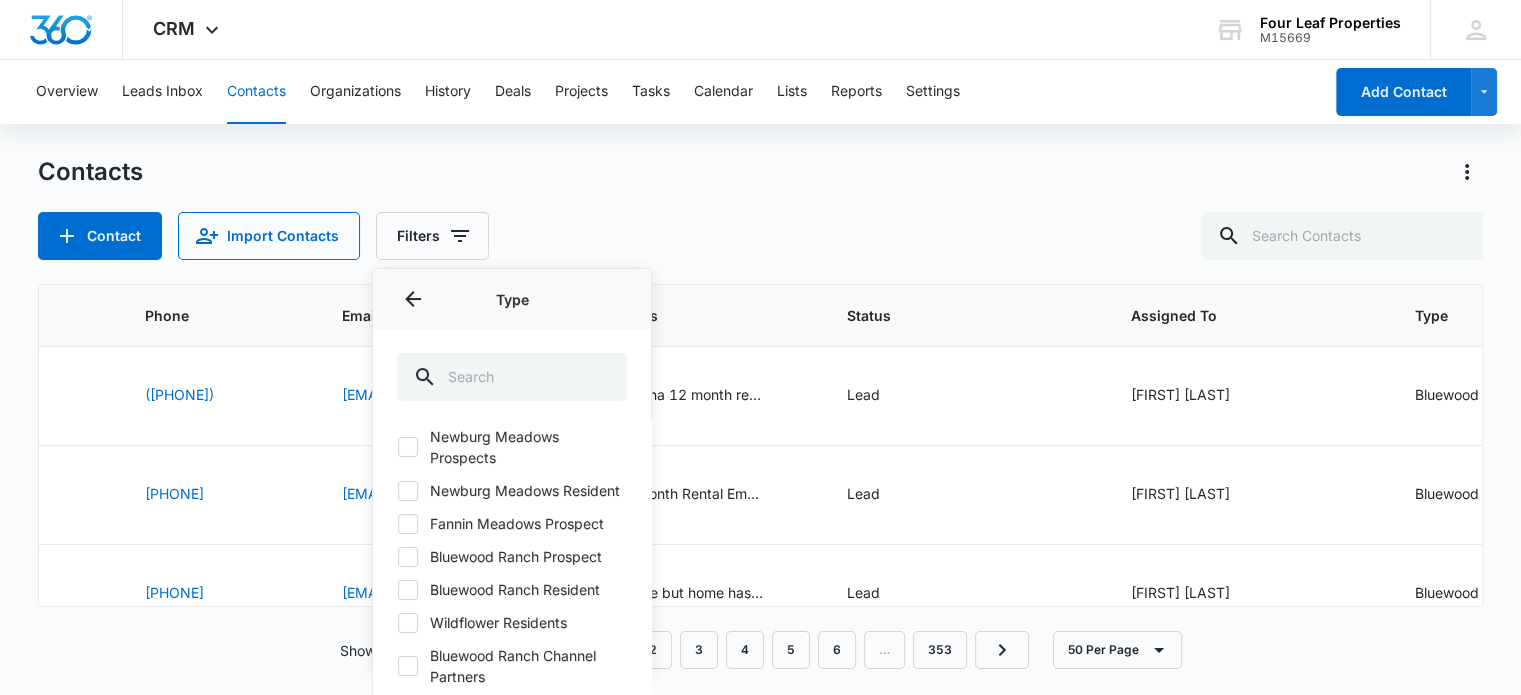 click 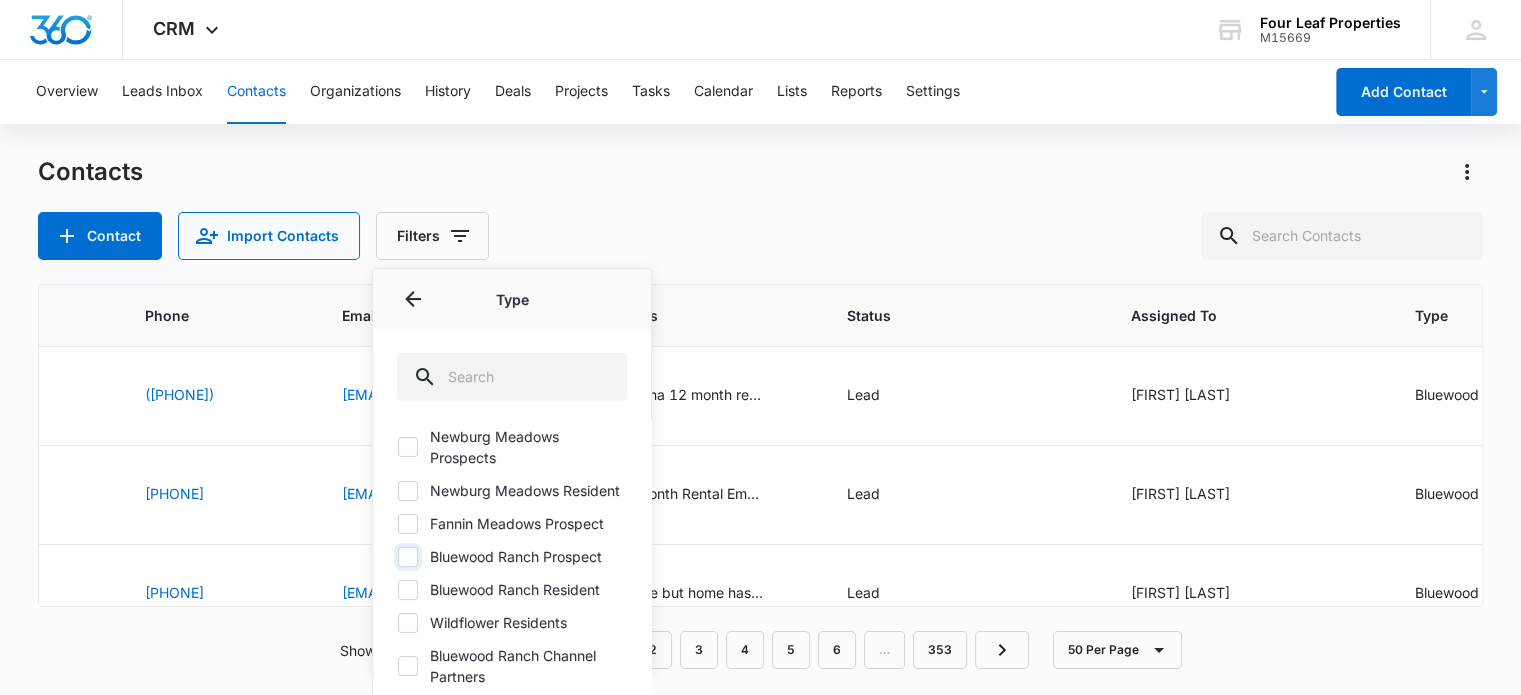 click on "Bluewood Ranch Prospect" at bounding box center (397, 556) 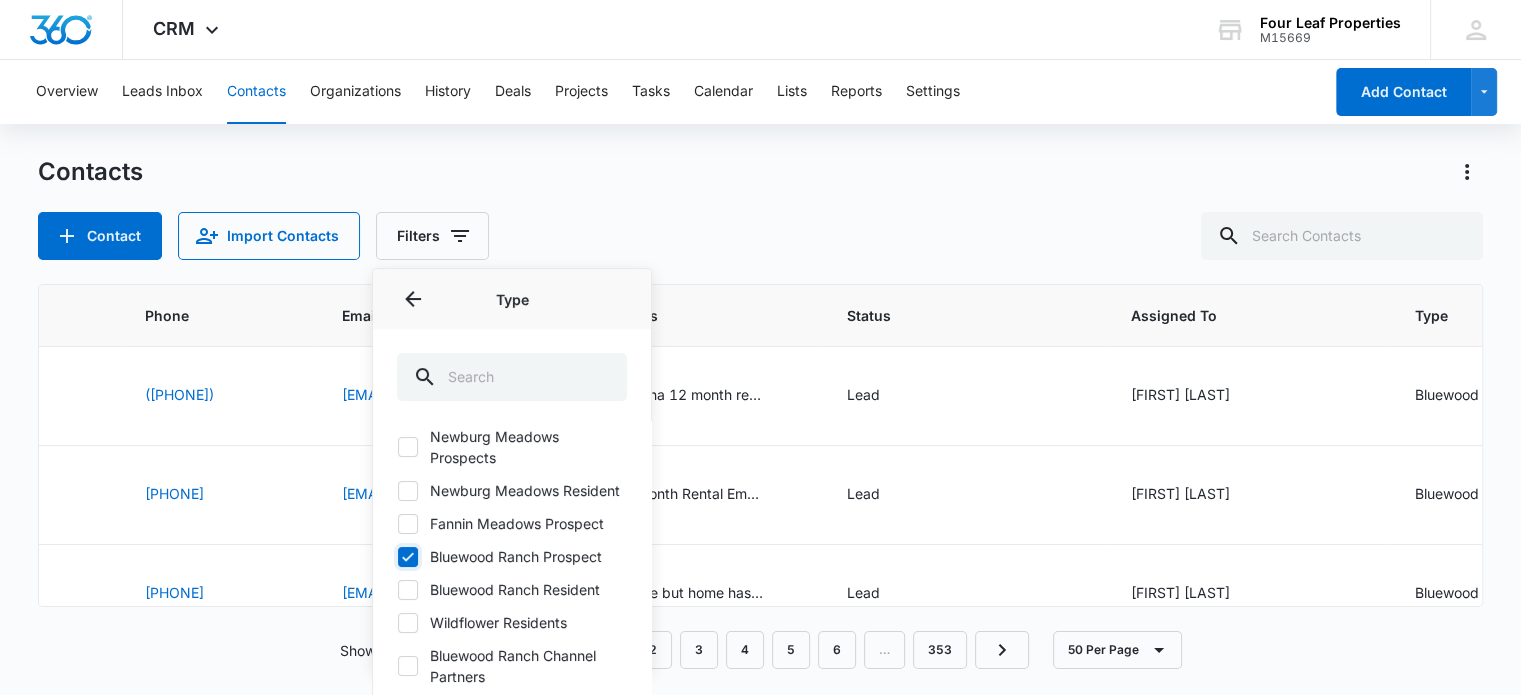 checkbox on "true" 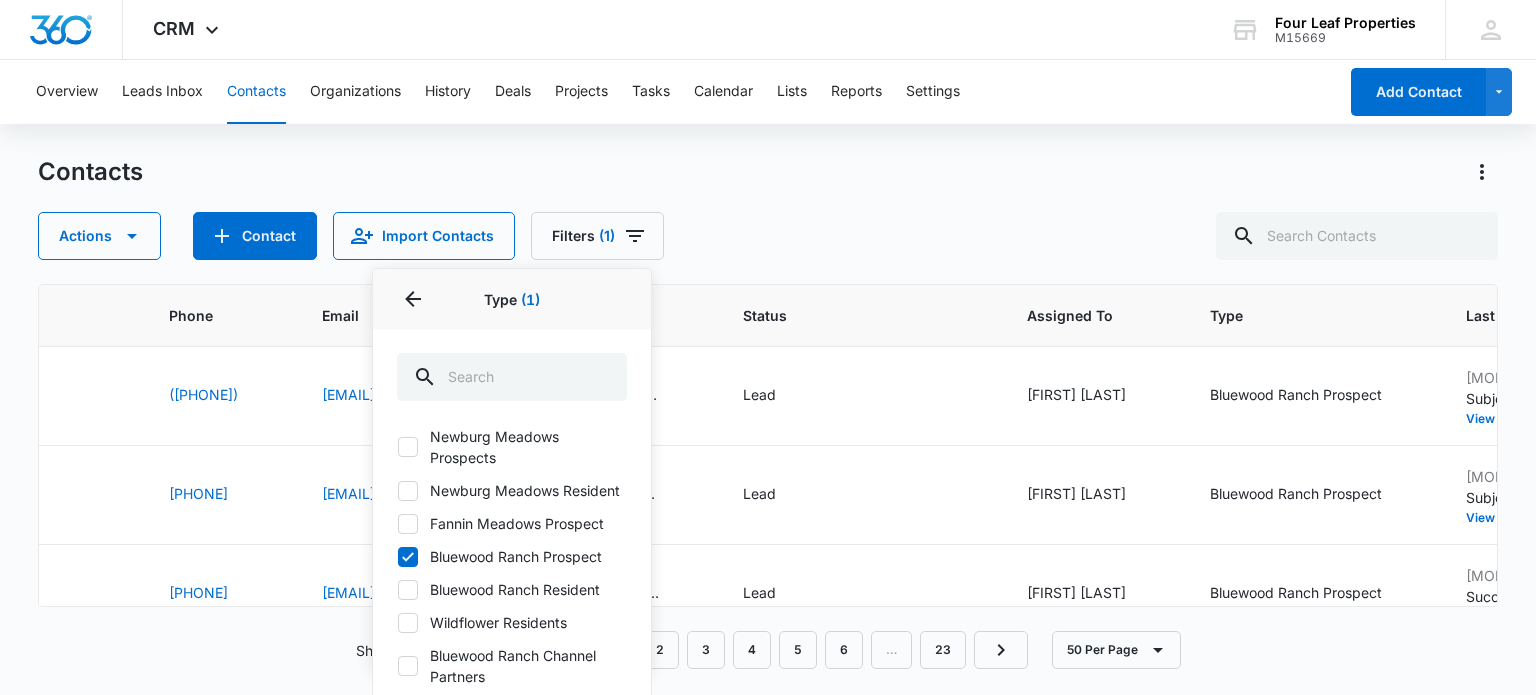 click on "Contacts Actions Contact Import Contacts Filters (1) Assigned To Sources Status Type 1 Type (1) (None) Unassigned Prospect PMS Prospect PMS Customer Summerhill Prospects North Branch Prospects No Location Prospects North Branch Residents Summerhill Resident Newburg Meadows Channel Partners Dover Glen Prospects North Branch Meadows Channel Partners General 2024 West Unity Prospects Dover Glen Channel Partners Fannin Meadow Resident Dover Glen Residents Summerhillapprovednotclosedprospect West Unity Residents Newburg Meadows Prospects Newburg Meadows Resident Fannin Meadows Prospect Bluewood Ranch Prospect Bluewood Ranch Resident Wildflower Residents Bluewood Ranch Channel Partners Wildflower Crossing Prospects Fannin Meadows Channel Partners Wildflower Channel Partners Summerhill Channel Partners Organization Custom Filters Clear All" at bounding box center [767, 208] 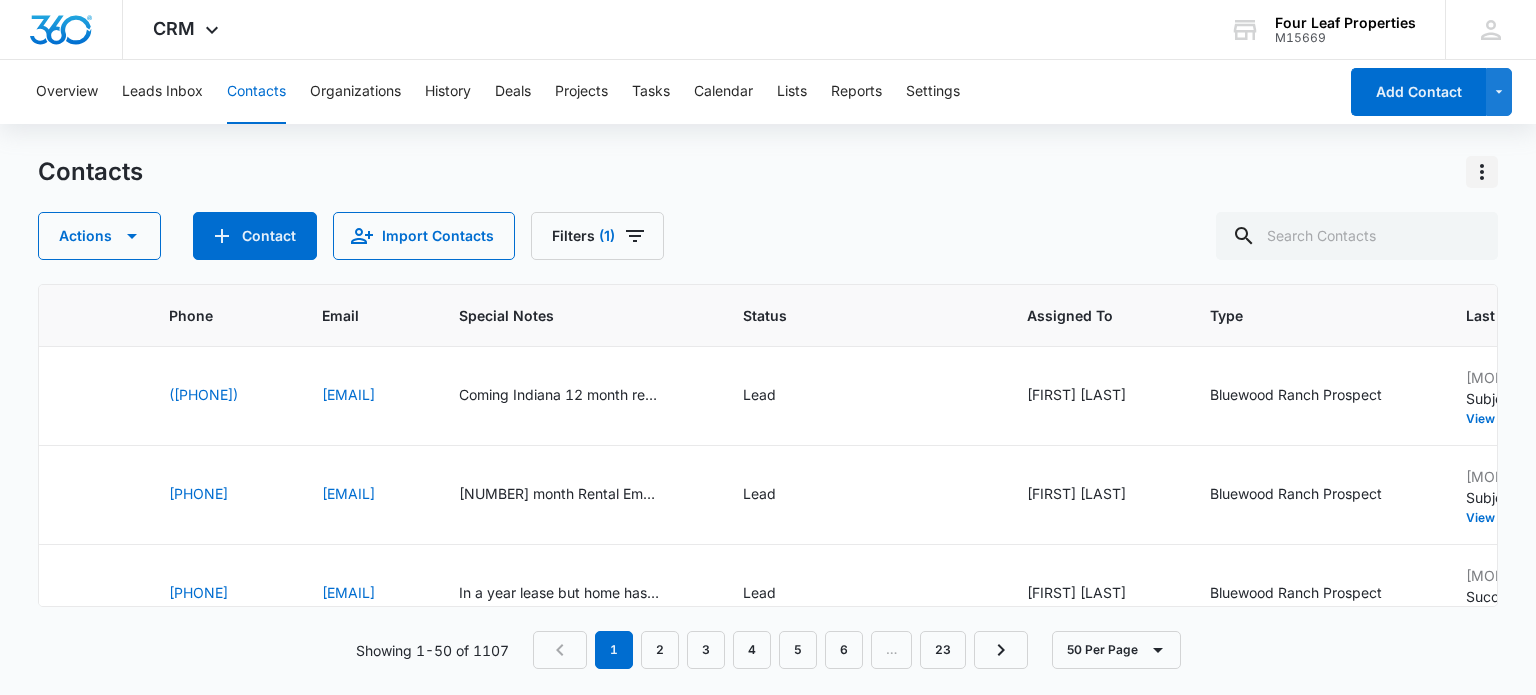 click 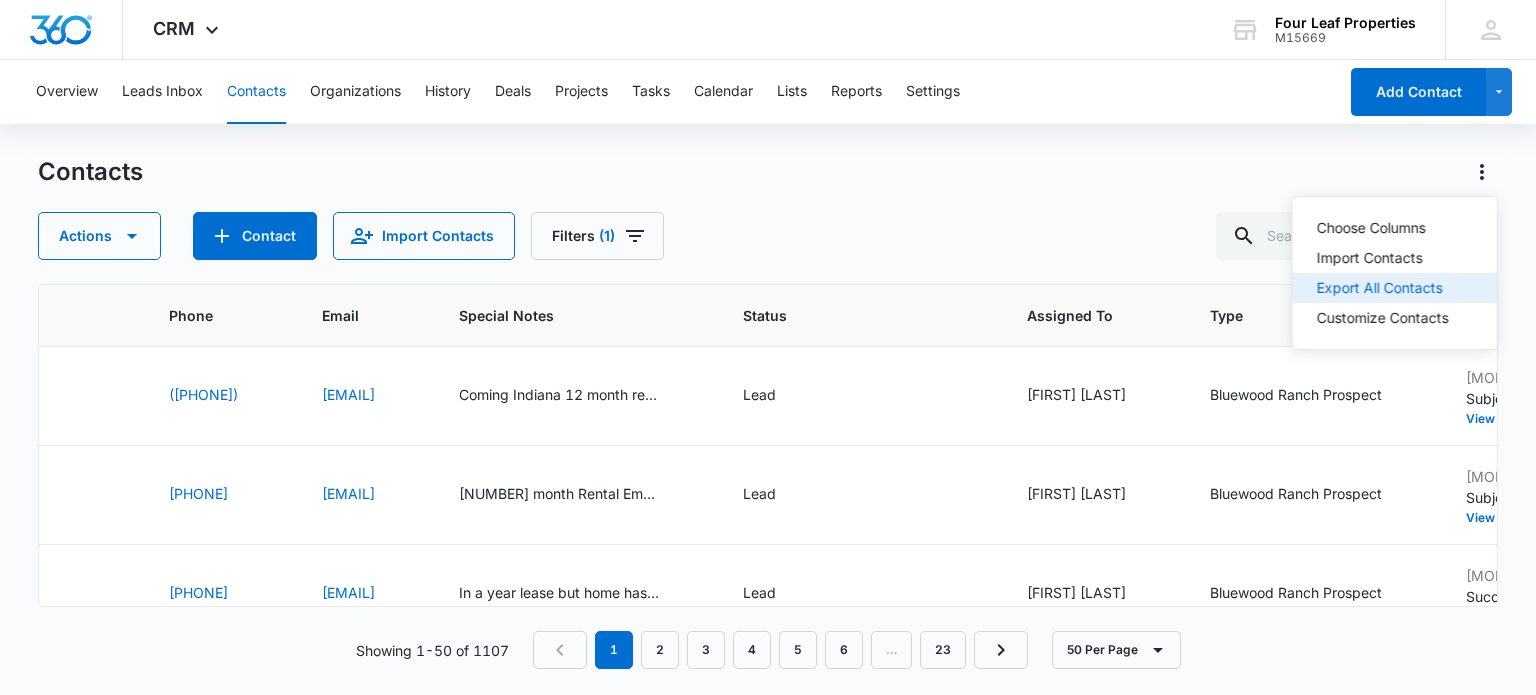 click on "Export All Contacts" at bounding box center [1383, 288] 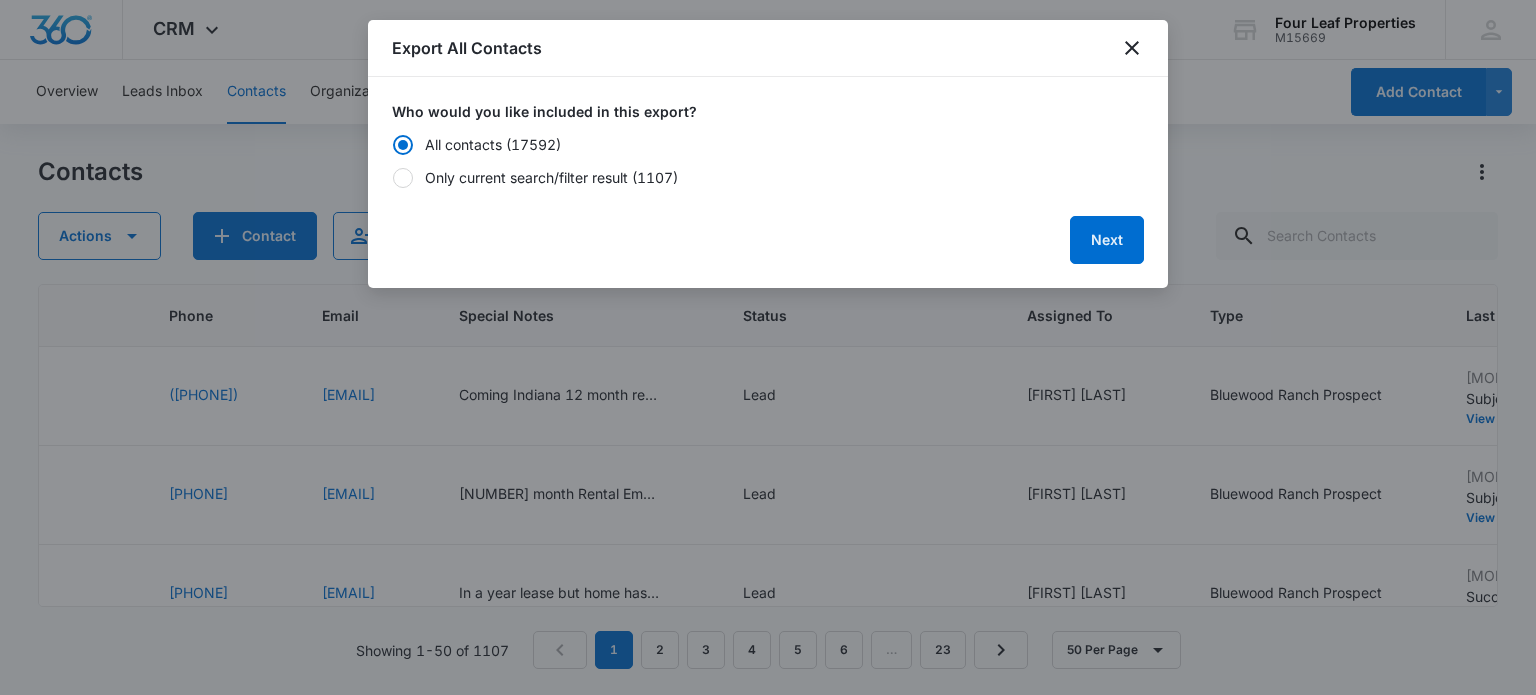 click at bounding box center [403, 178] 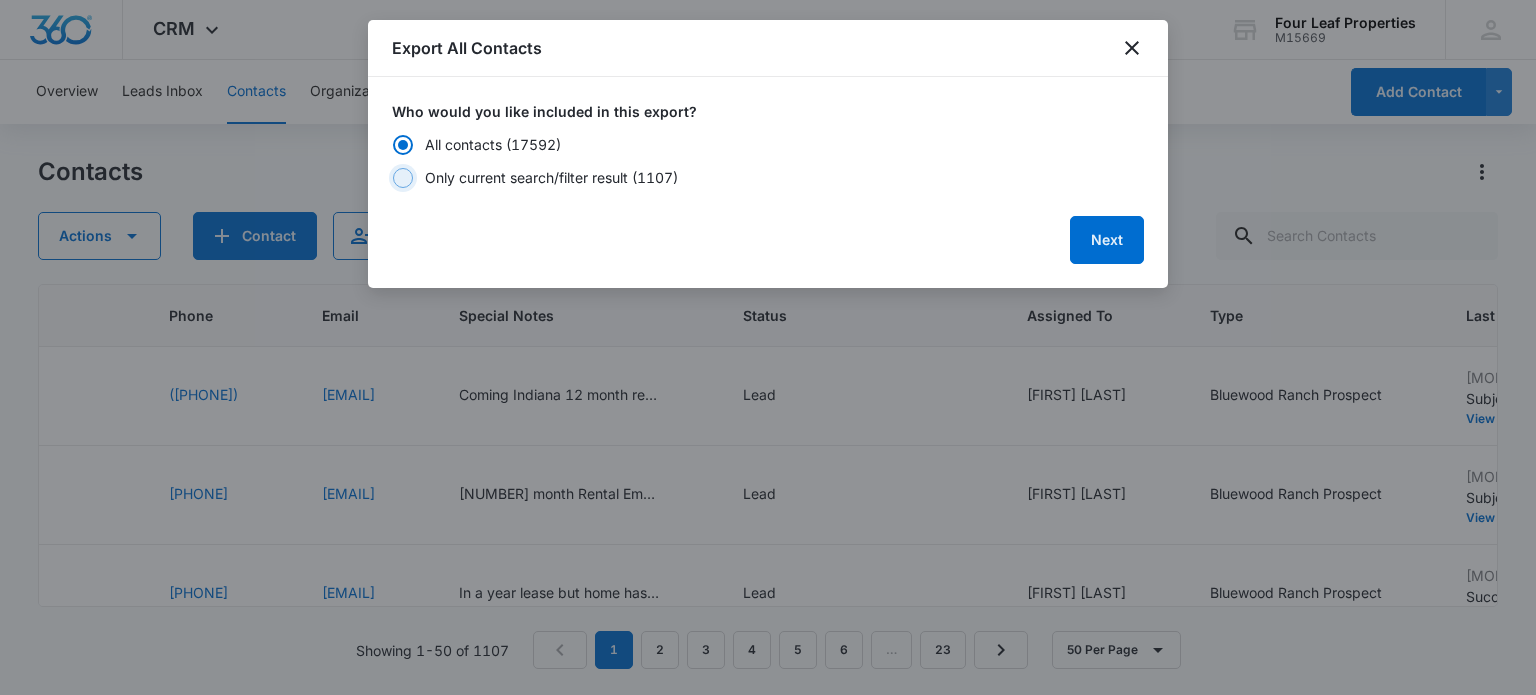 click on "Only current search/filter result (1107)" at bounding box center (392, 178) 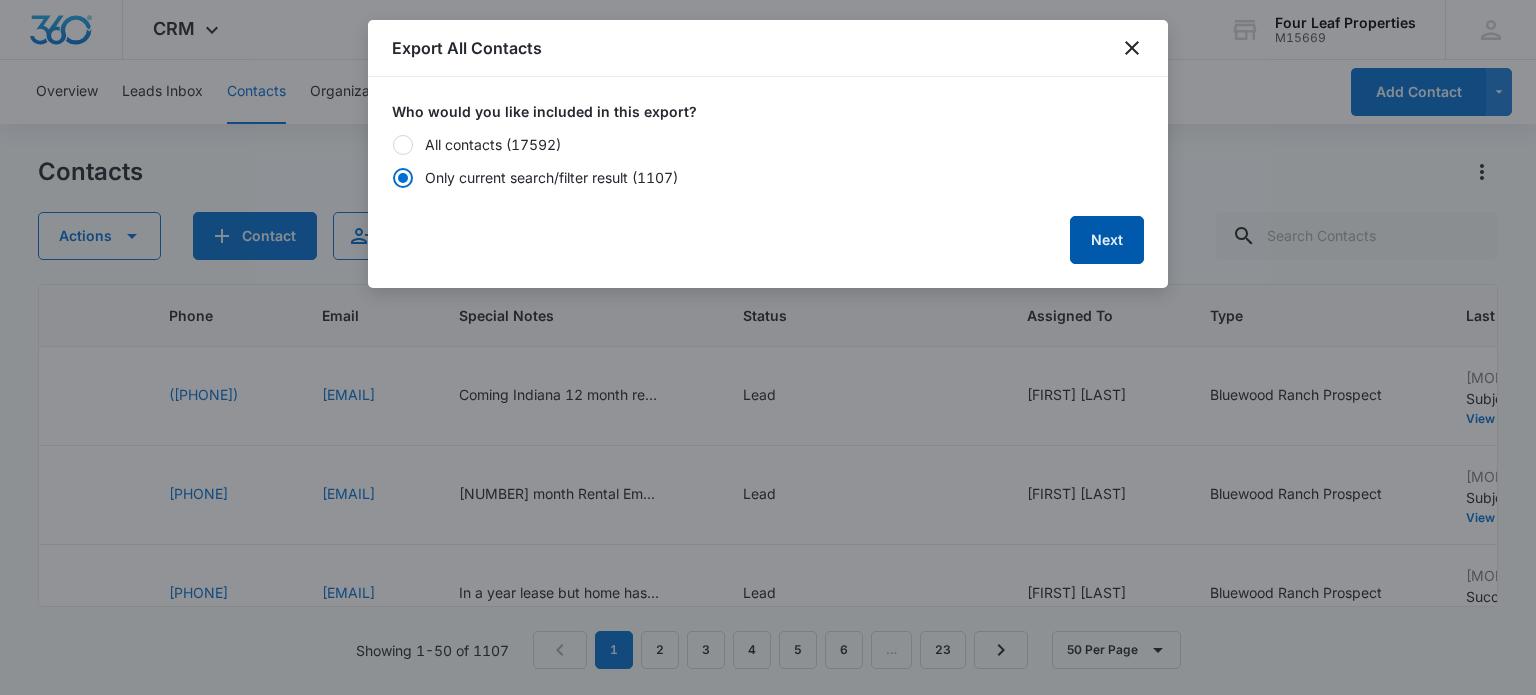 click on "Next" at bounding box center [1107, 240] 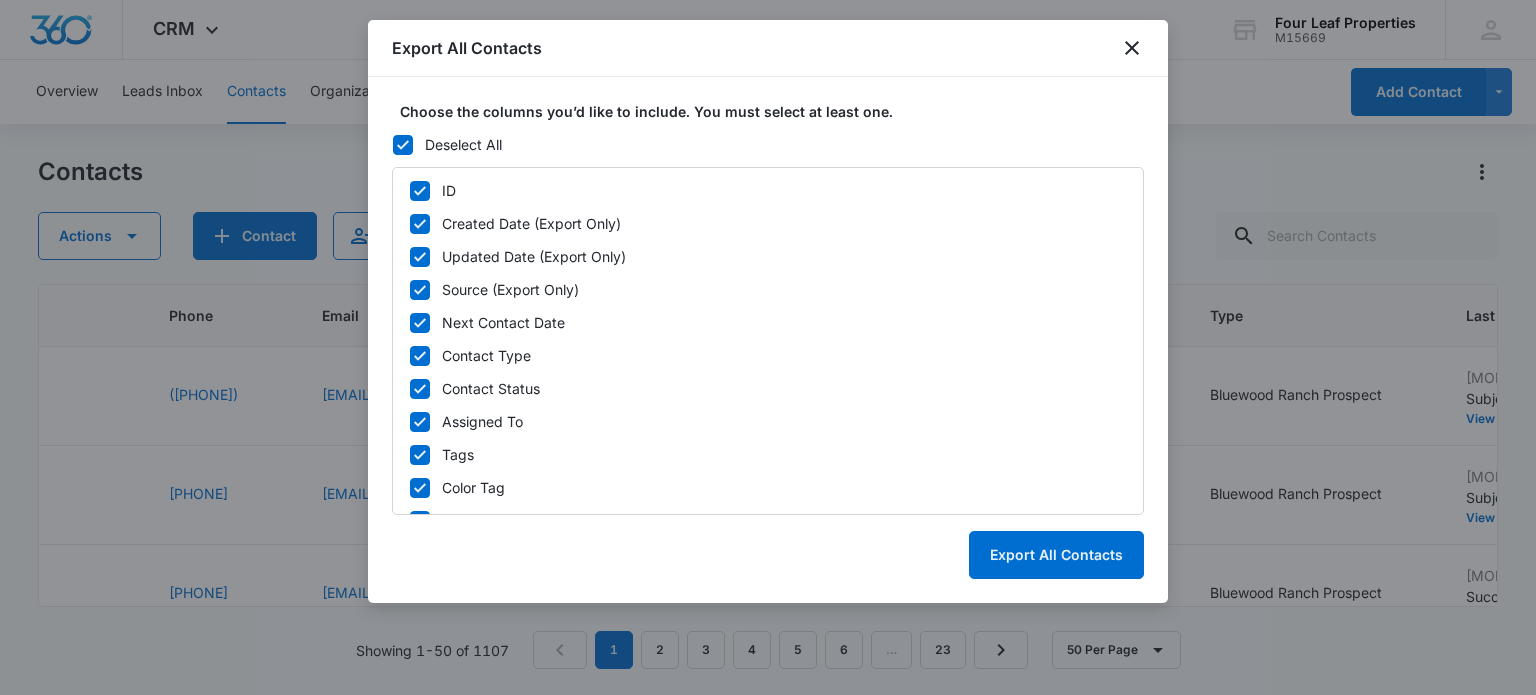 click 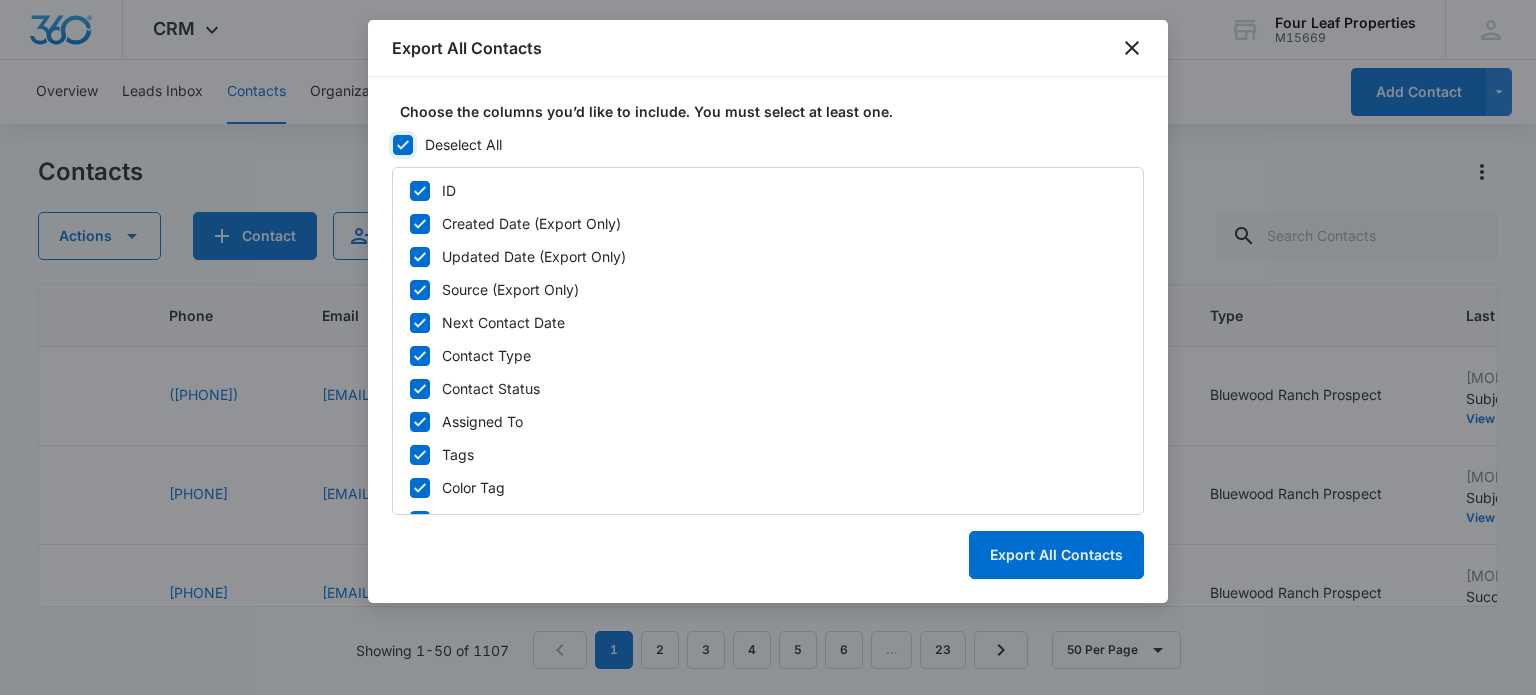 click on "Deselect All" at bounding box center (392, 145) 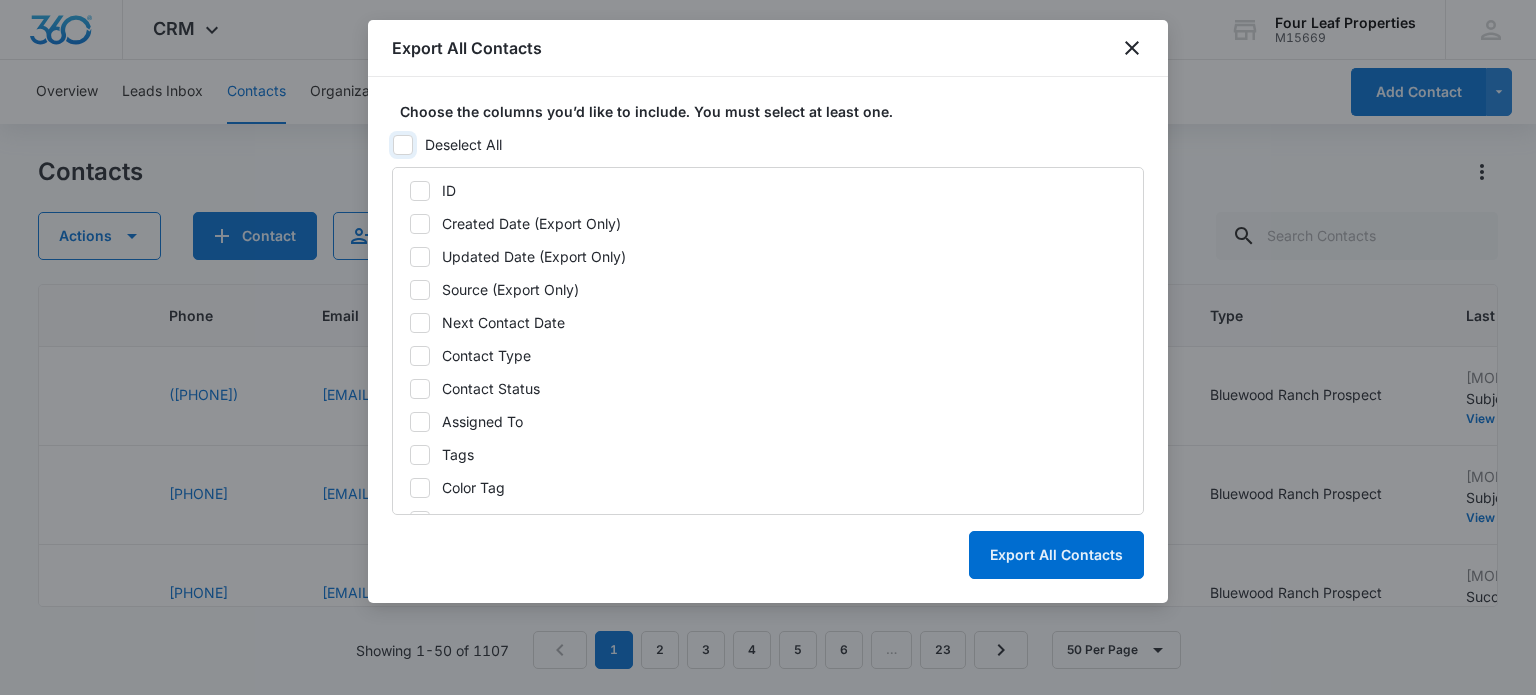 checkbox on "false" 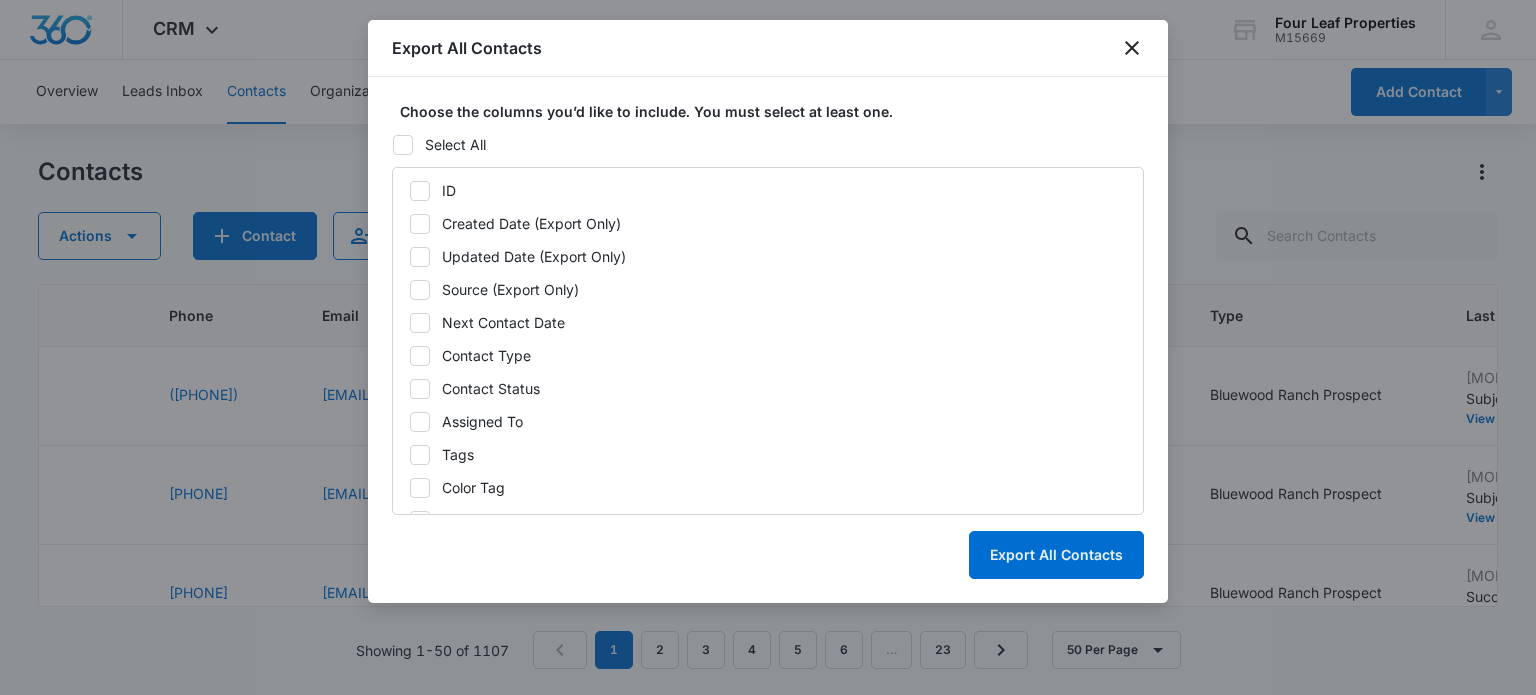 click on "ID" at bounding box center (768, 190) 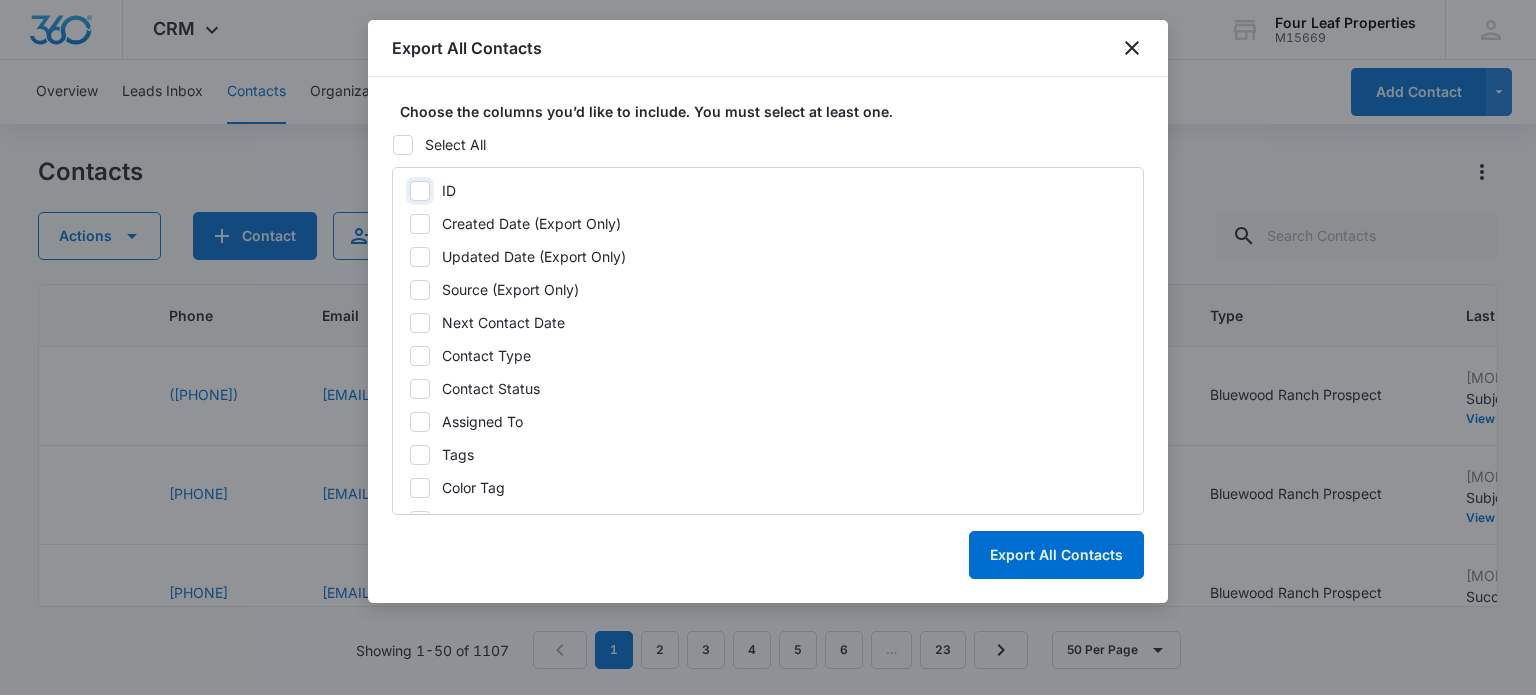 click on "ID" at bounding box center [409, 191] 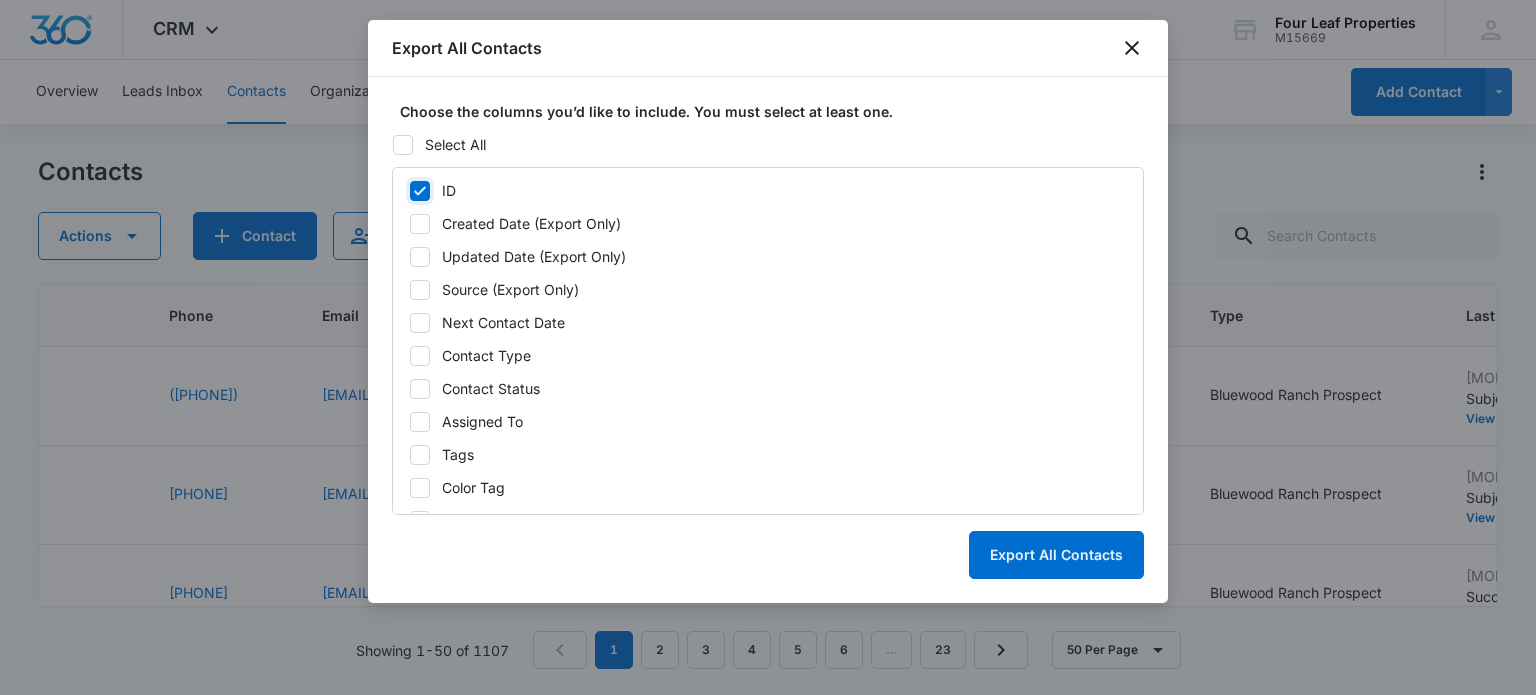 checkbox on "true" 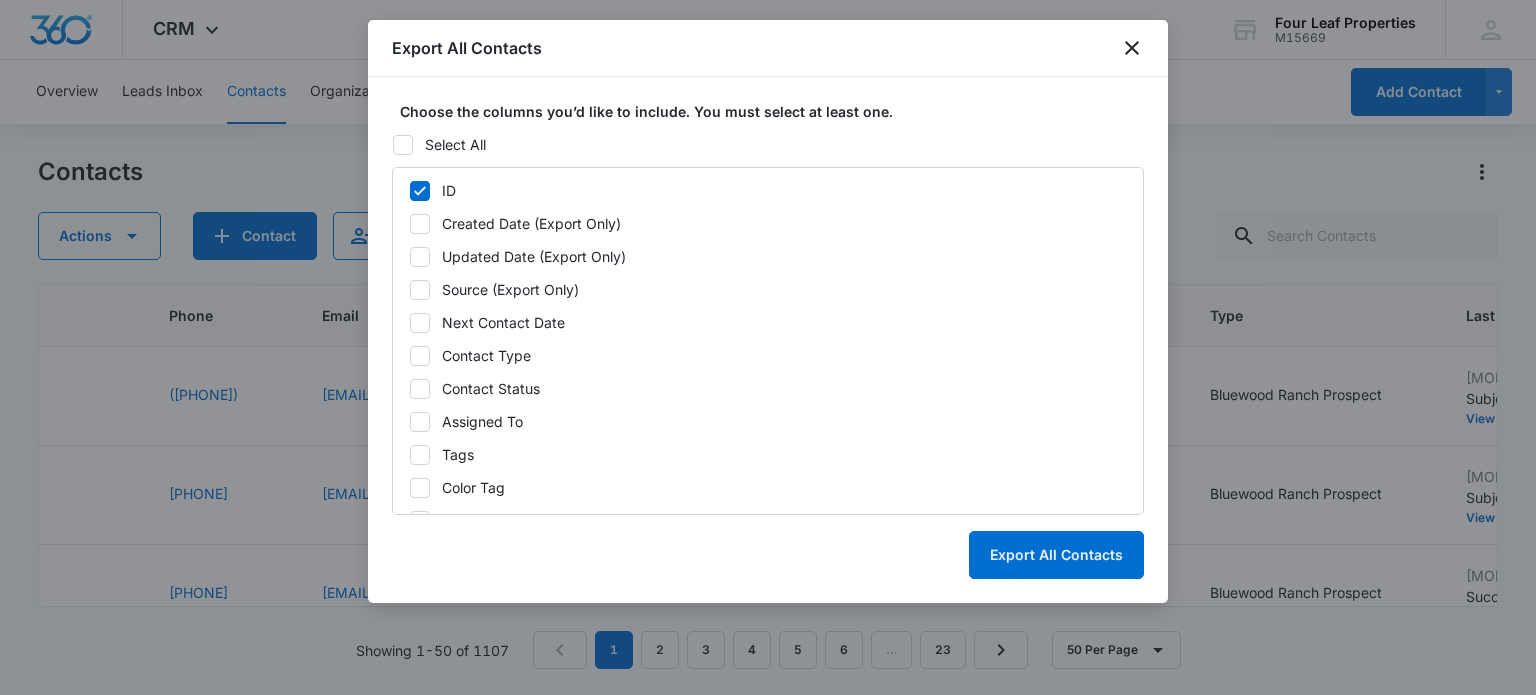 click 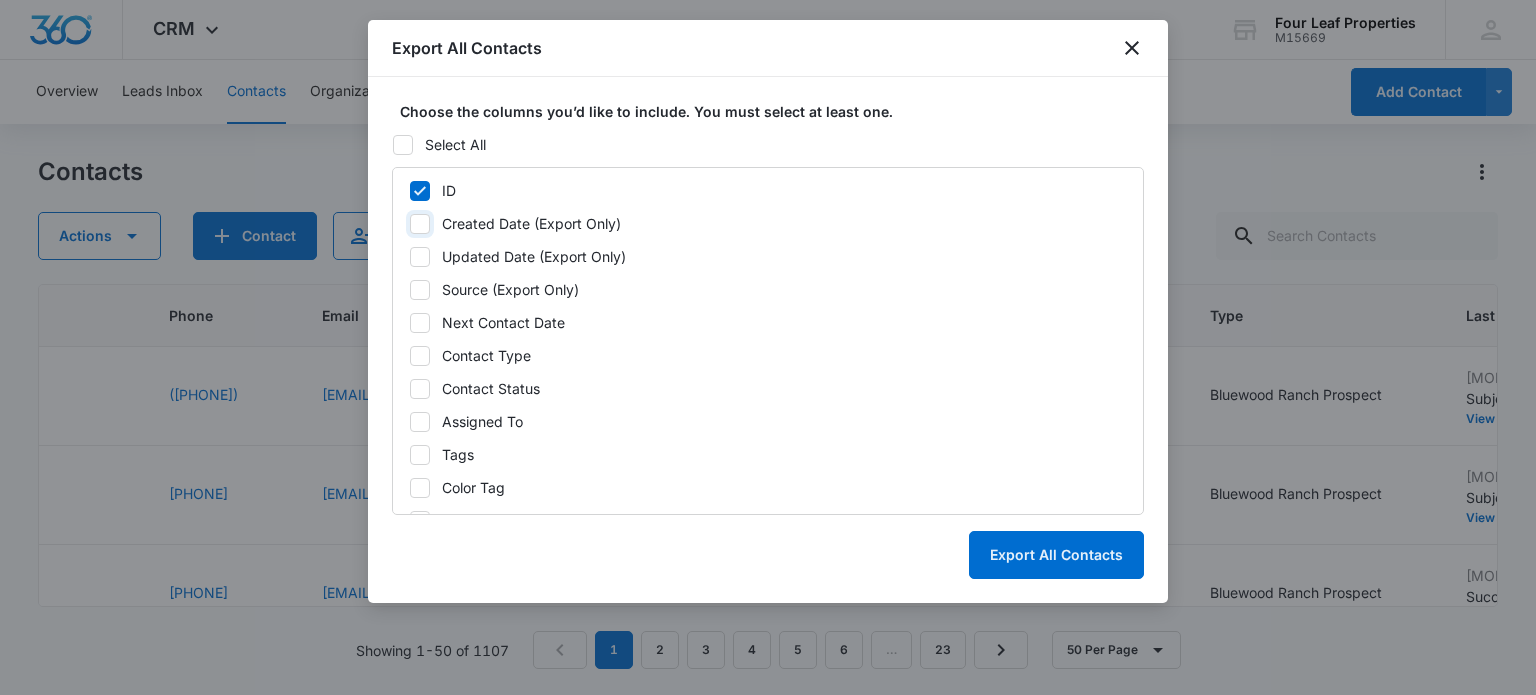click on "Created Date (Export Only)" at bounding box center [409, 224] 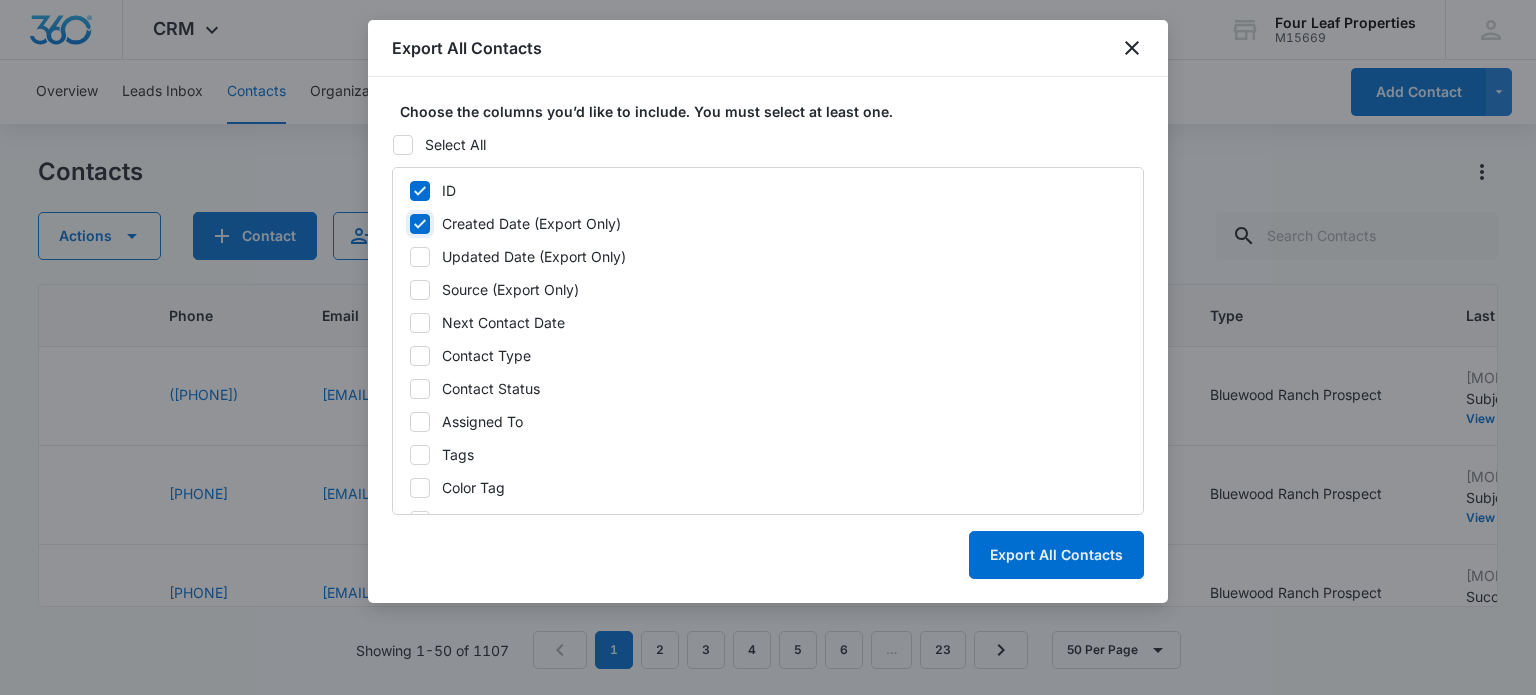 checkbox on "true" 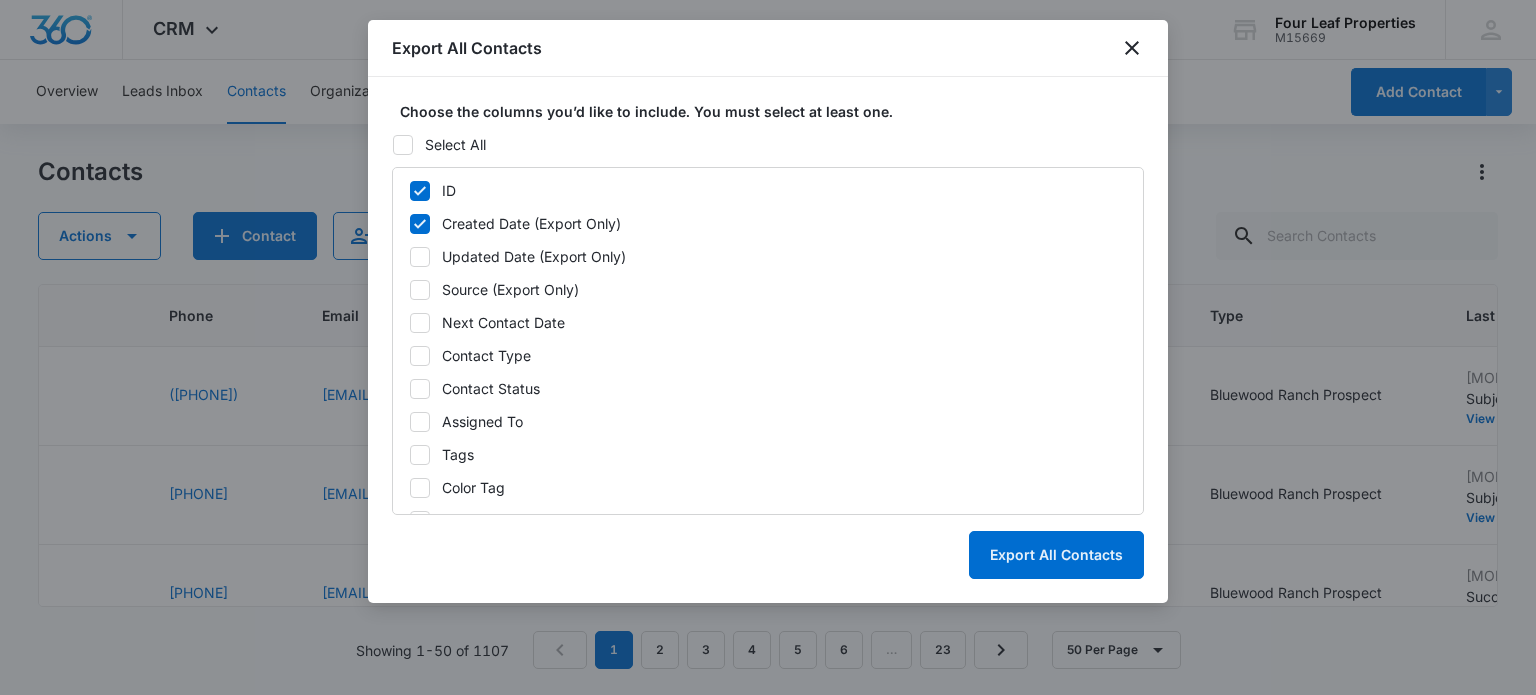 click on "ID Created Date (Export Only) Updated Date (Export Only) Source (Export Only) Next Contact Date Contact Type Contact Status Assigned To Tags Color Tag History (Export Only) Organization Name (Export Only) Contact Name/First Name Contact Name/Last Name Phone Cell Phone Work Phone Community Manager Community Owner Address/Street Address/City Address/State Address/Zip Address/Country Special Notes How Many Lots Email Color Tag Occupancy Website Facebook Page Linkedin Google Which Community Are You Interested In? Investor Name Anything else you would like to share with us? Company Name Message LiveChat Reference URL Qualifying Status Unit Account # Contacts UDF:   Relative's  Address Property Subject Referrals First & Last Name  Referrals/Street  Referrals/Address Line 2  Referrals/City  Referrals/State  Referrals/Zip  Referrals/Country  Referrals Email  Referrals Phone" at bounding box center (768, 341) 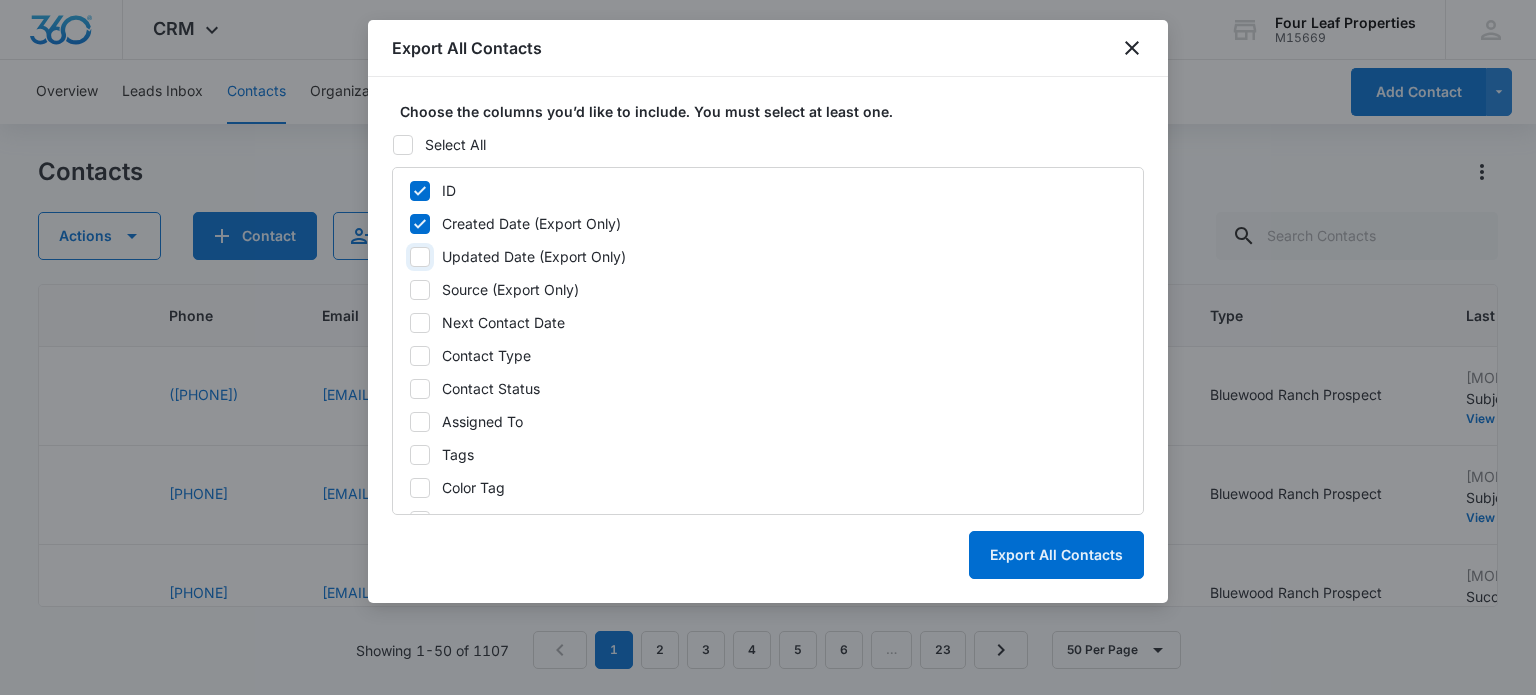click on "Updated Date (Export Only)" at bounding box center [409, 257] 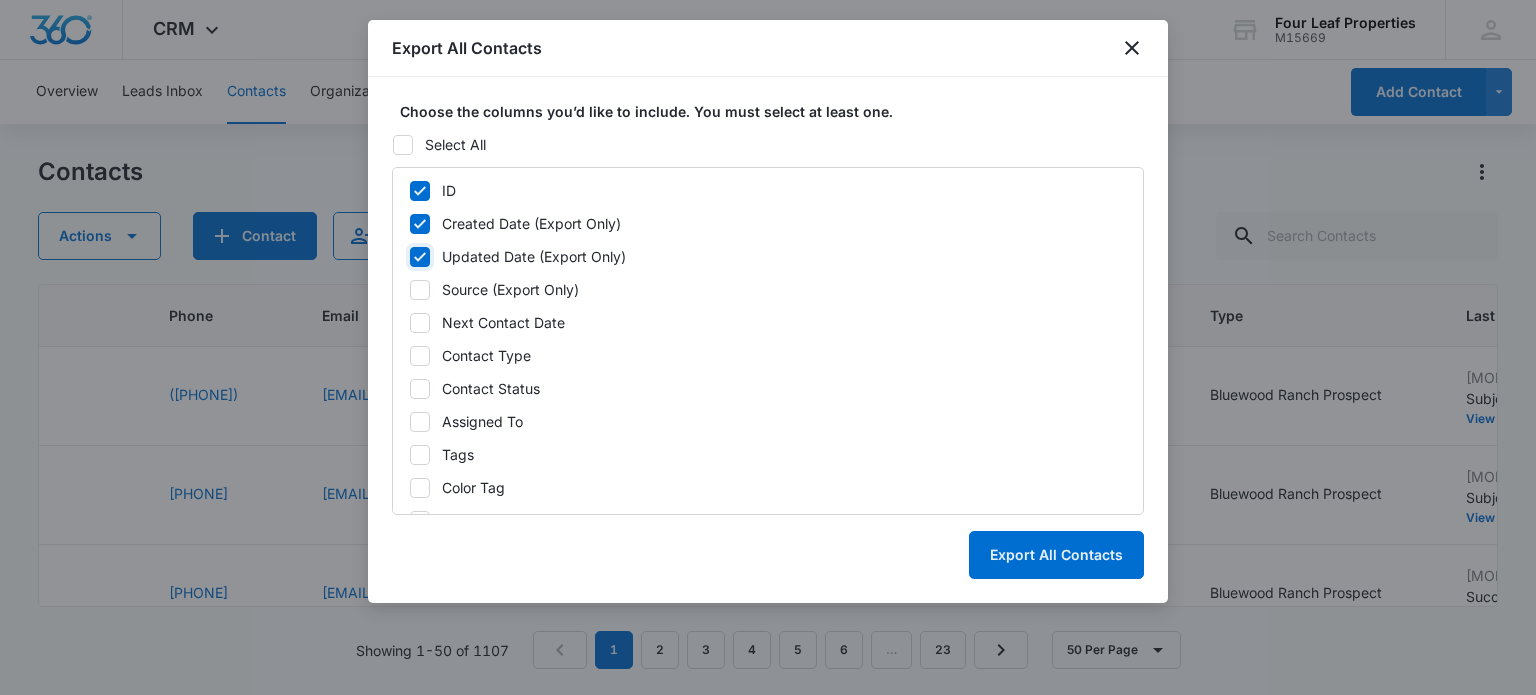checkbox on "true" 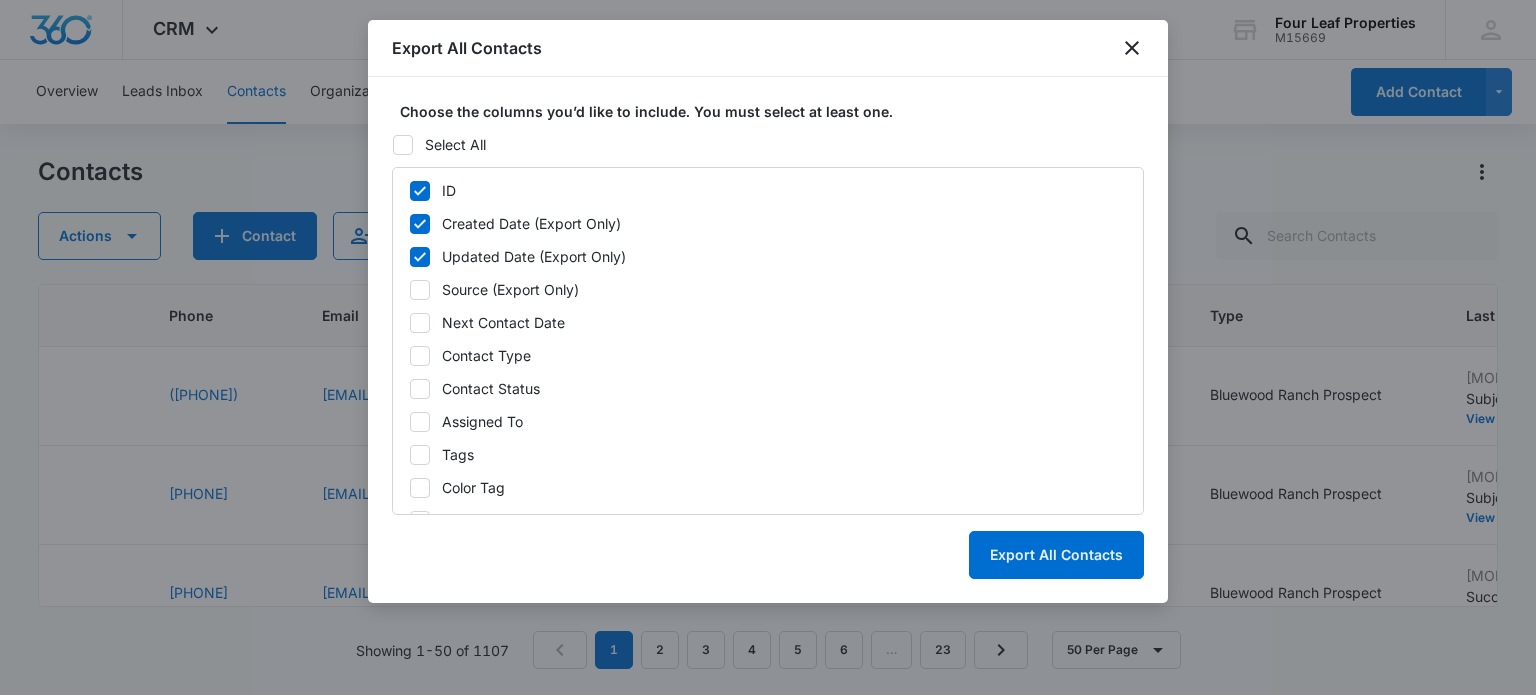 click 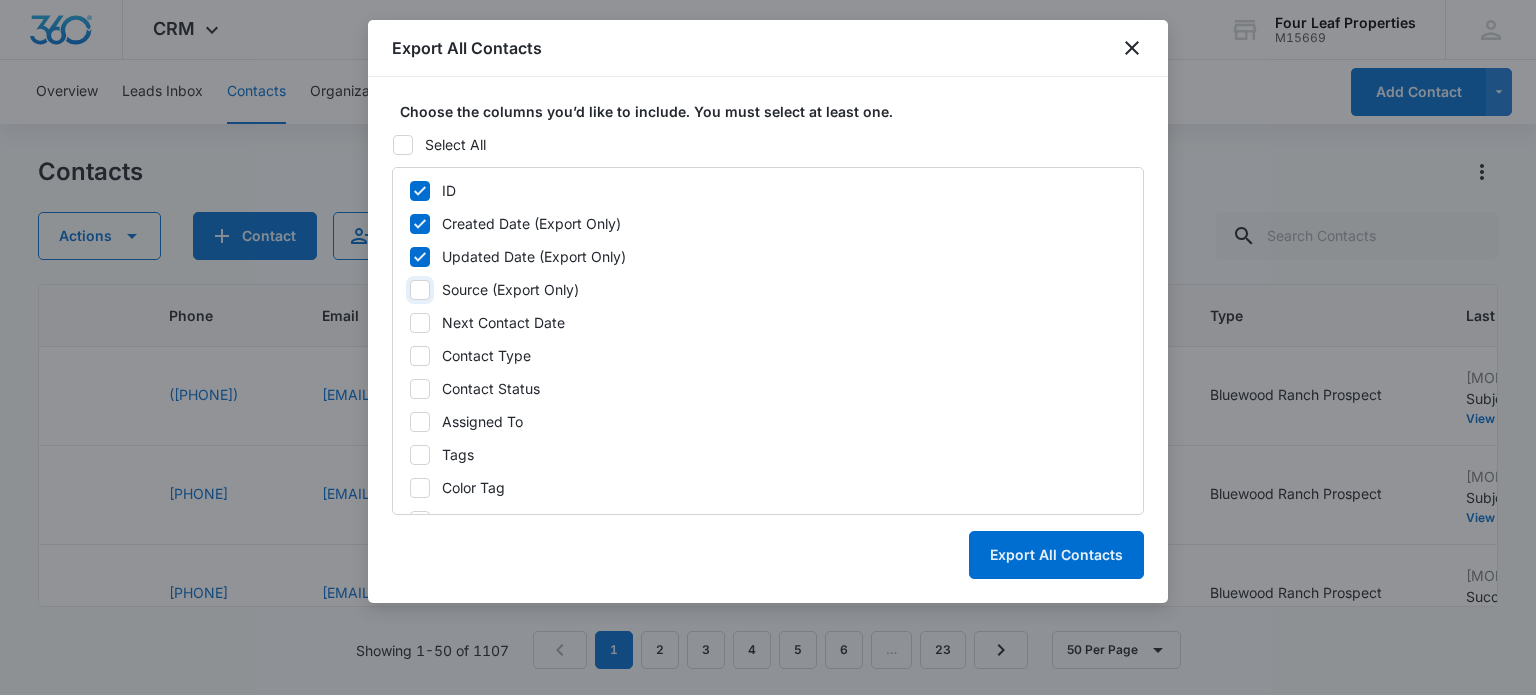 click on "Source (Export Only)" at bounding box center (409, 290) 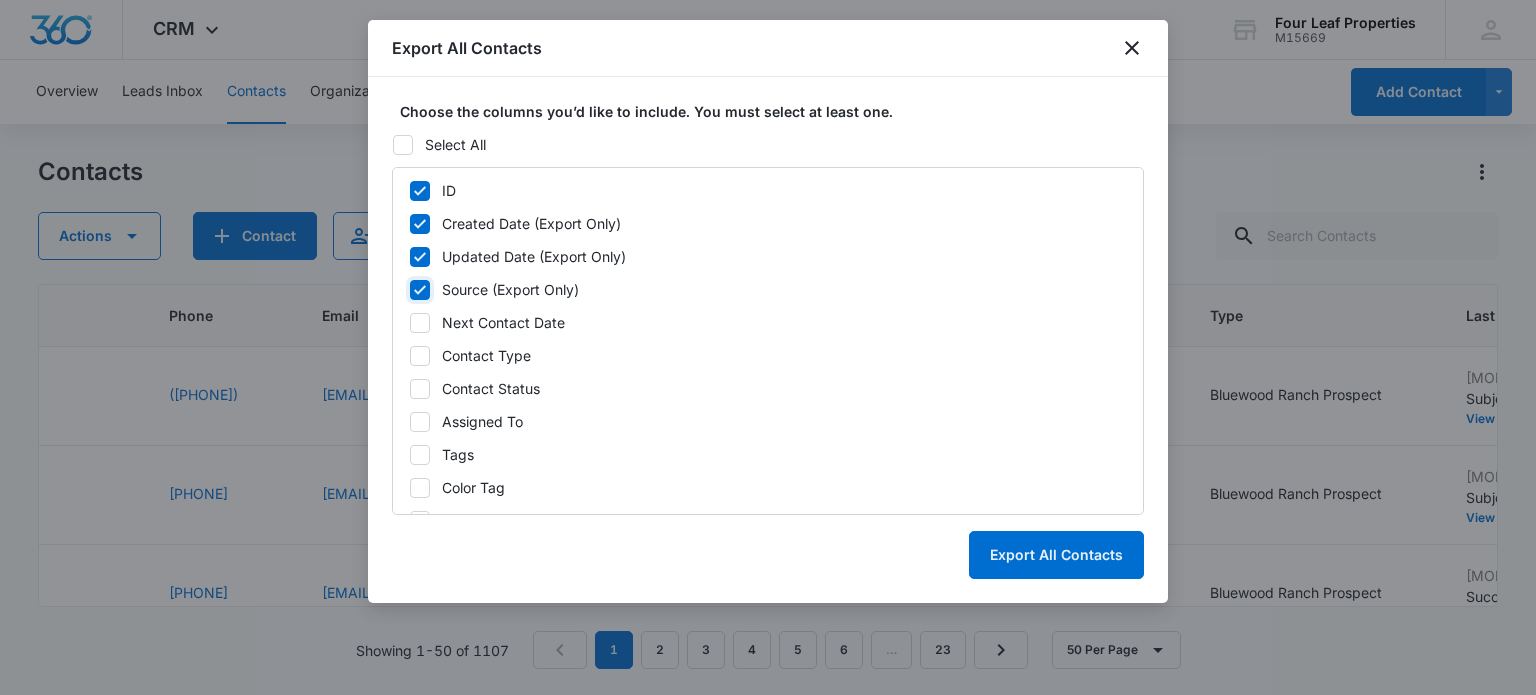 checkbox on "true" 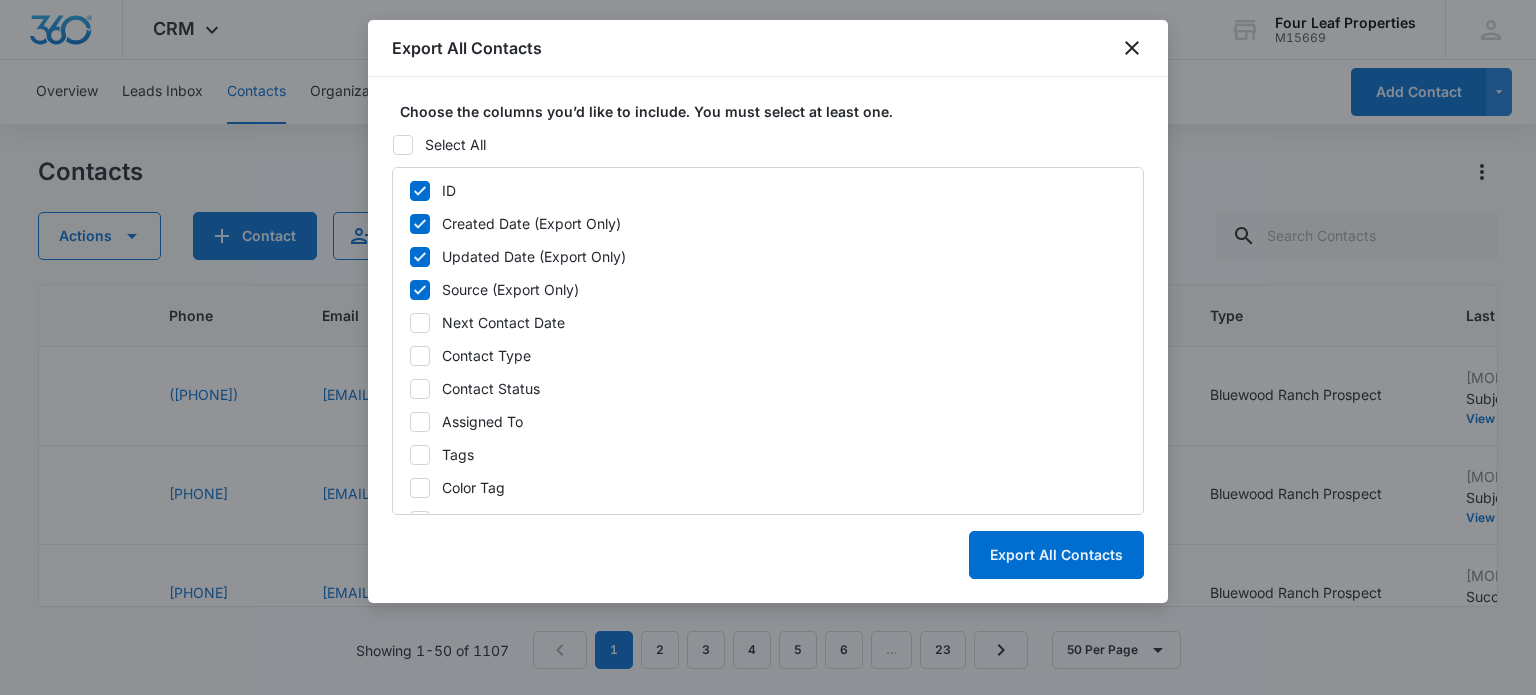 click 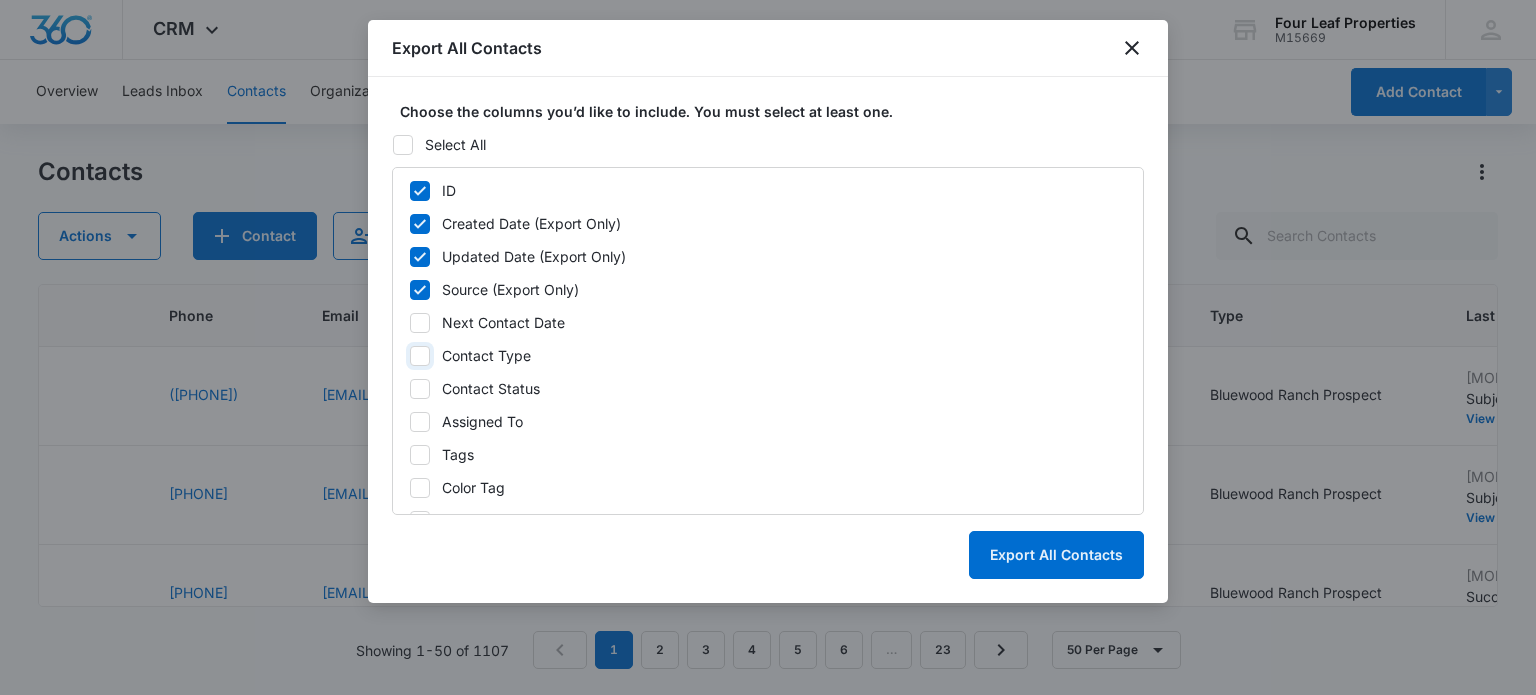 click on "Contact Type" at bounding box center [409, 356] 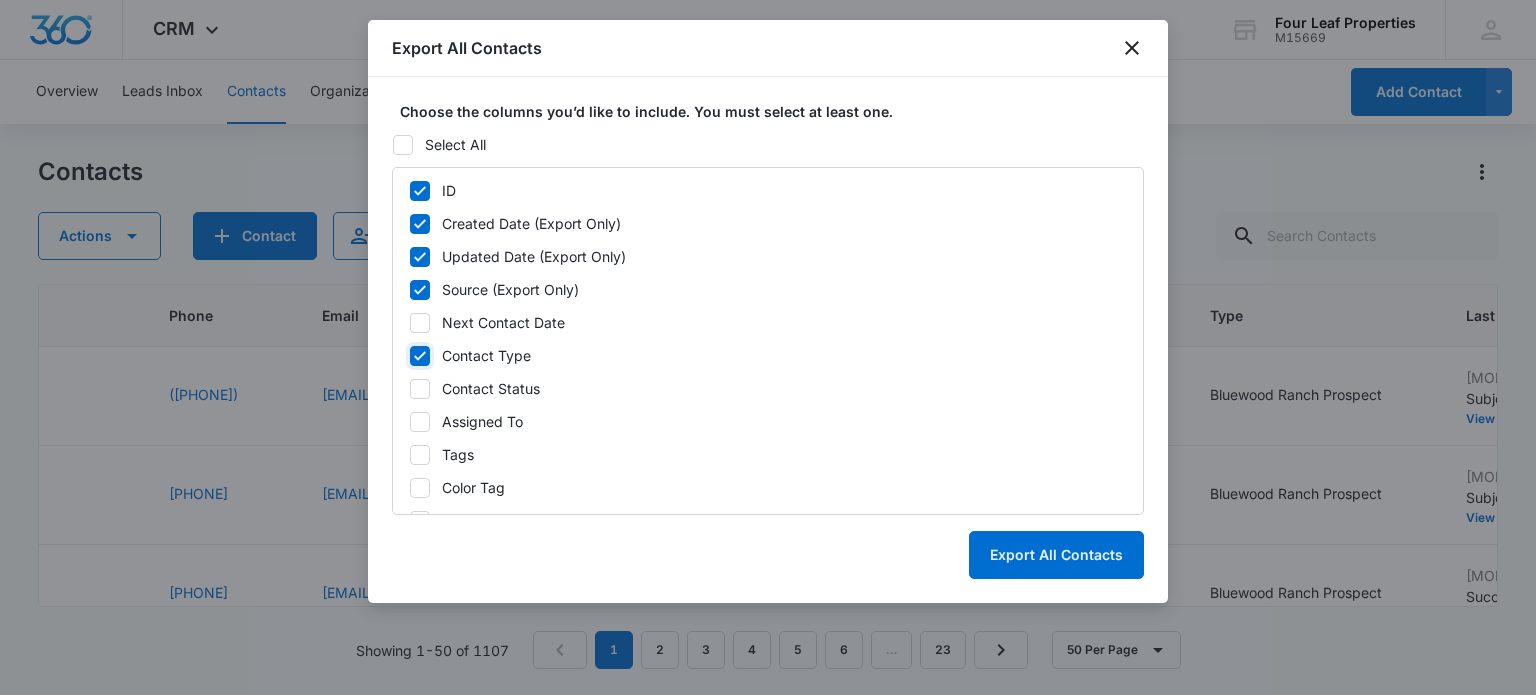 checkbox on "true" 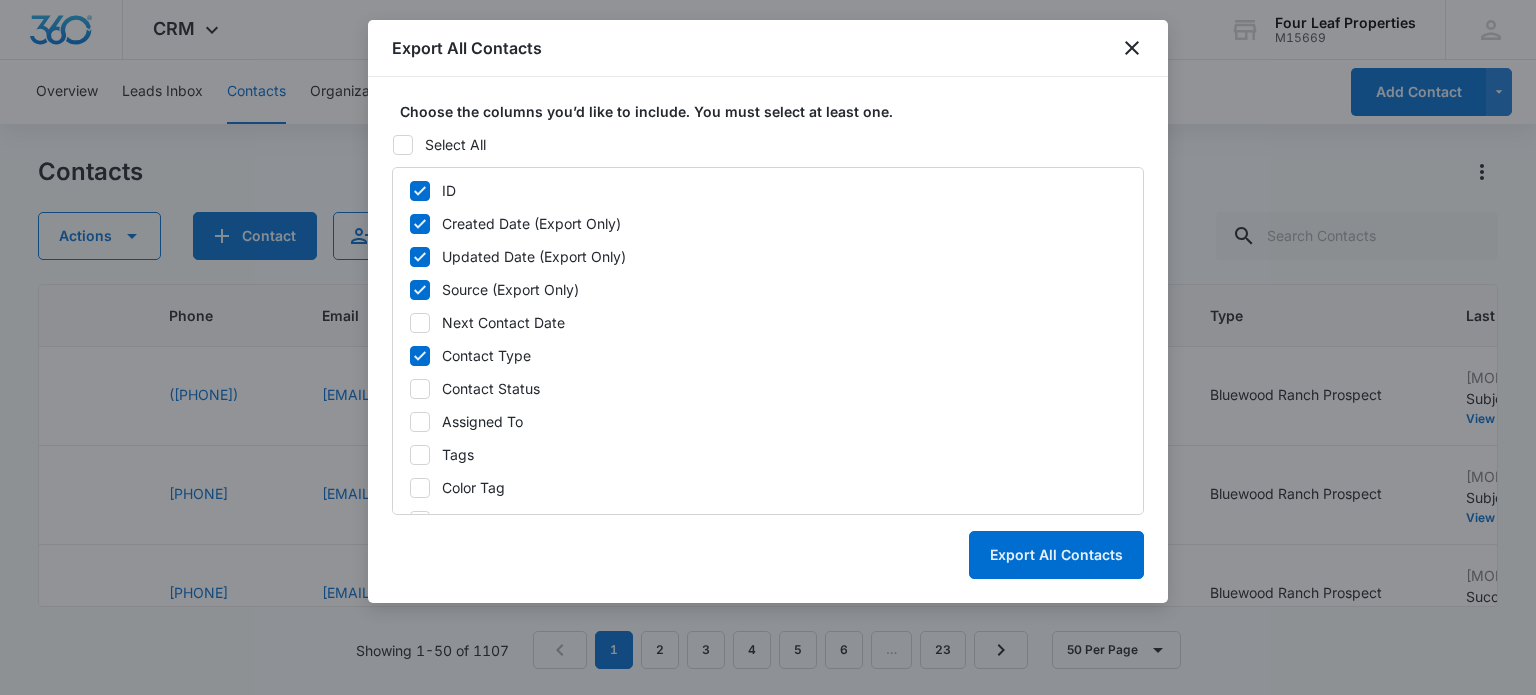 click 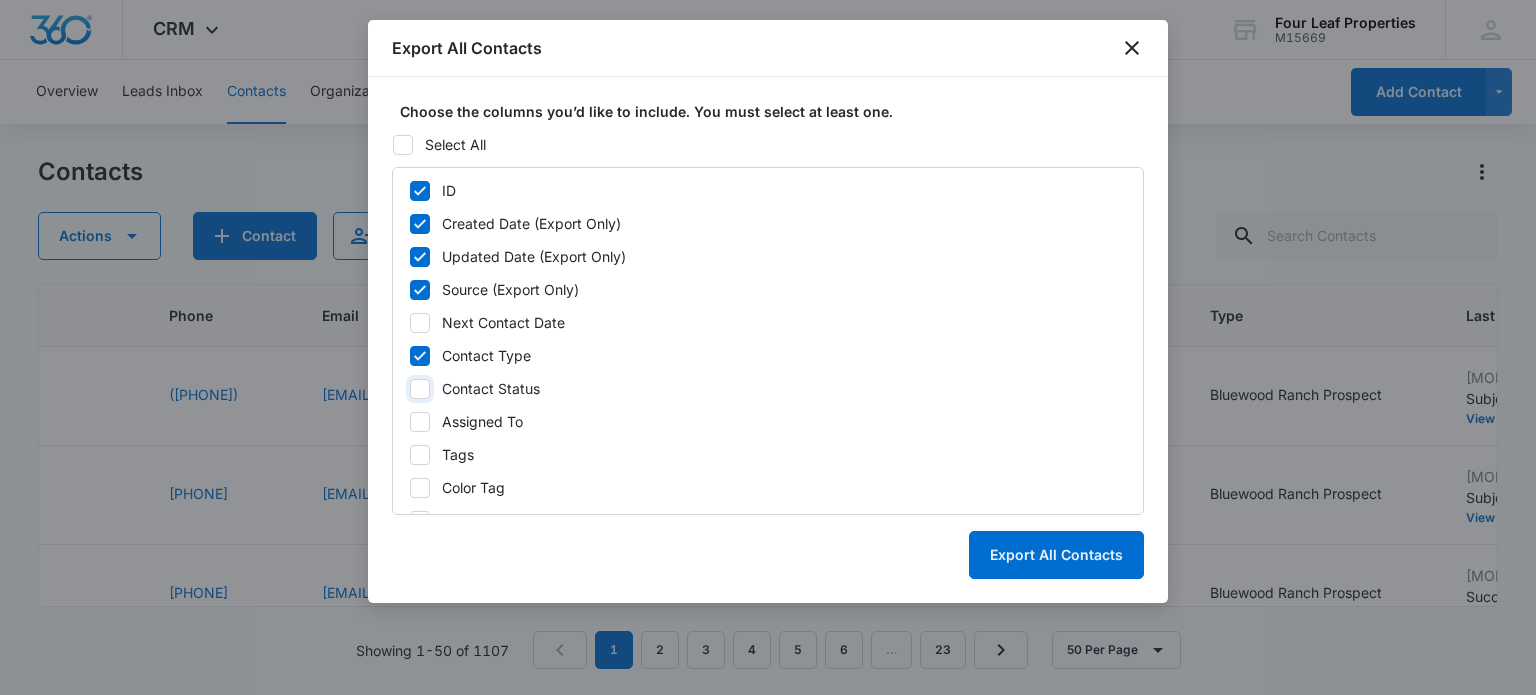 click on "Contact Status" at bounding box center [409, 389] 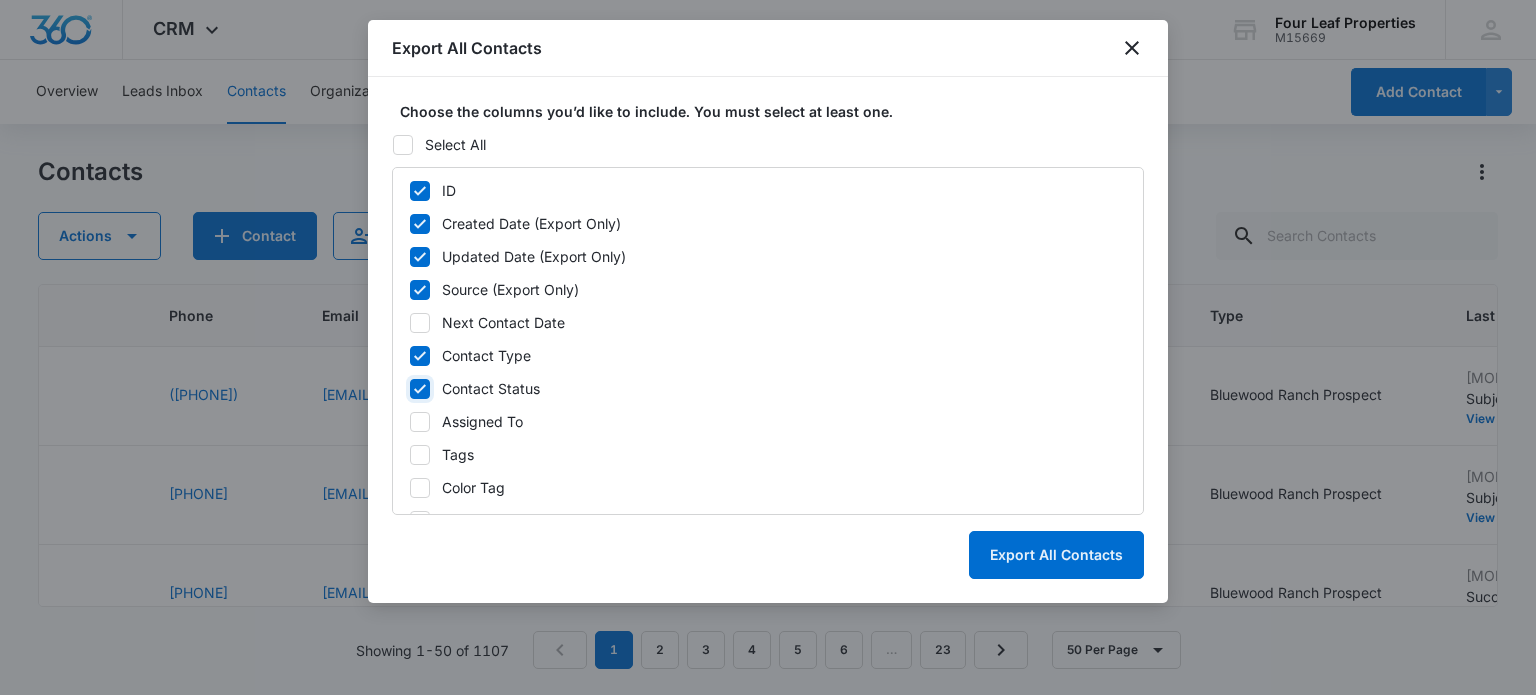 checkbox on "true" 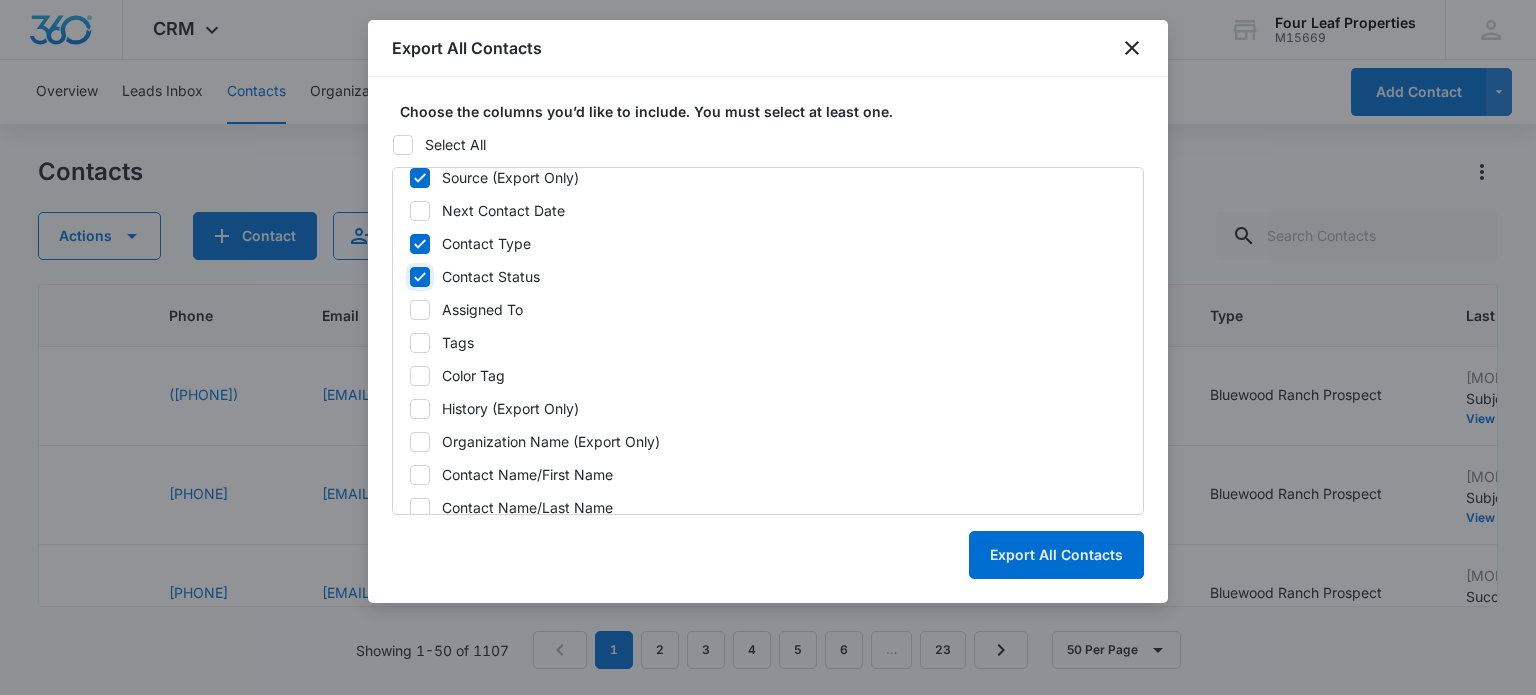 scroll, scrollTop: 188, scrollLeft: 0, axis: vertical 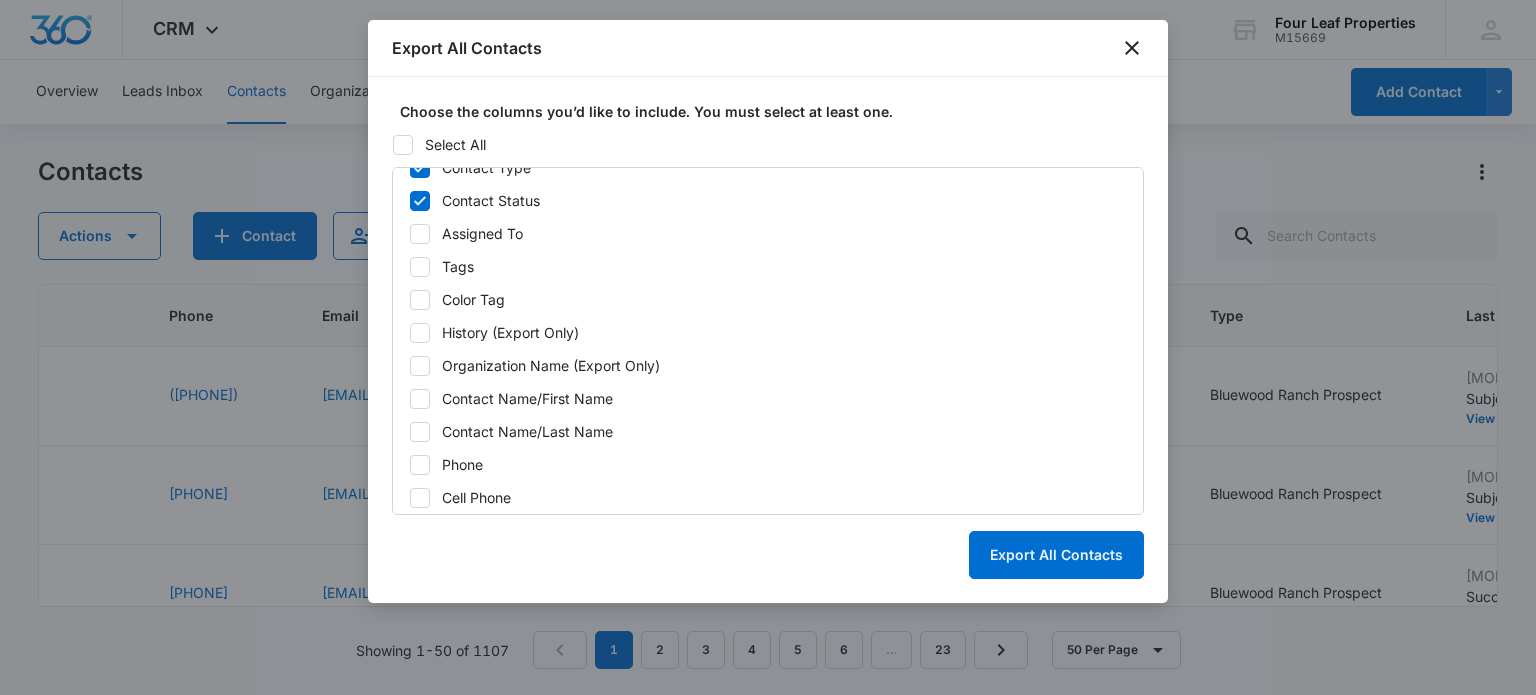 click 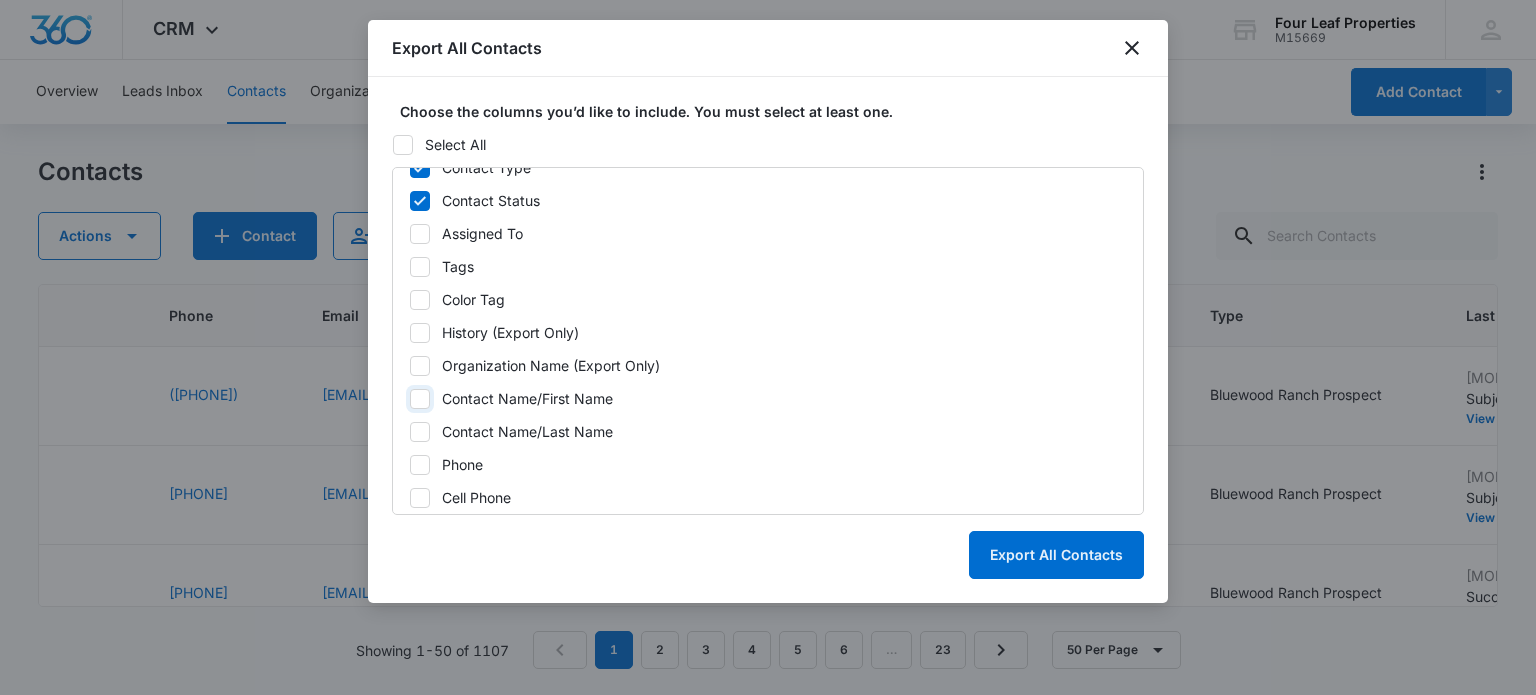 click on "Contact Name/First Name" at bounding box center [409, 399] 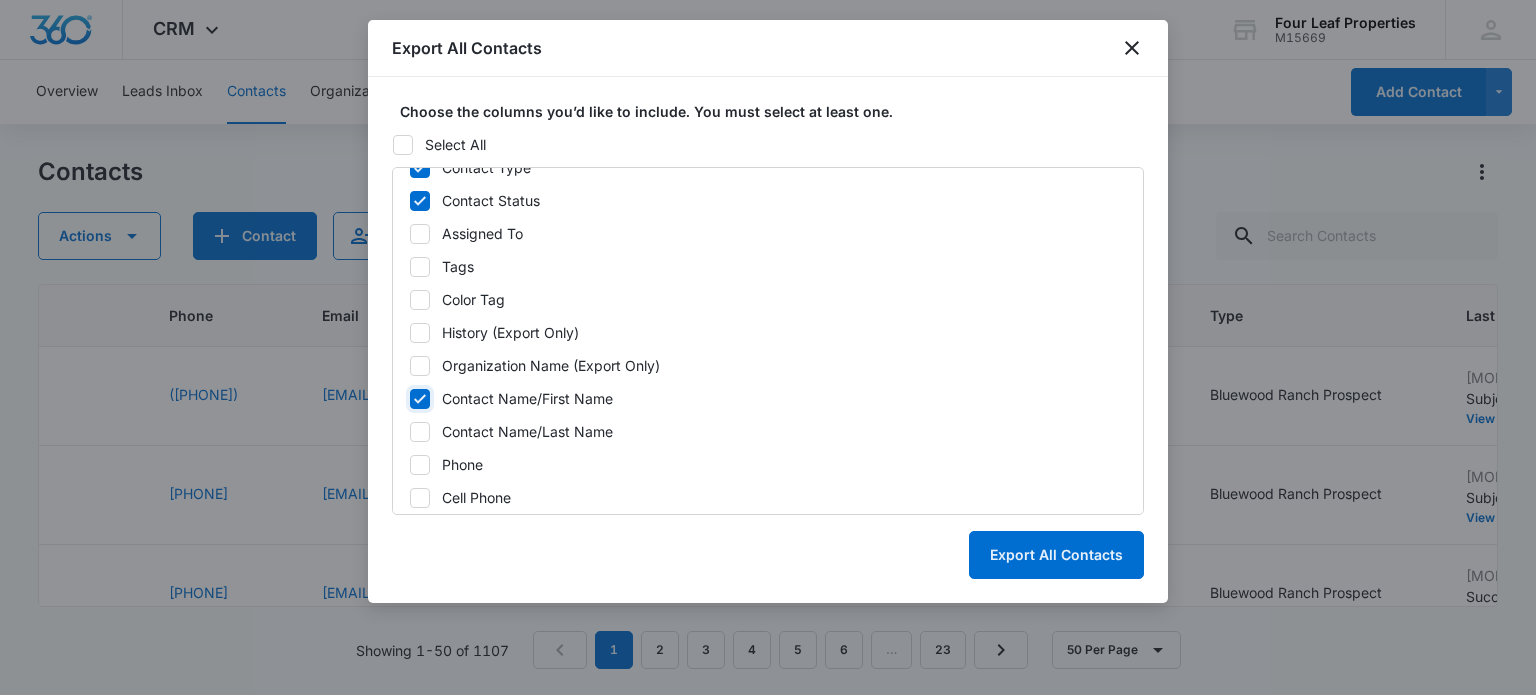checkbox on "true" 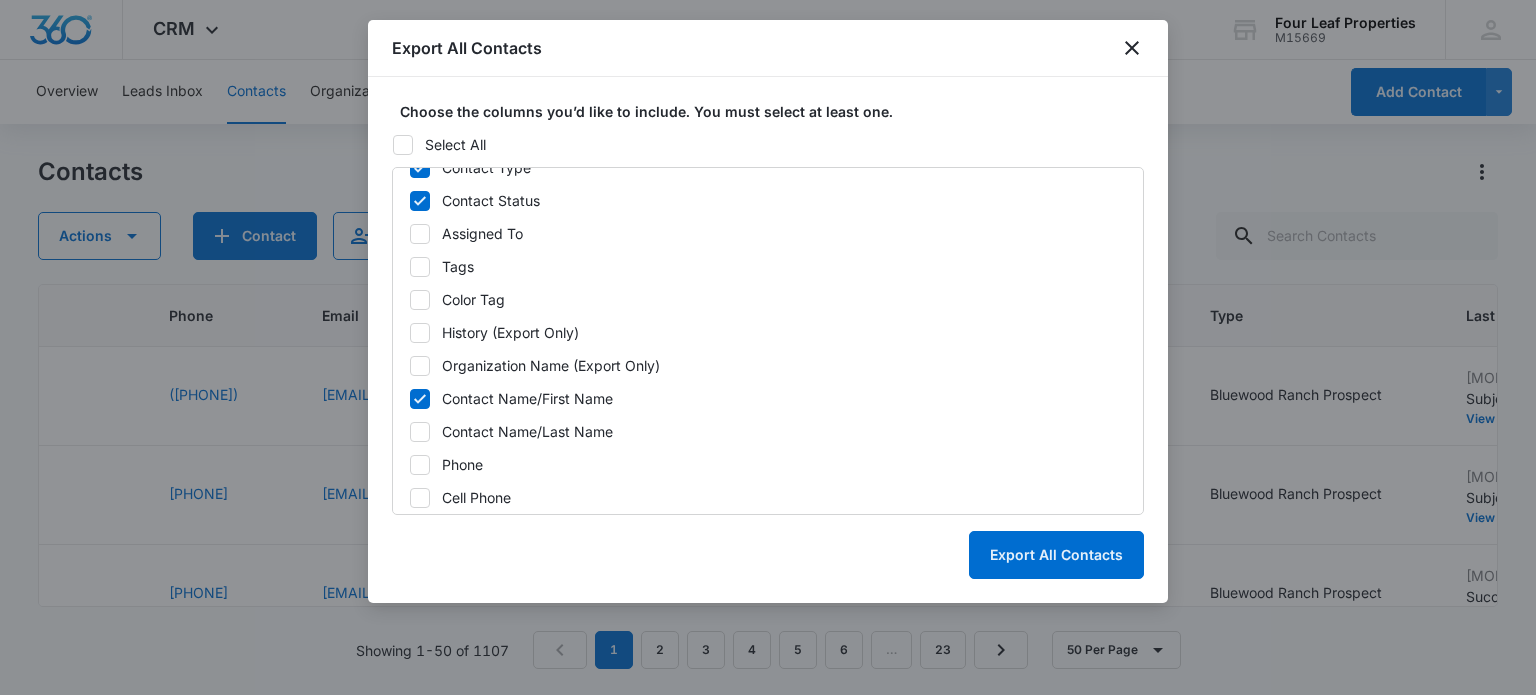 click 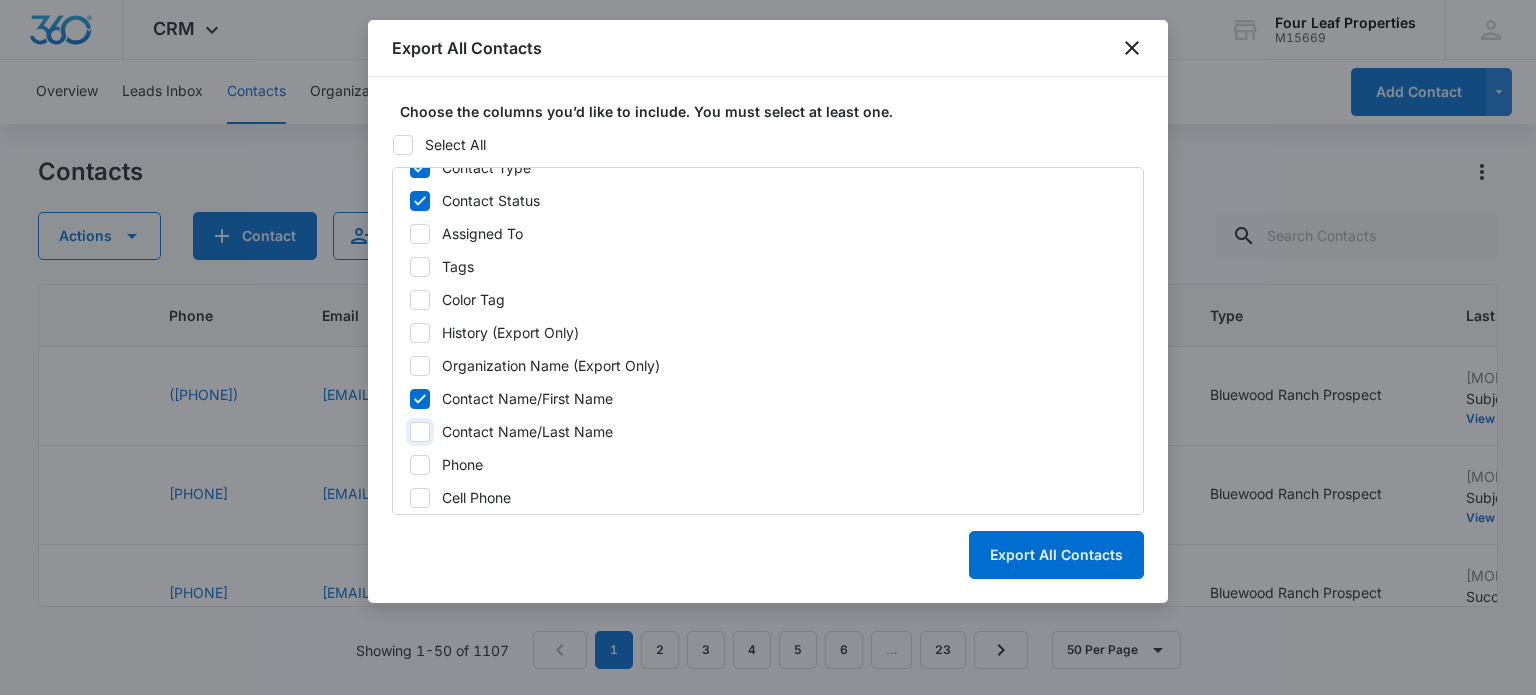 click on "Contact Name/Last Name" at bounding box center [409, 432] 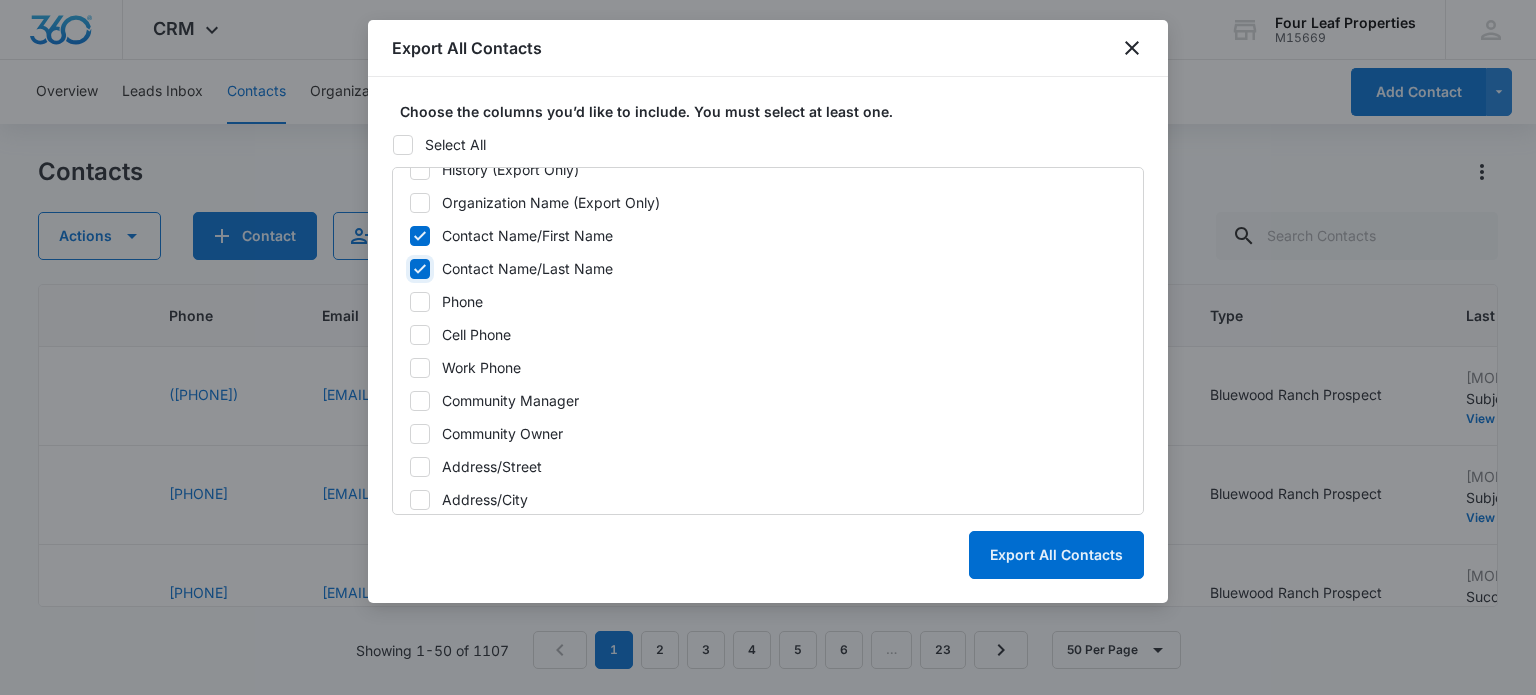 scroll, scrollTop: 352, scrollLeft: 0, axis: vertical 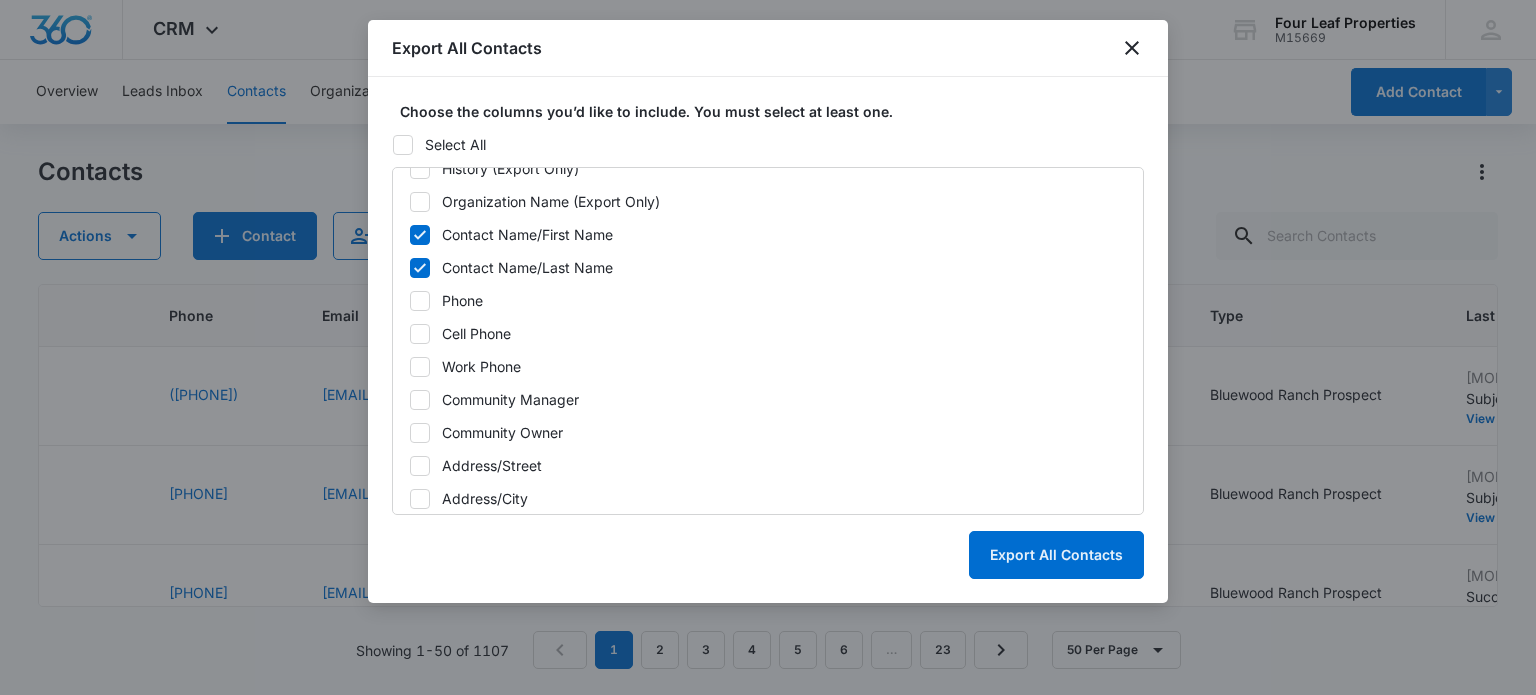 click 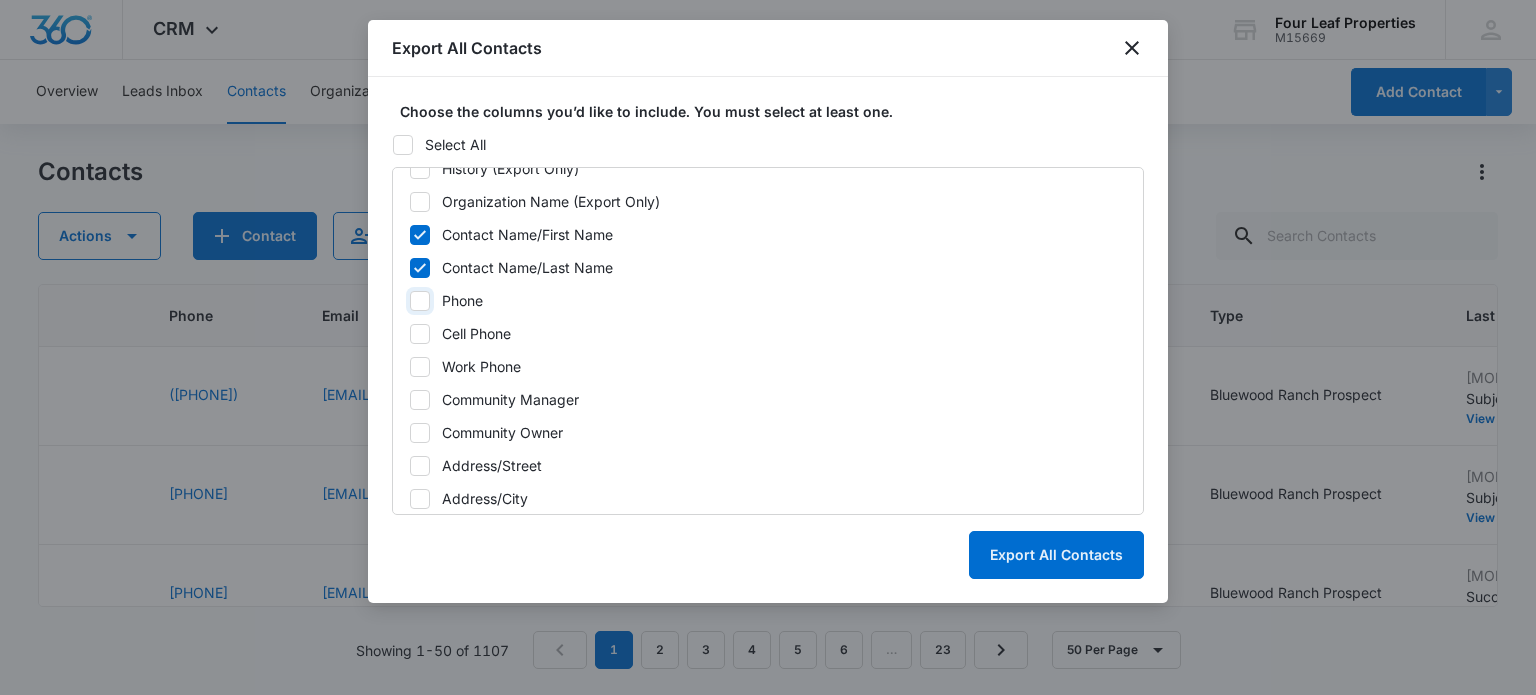 click on "Phone" at bounding box center [409, 301] 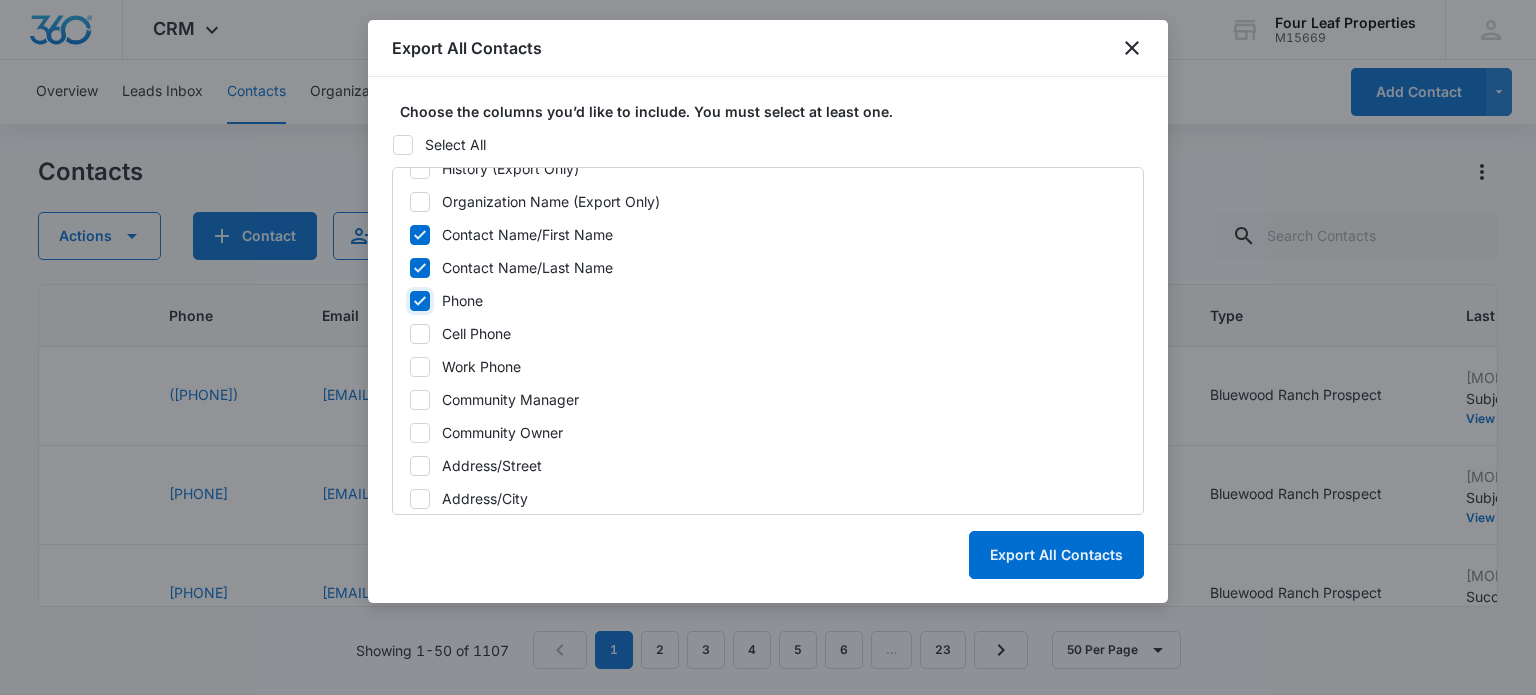checkbox on "true" 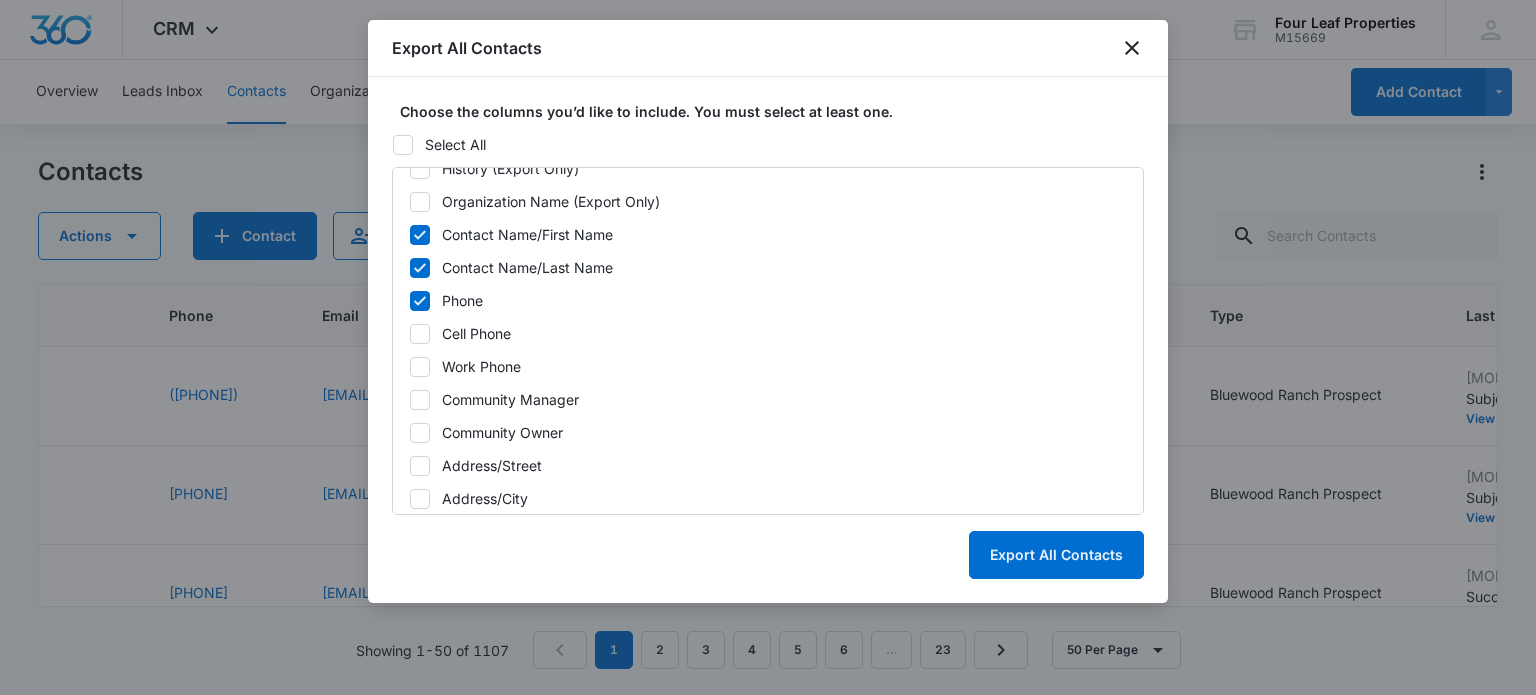 click 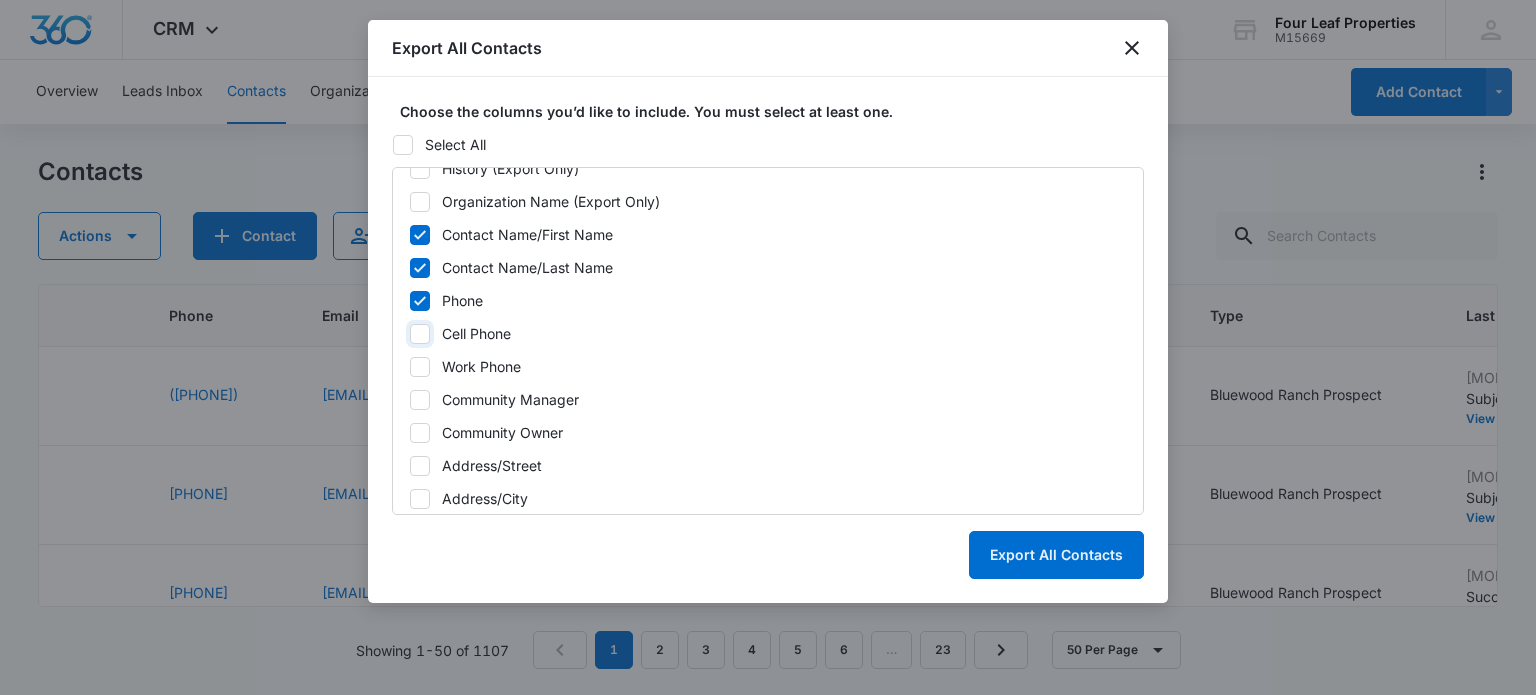 click on "Cell Phone" at bounding box center (409, 334) 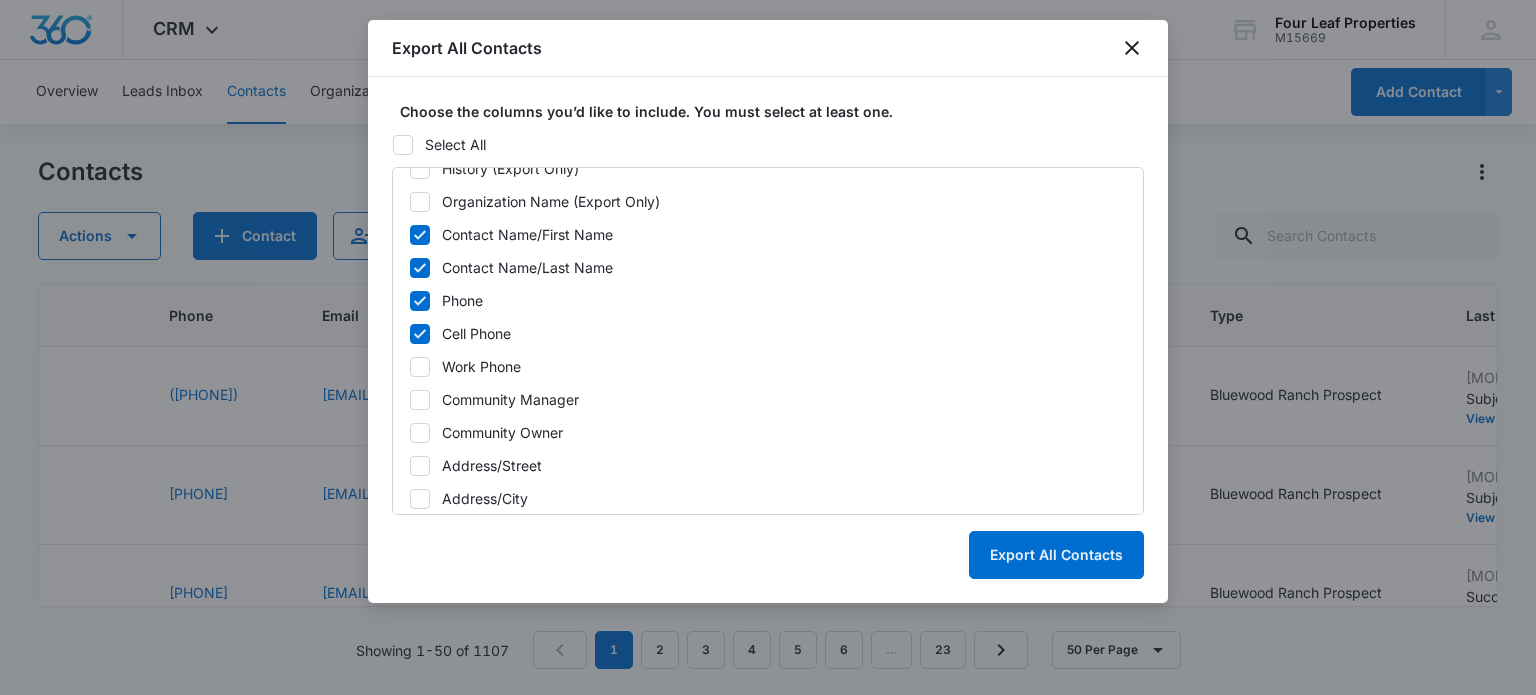 click 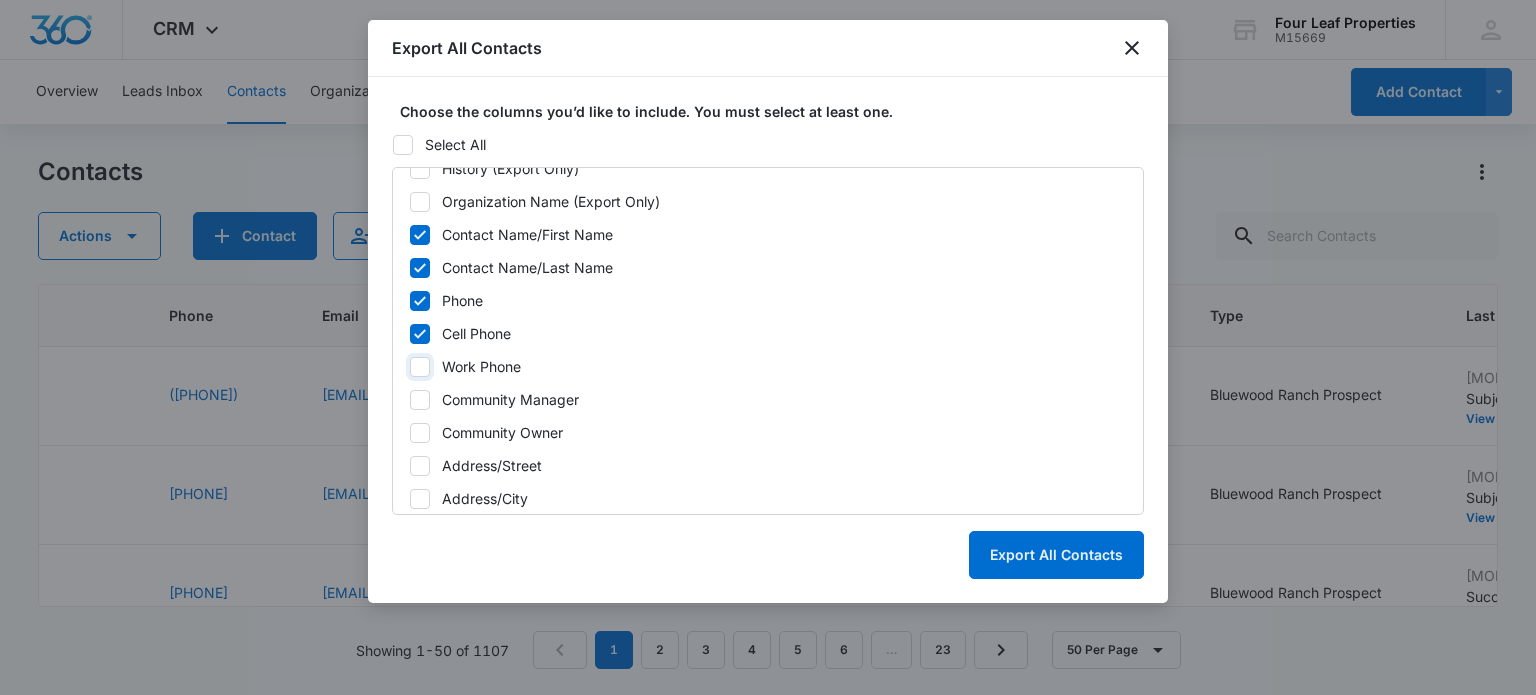 click on "Work Phone" at bounding box center [409, 367] 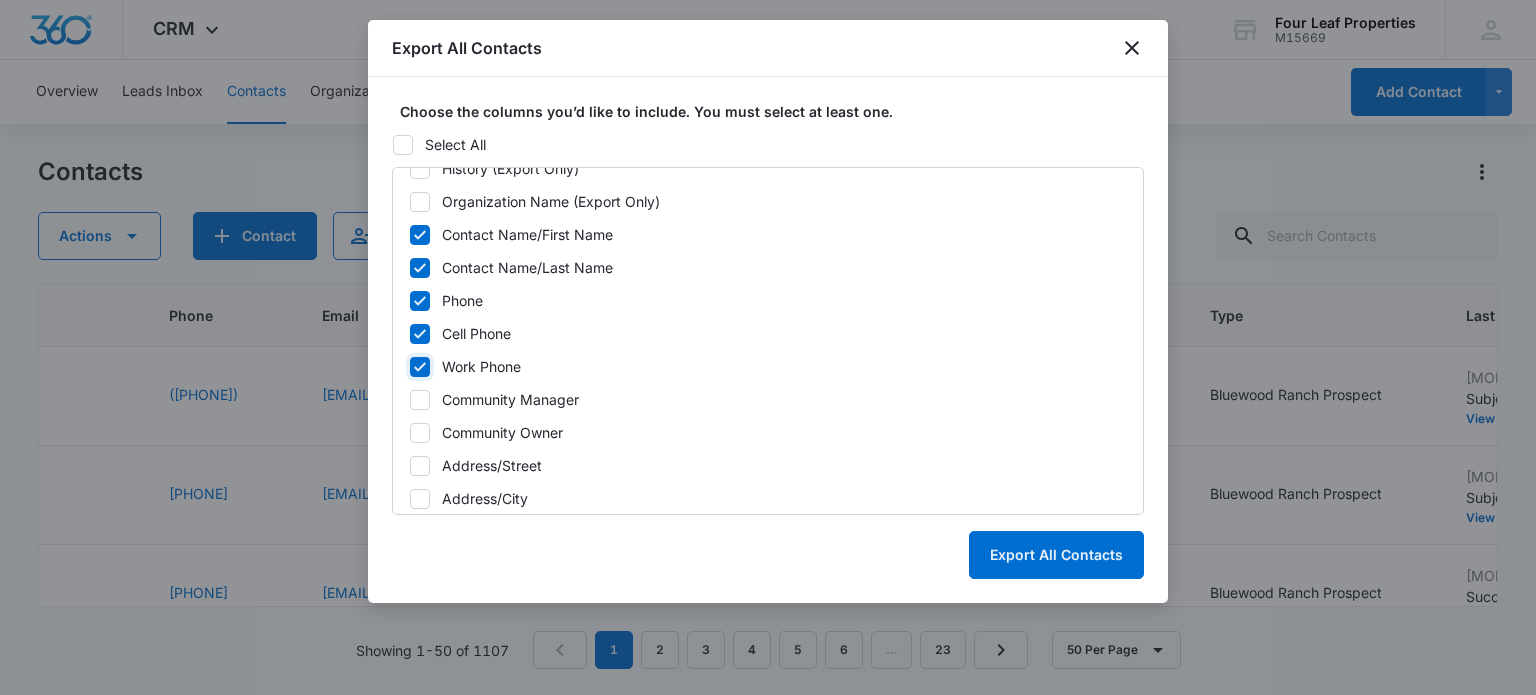 checkbox on "true" 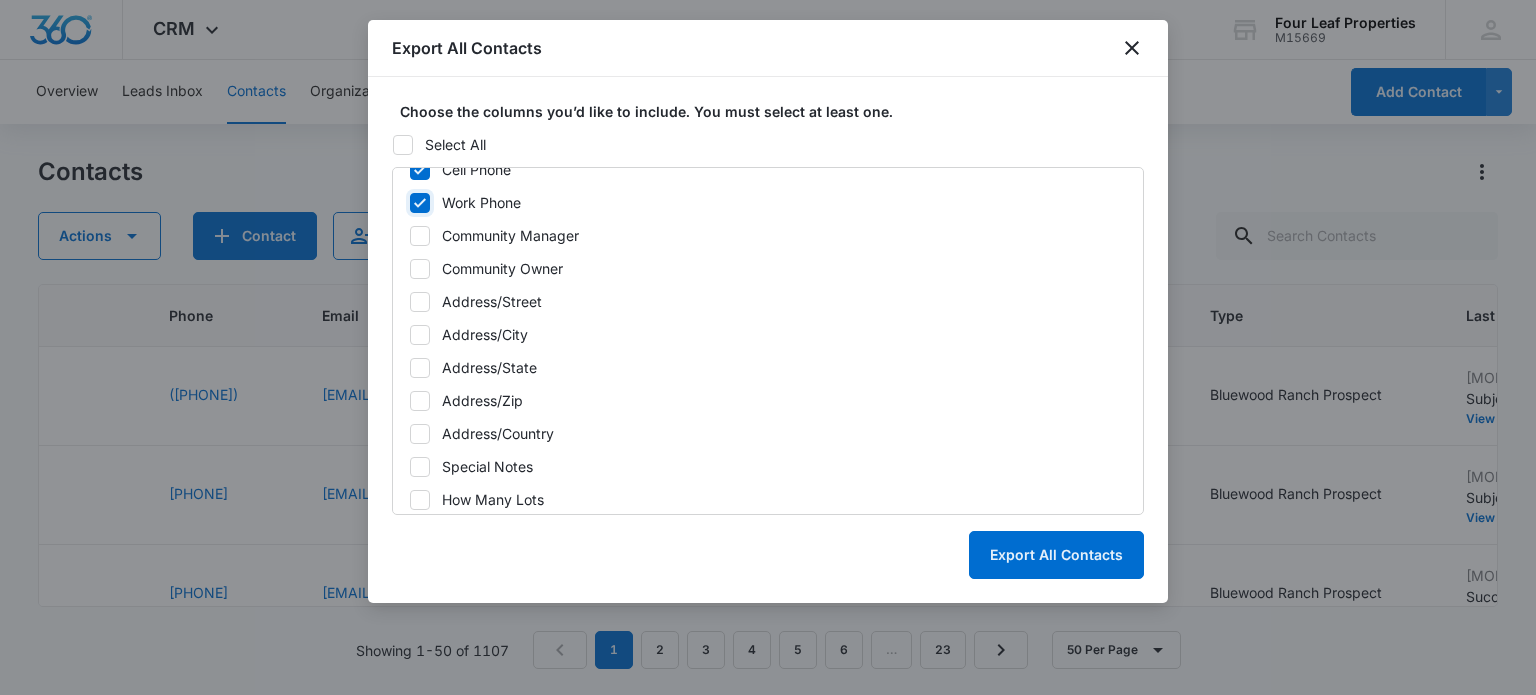 scroll, scrollTop: 611, scrollLeft: 0, axis: vertical 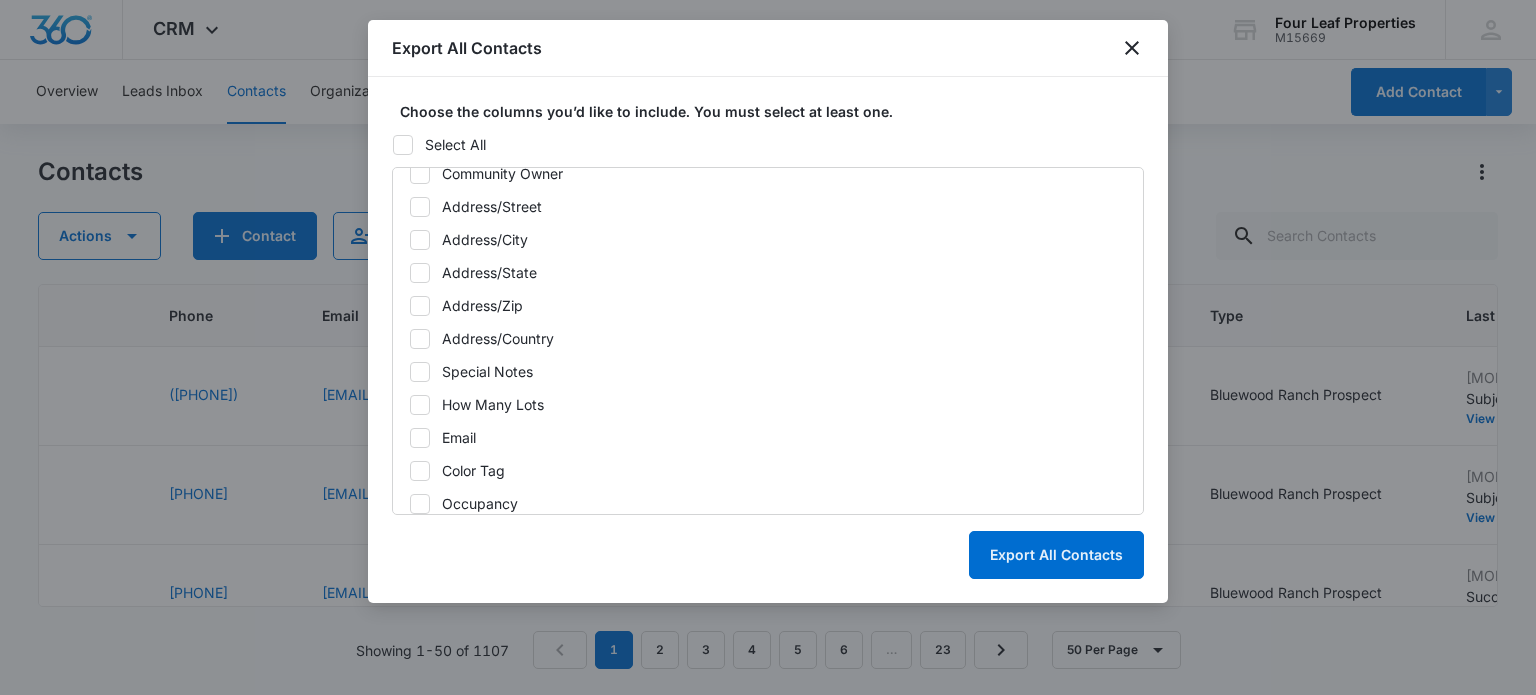 click 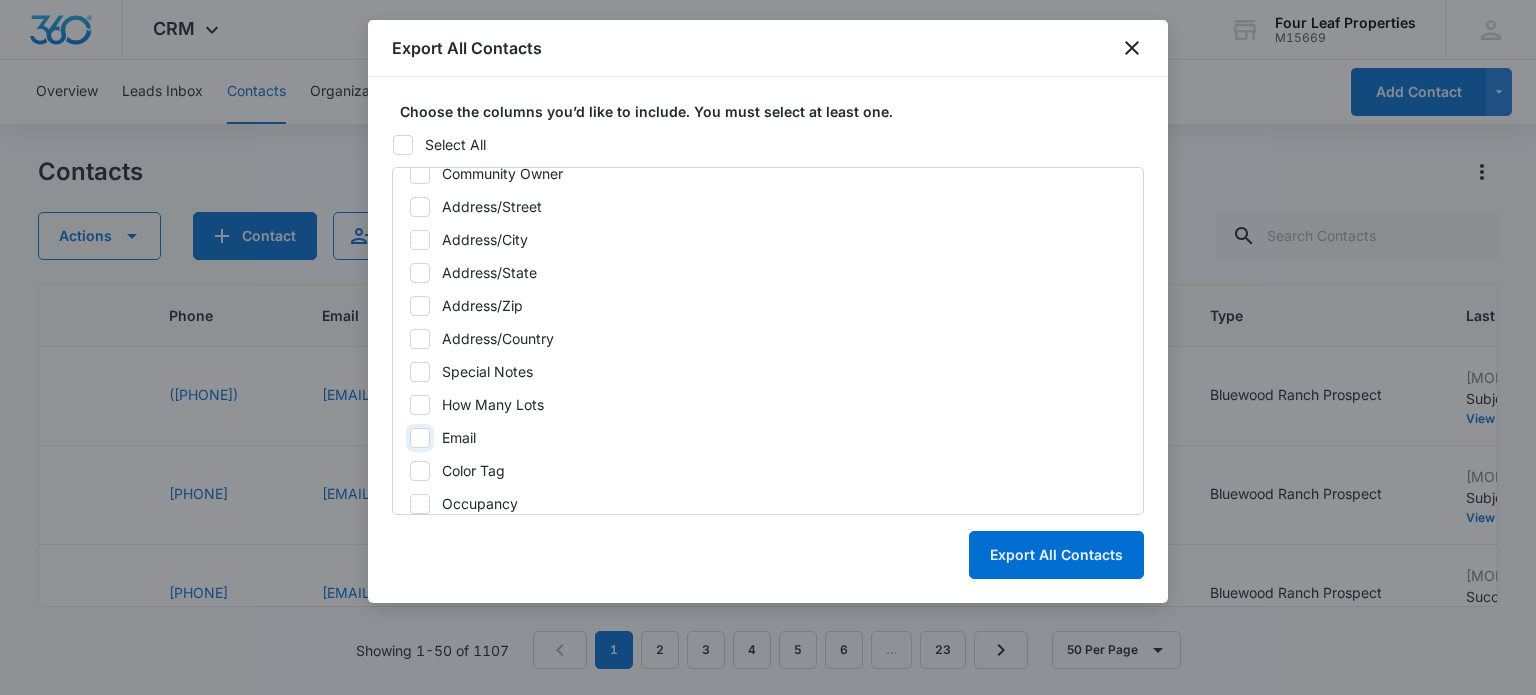 click on "Email" at bounding box center (409, 438) 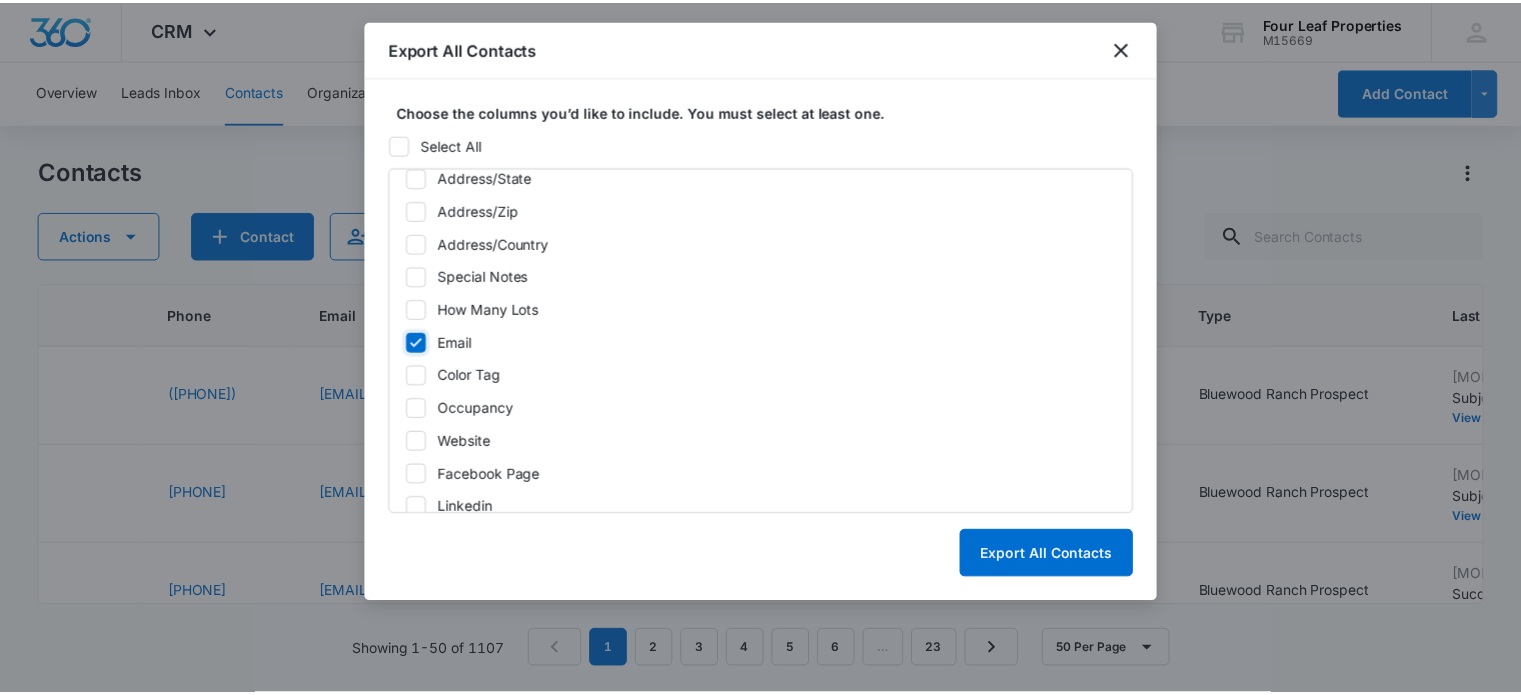 scroll, scrollTop: 707, scrollLeft: 0, axis: vertical 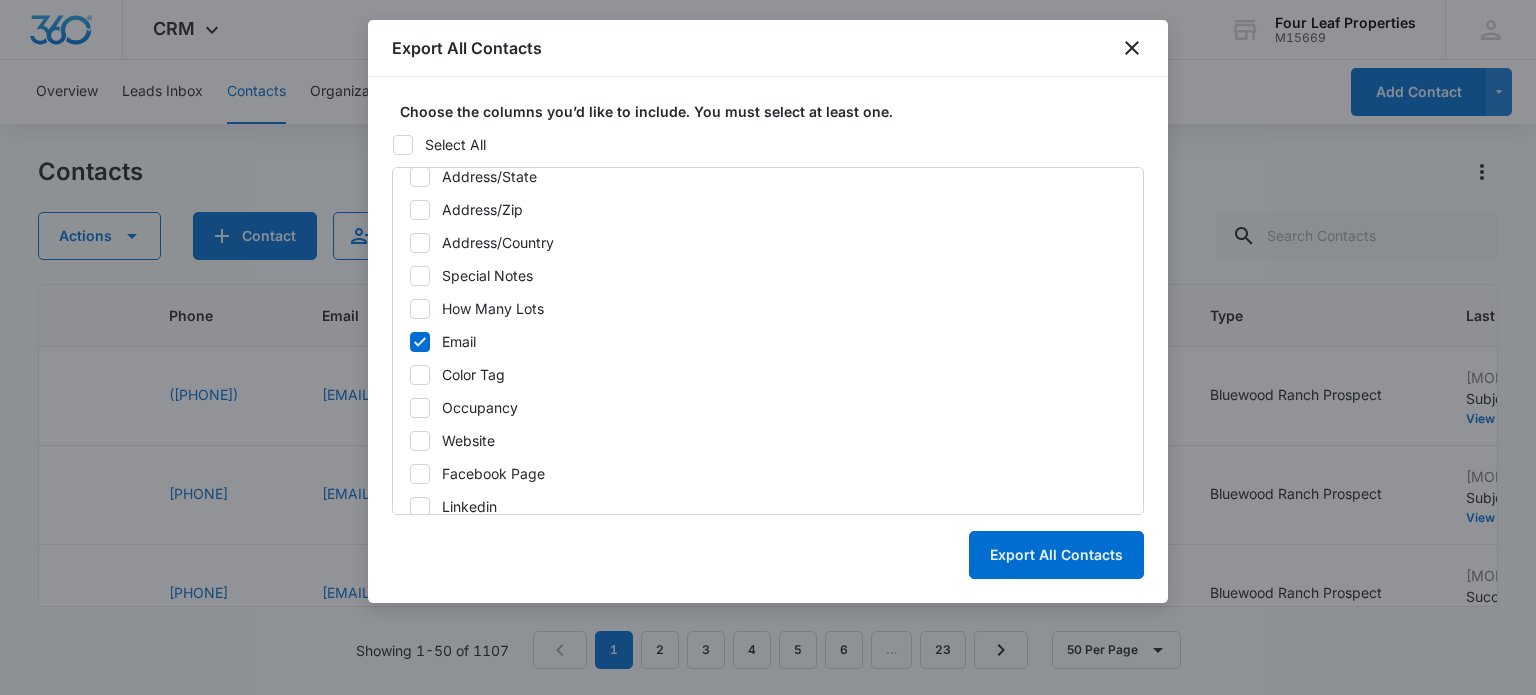 click 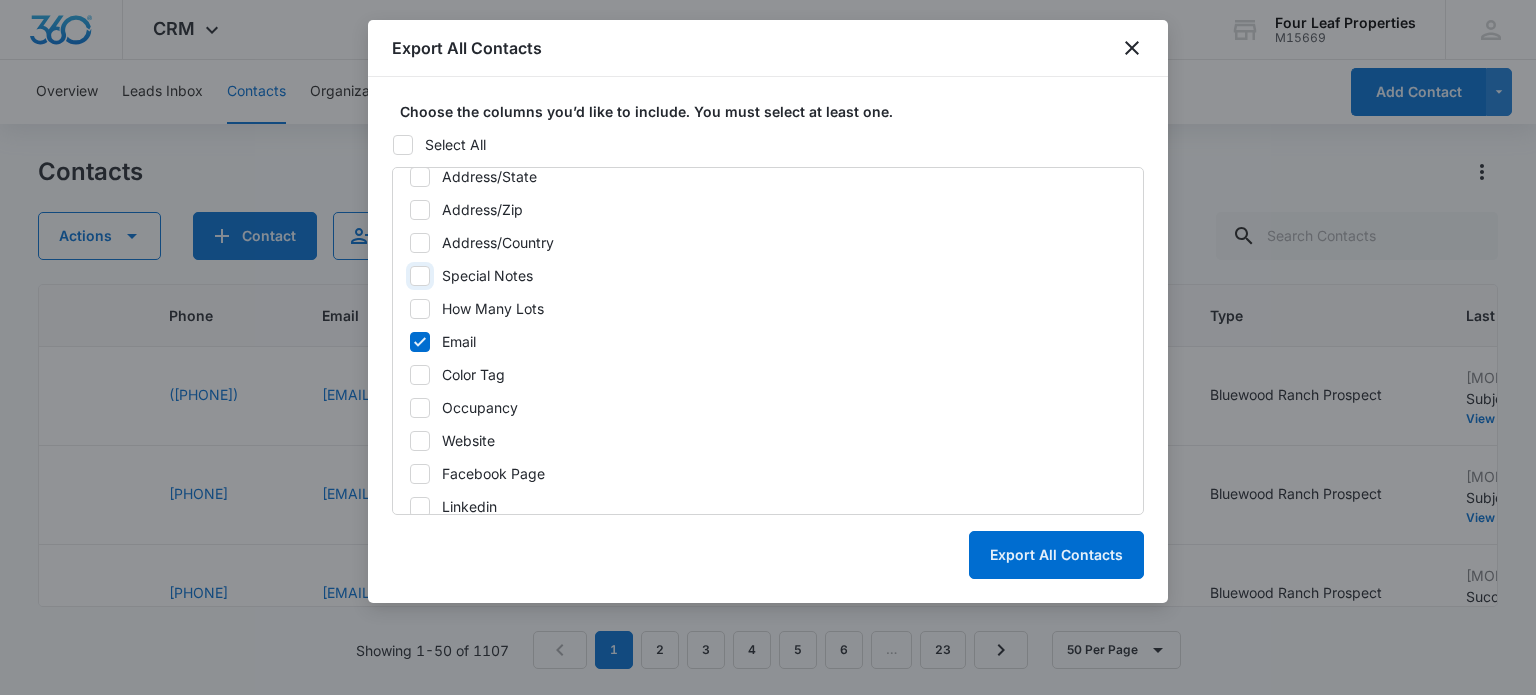 click on "Special Notes" at bounding box center [409, 276] 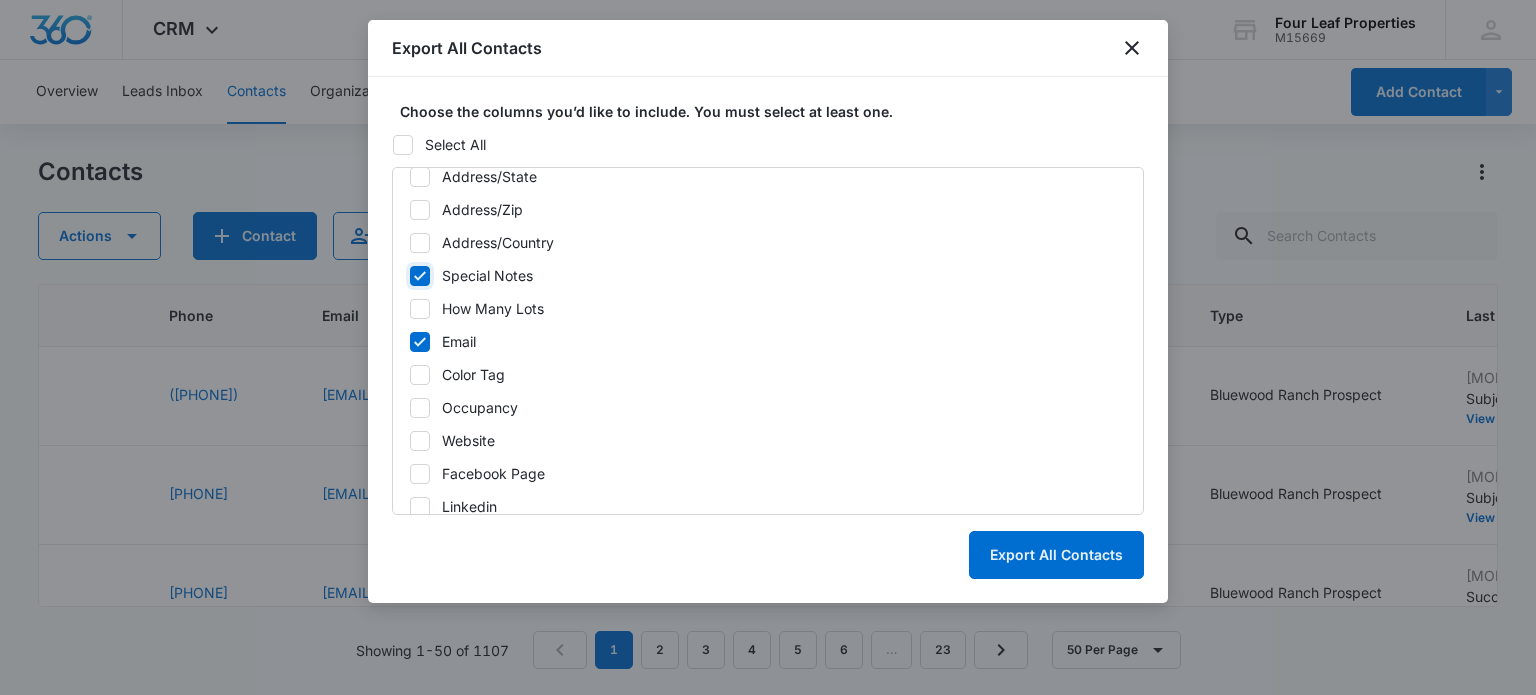 checkbox on "true" 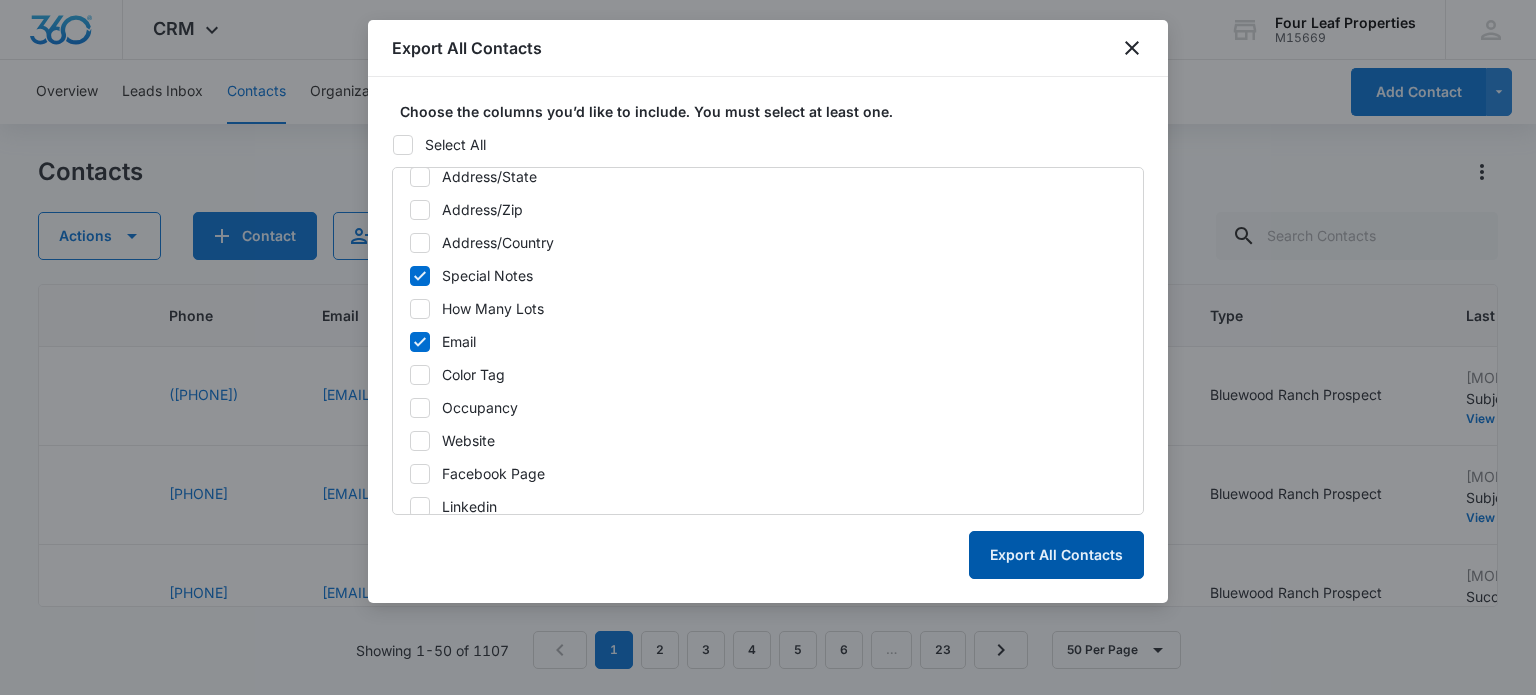 click on "Export All Contacts" at bounding box center [1056, 555] 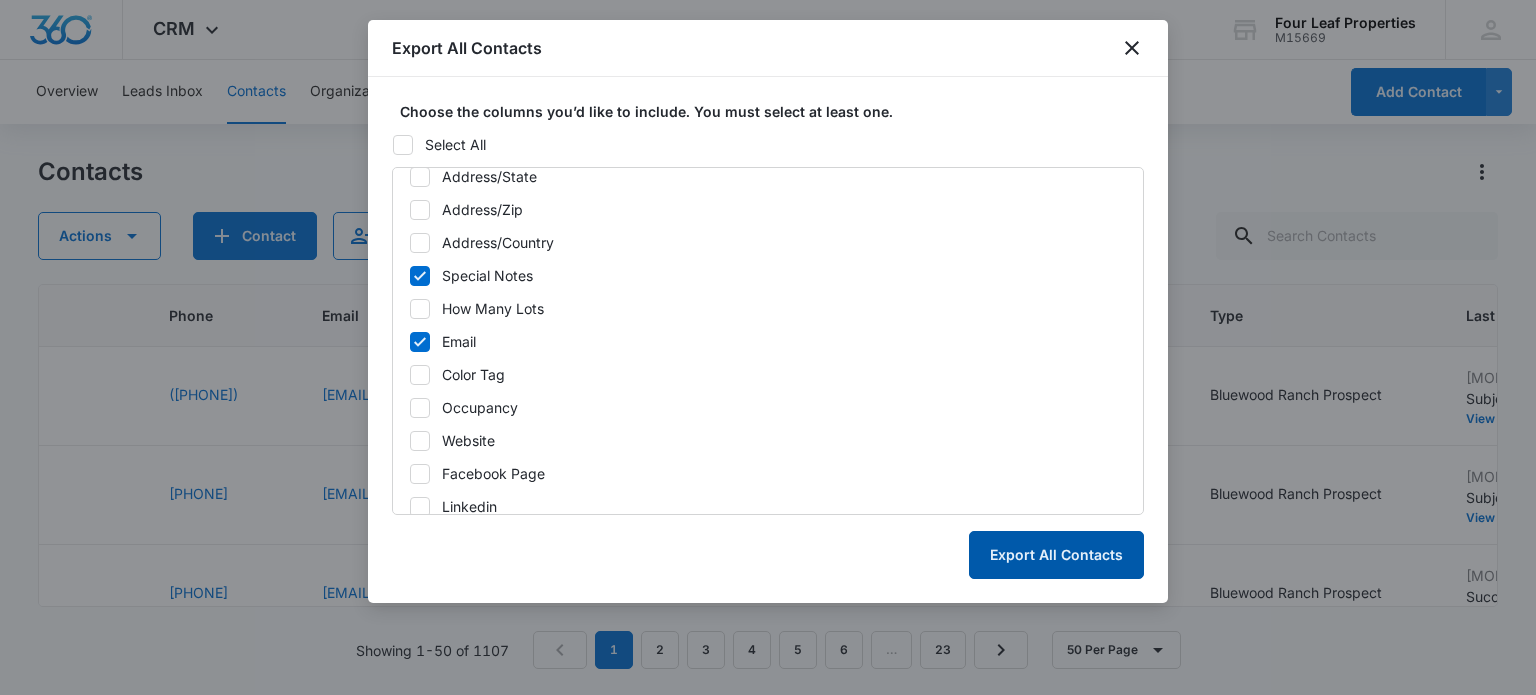 click on "Export All Contacts" at bounding box center [1056, 555] 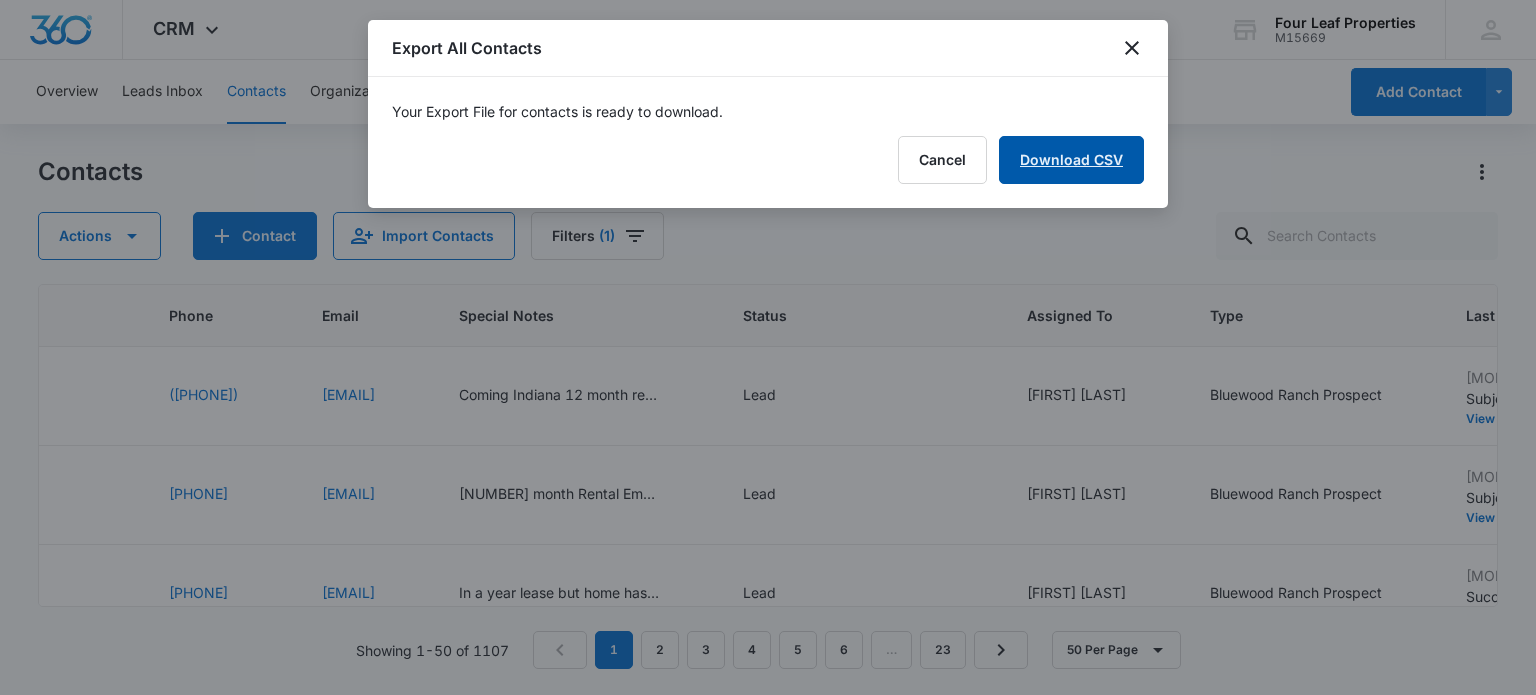 click on "Download CSV" at bounding box center (1071, 160) 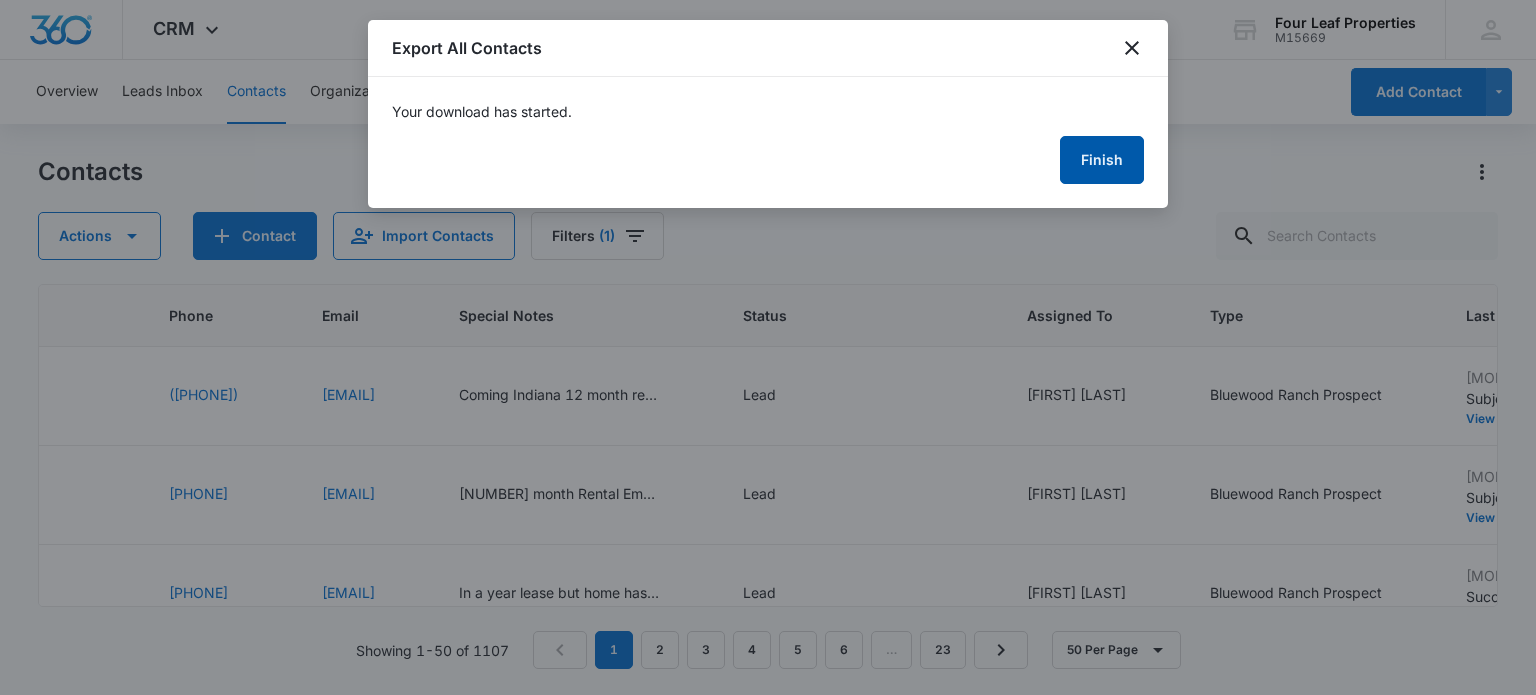 click on "Finish" at bounding box center (1102, 160) 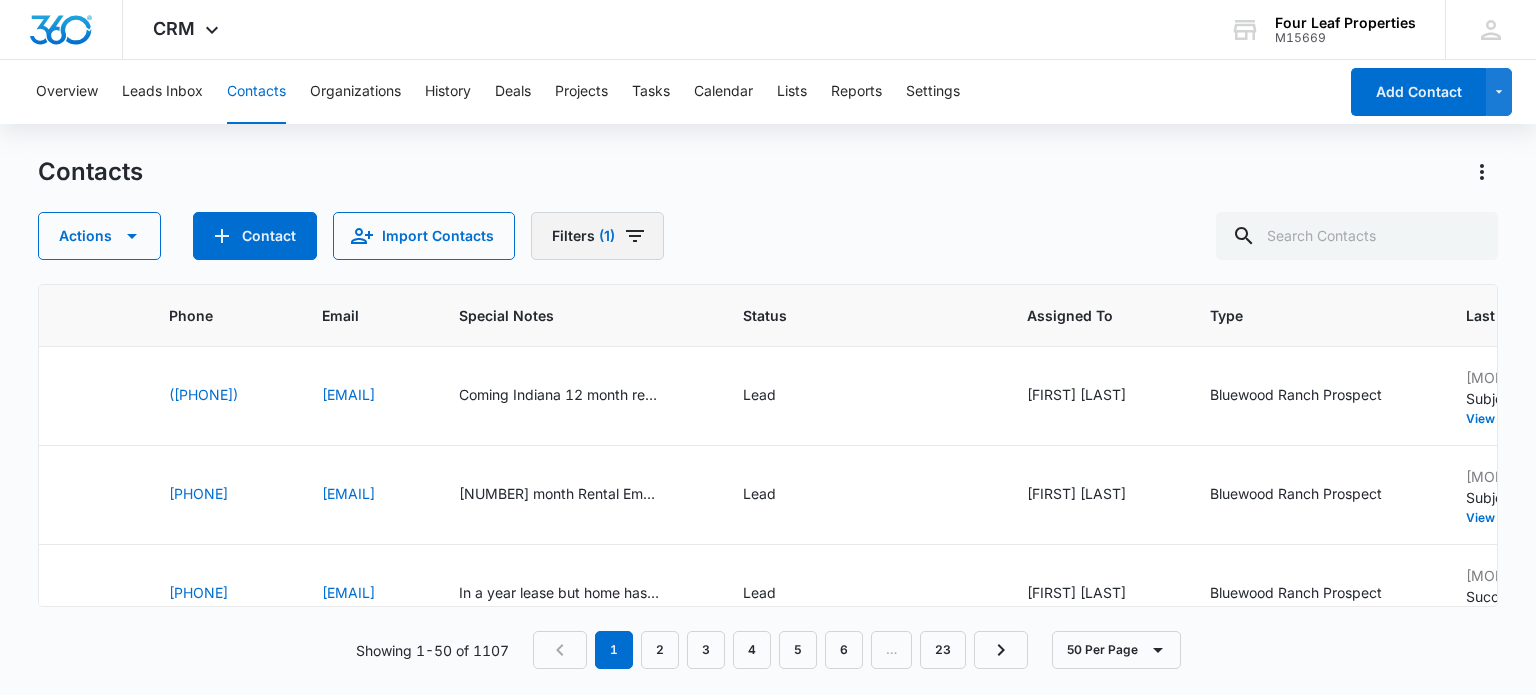 click 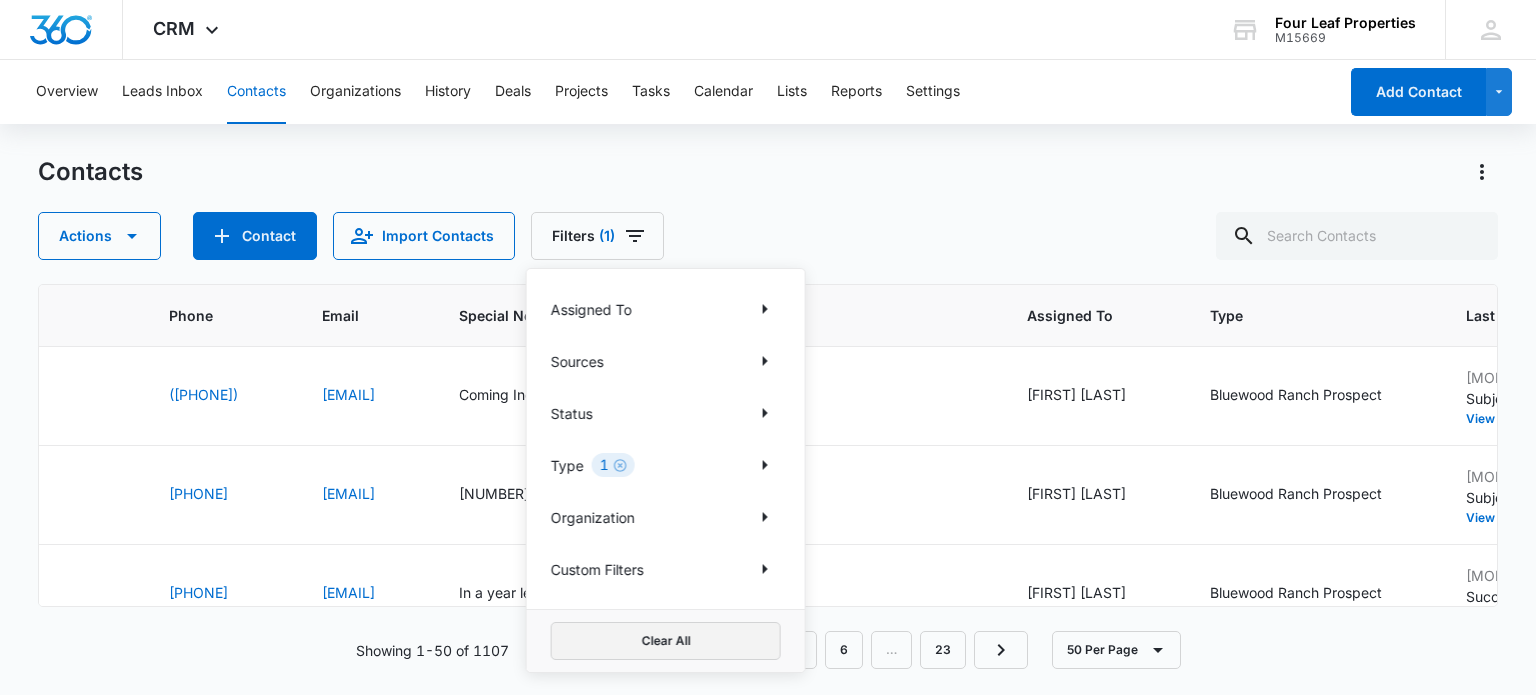 click on "Clear All" at bounding box center (666, 641) 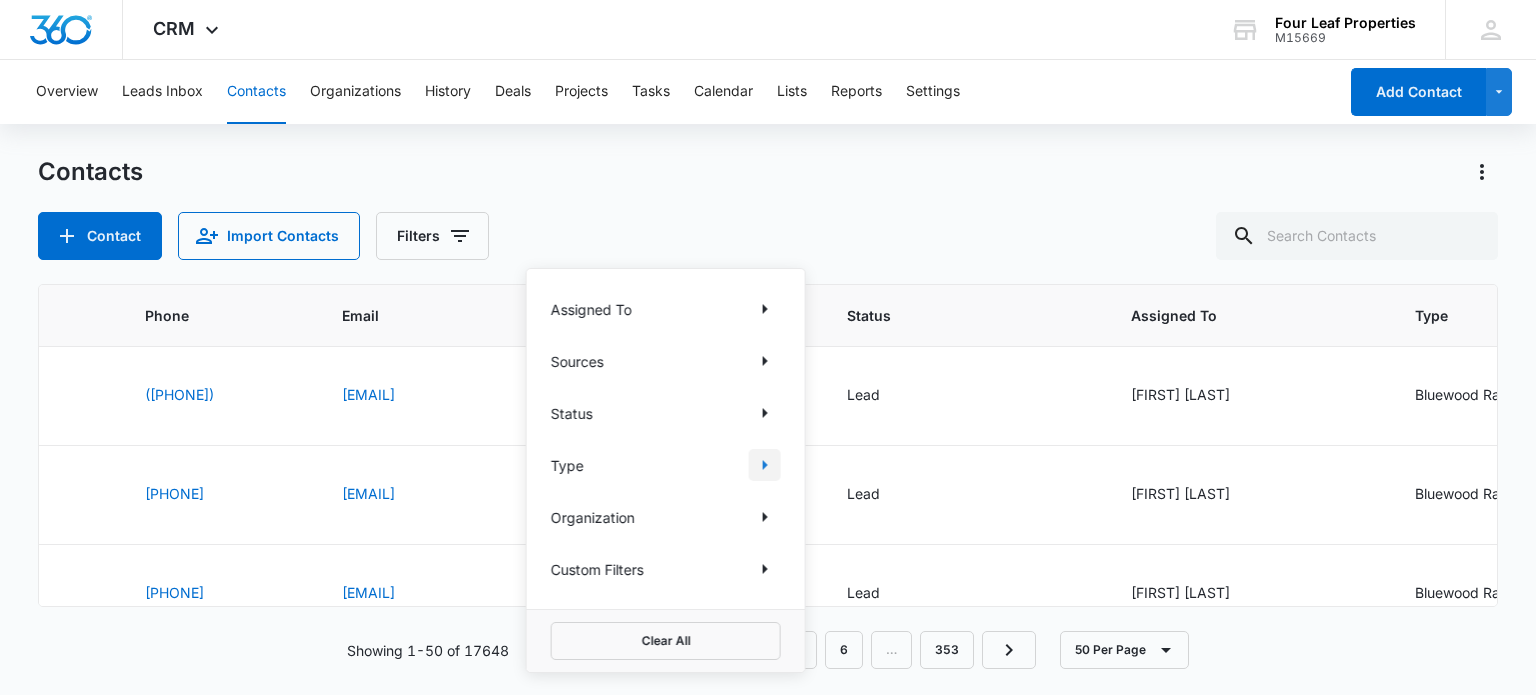 click 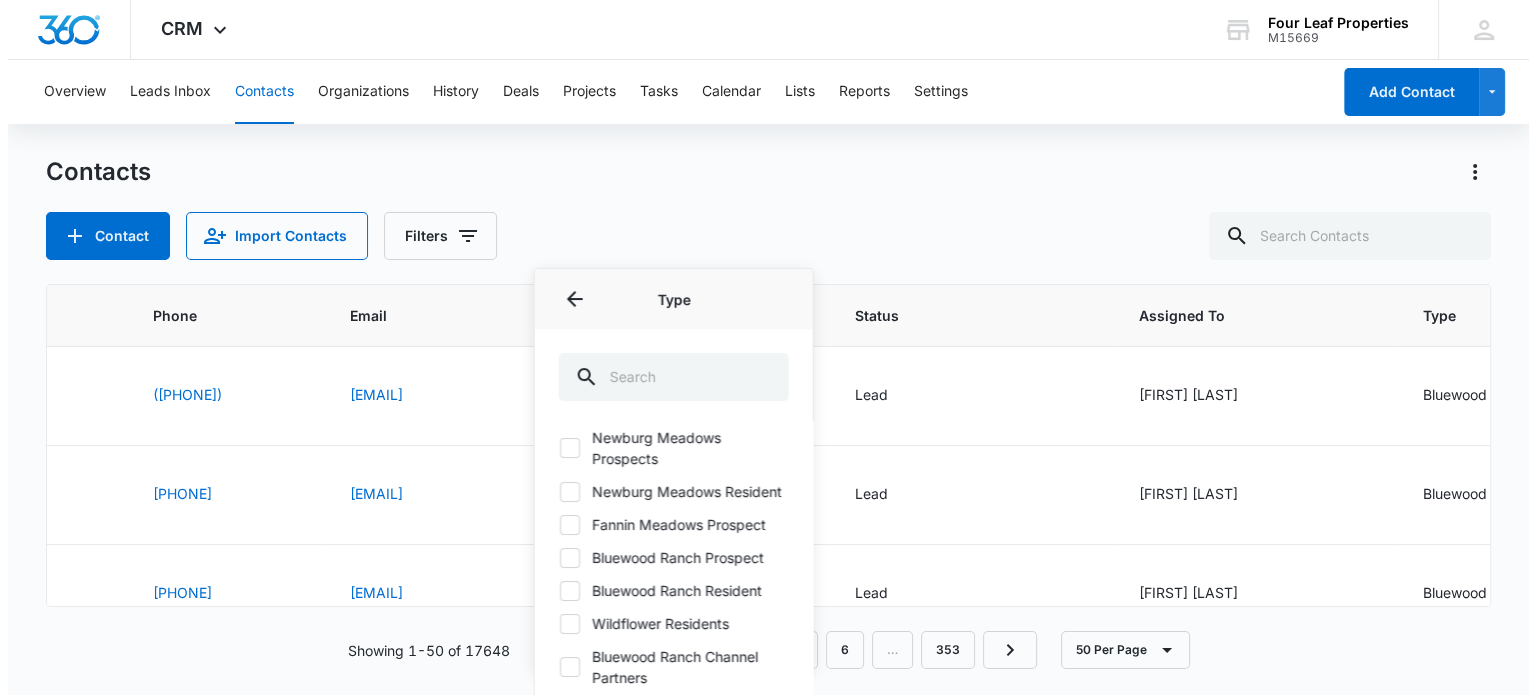 scroll, scrollTop: 678, scrollLeft: 0, axis: vertical 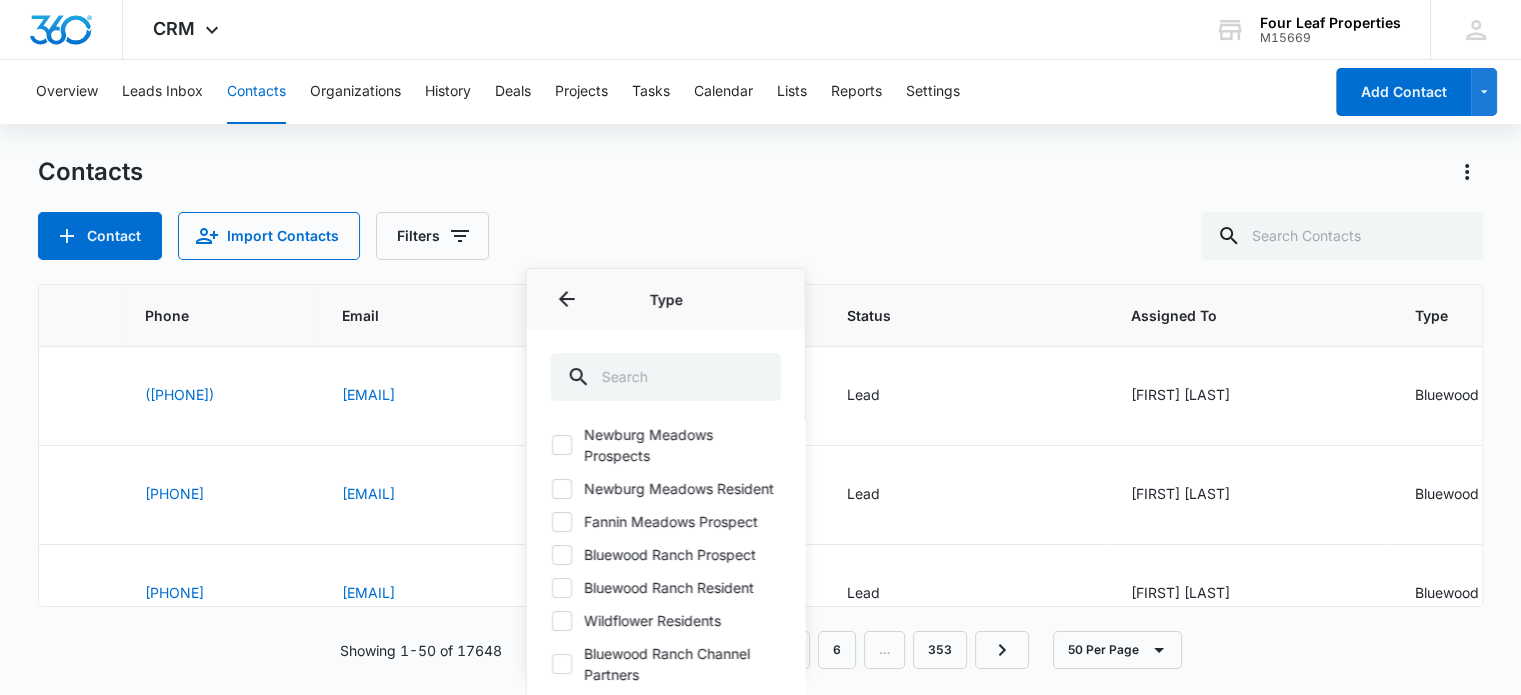 click 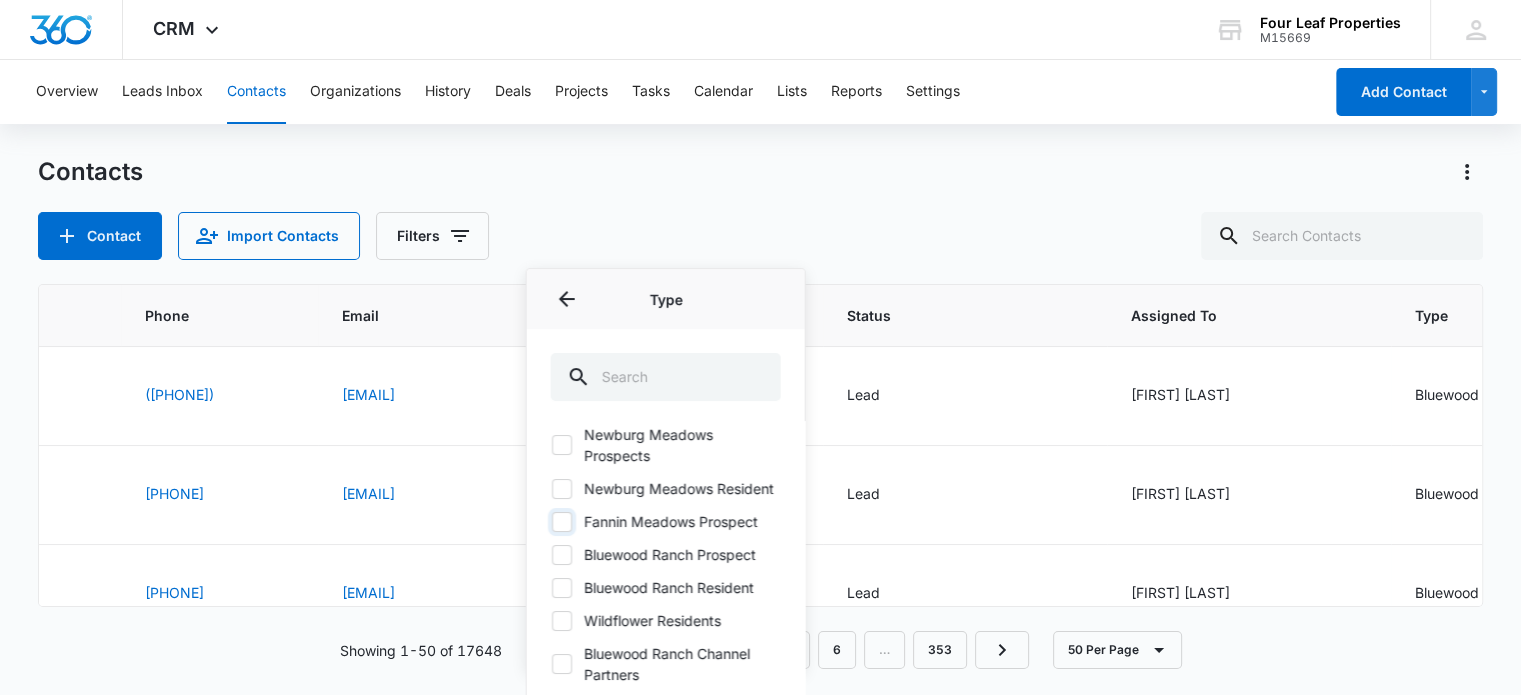 click on "Fannin Meadows Prospect" at bounding box center (551, 521) 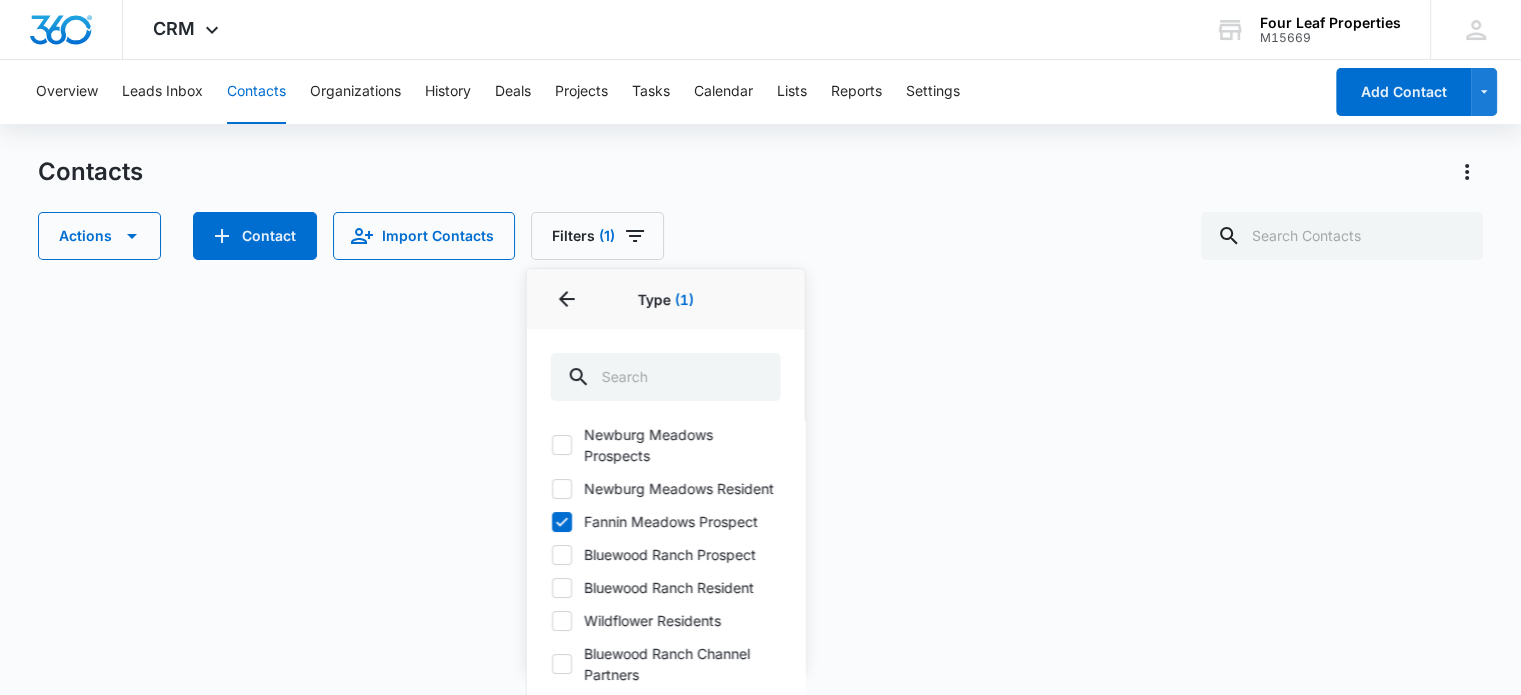 click on "Actions Contact Import Contacts Filters (1) Assigned To Sources Status Type 1 Type (1) (None) Unassigned Prospect PMS Prospect PMS Customer Summerhill Prospects North Branch Prospects No Location Prospects North Branch Residents Summerhill Resident Newburg Meadows Channel Partners Dover Glen Prospects North Branch Meadows Channel Partners General 2024 West Unity Prospects Dover Glen Channel Partners Fannin Meadow Resident Dover Glen Residents Summerhillapprovednotclosedprospect West Unity Residents Newburg Meadows Prospects Newburg Meadows Resident Fannin Meadows Prospect Bluewood Ranch Prospect Bluewood Ranch Resident Wildflower Residents Bluewood Ranch Channel Partners Wildflower Crossing Prospects Fannin Meadows Channel Partners Wildflower Channel Partners Summerhill Channel Partners Organization Custom Filters Clear All" at bounding box center [760, 236] 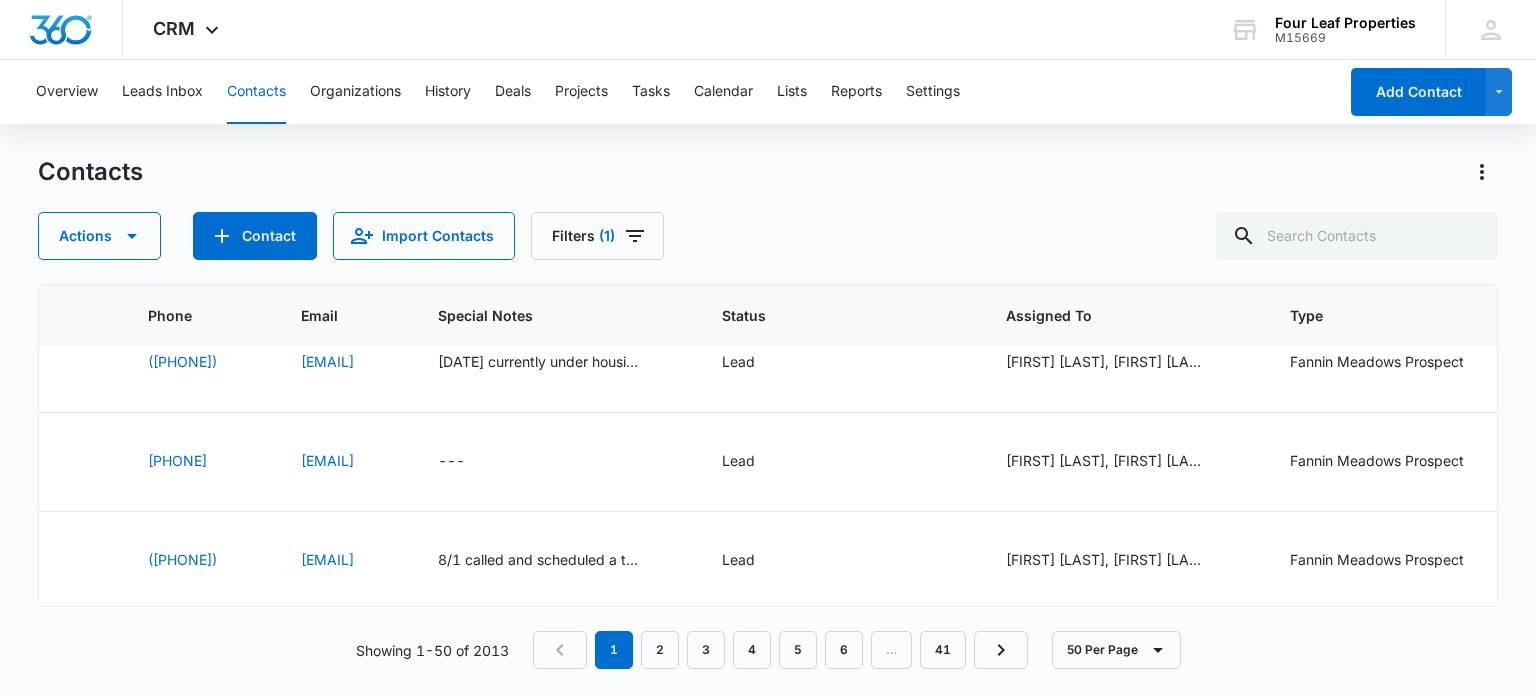 scroll, scrollTop: 0, scrollLeft: 384, axis: horizontal 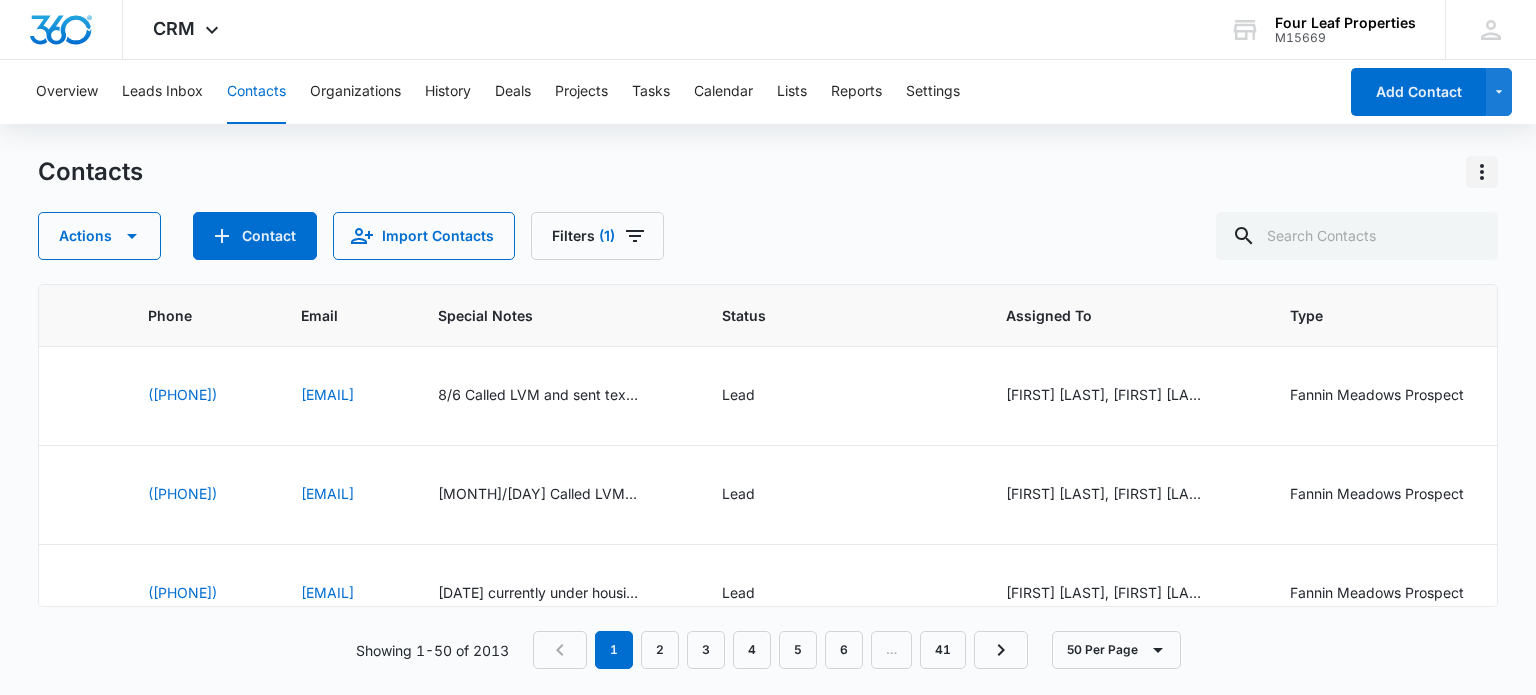 click 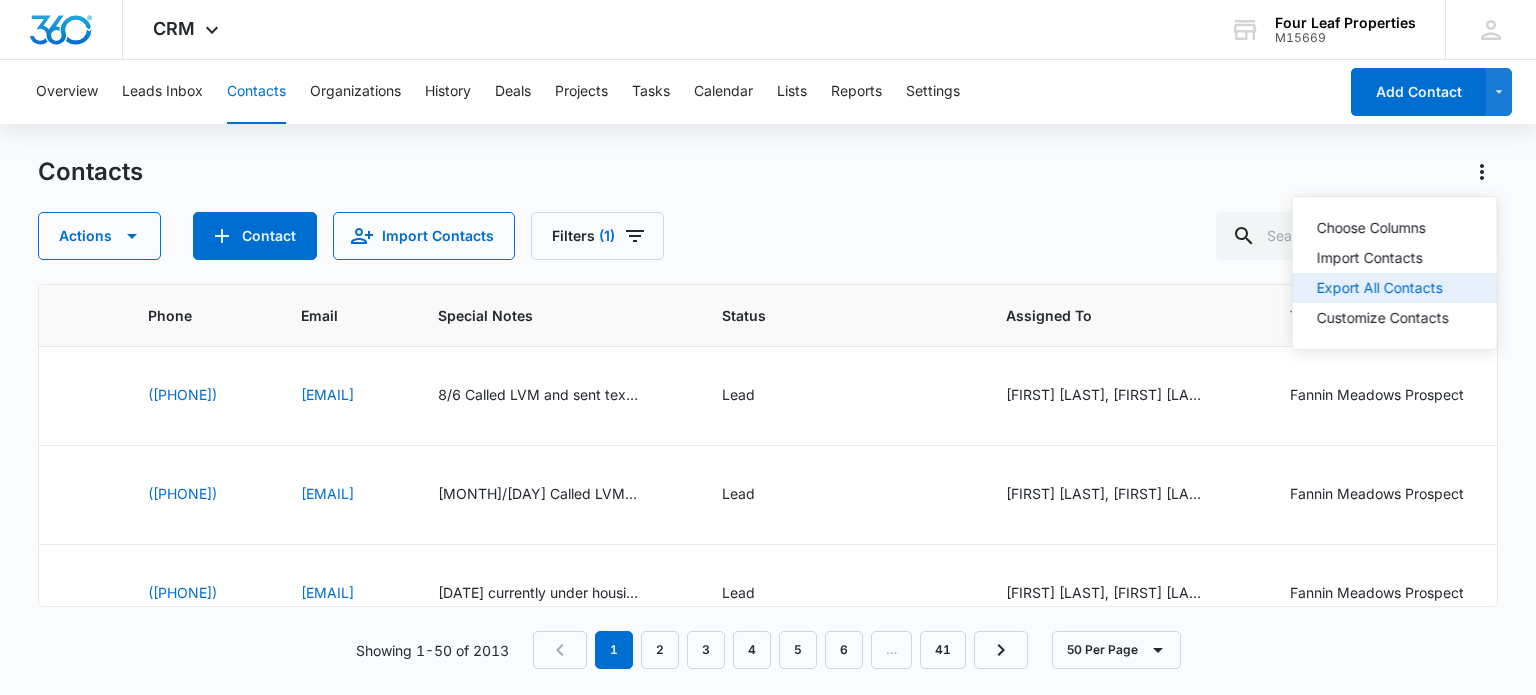 click on "Export All Contacts" at bounding box center [1383, 288] 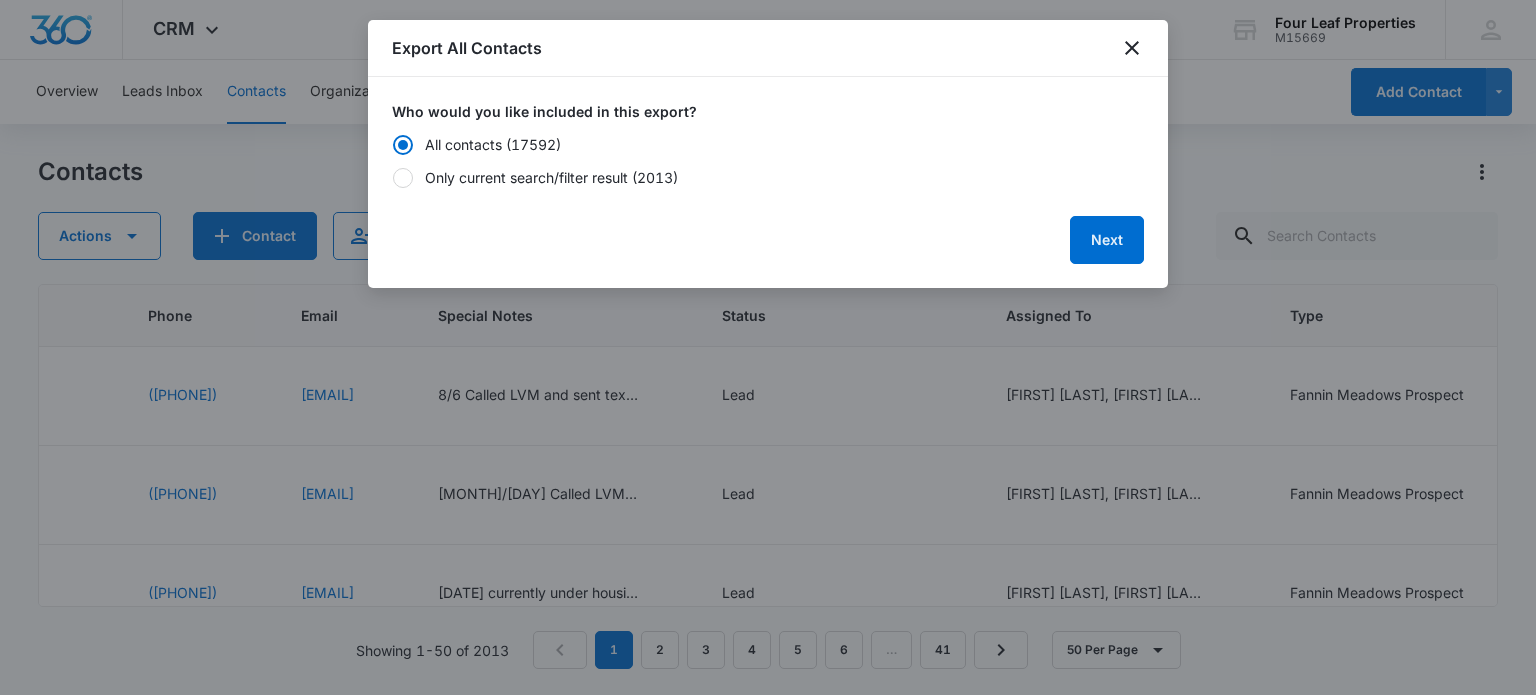 click at bounding box center (403, 178) 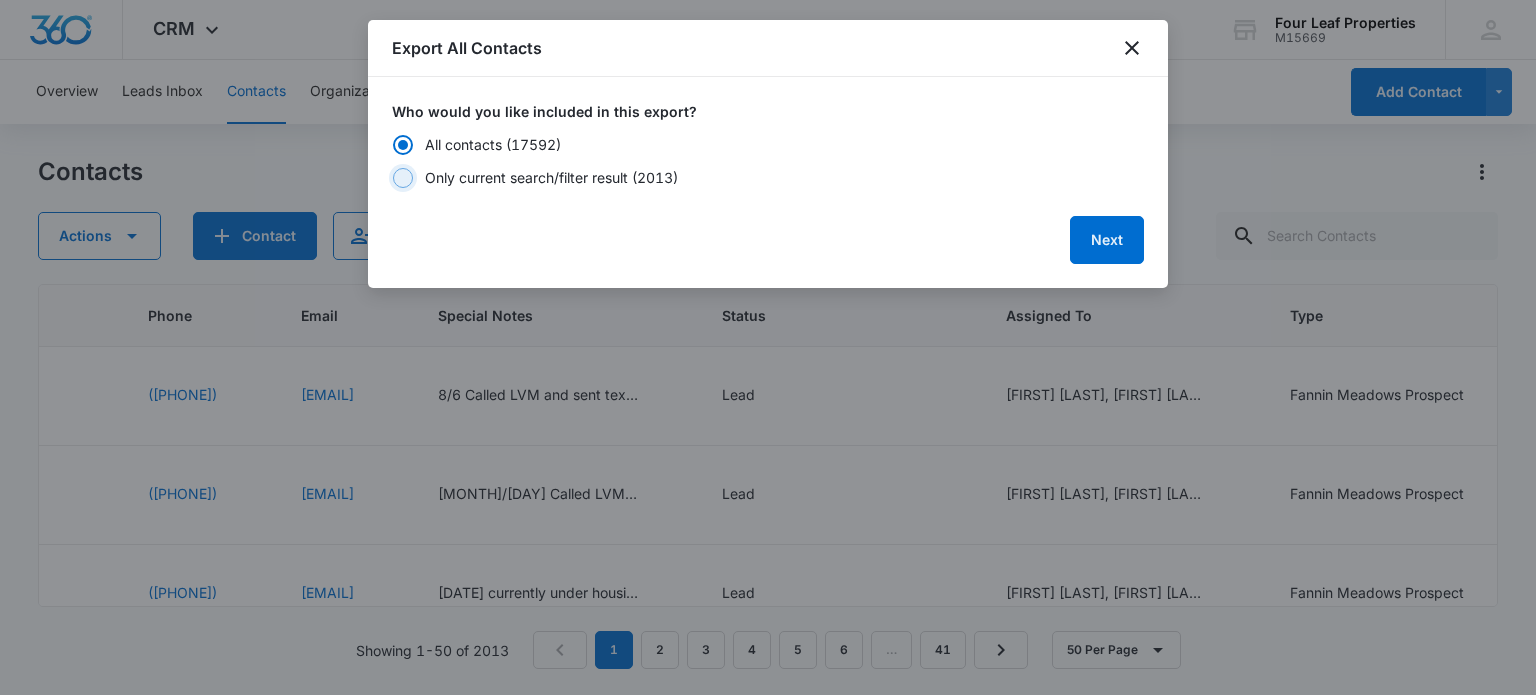 radio on "false" 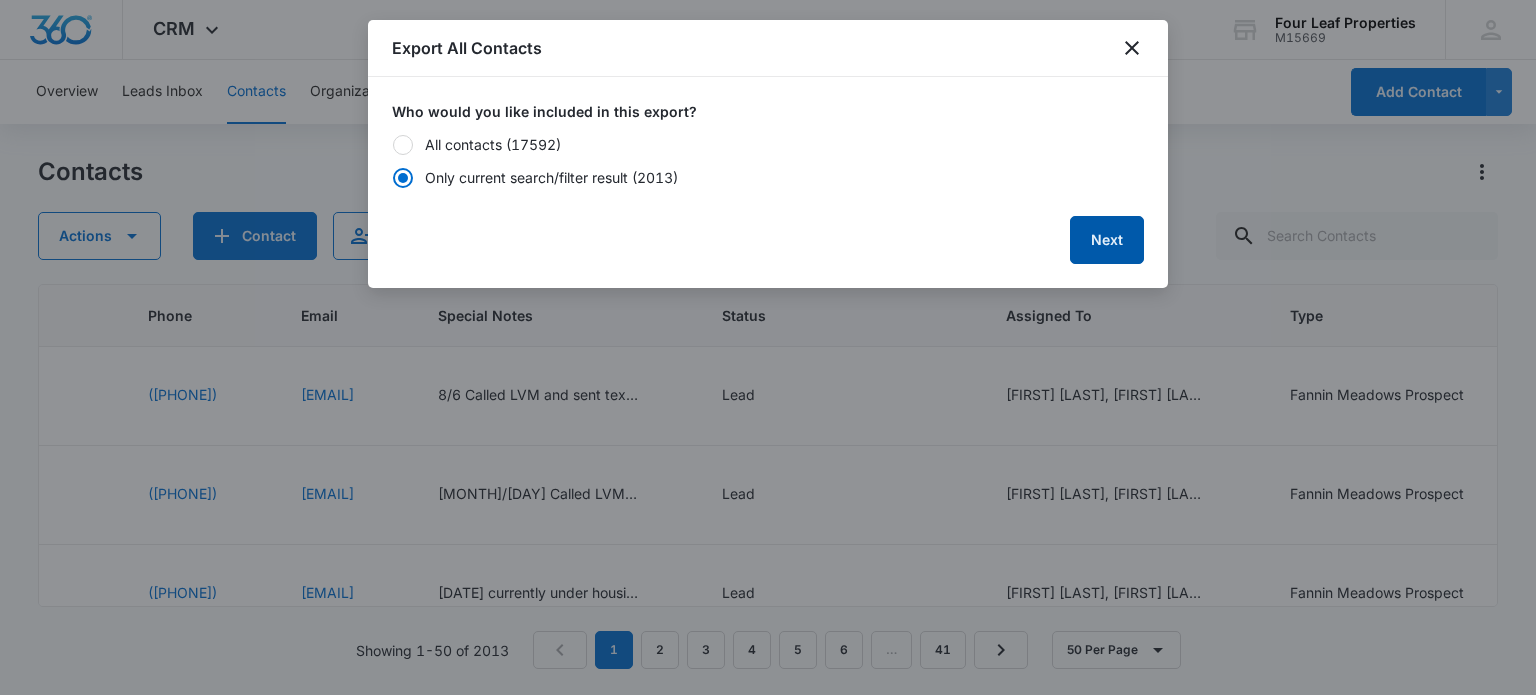 click on "Next" at bounding box center [1107, 240] 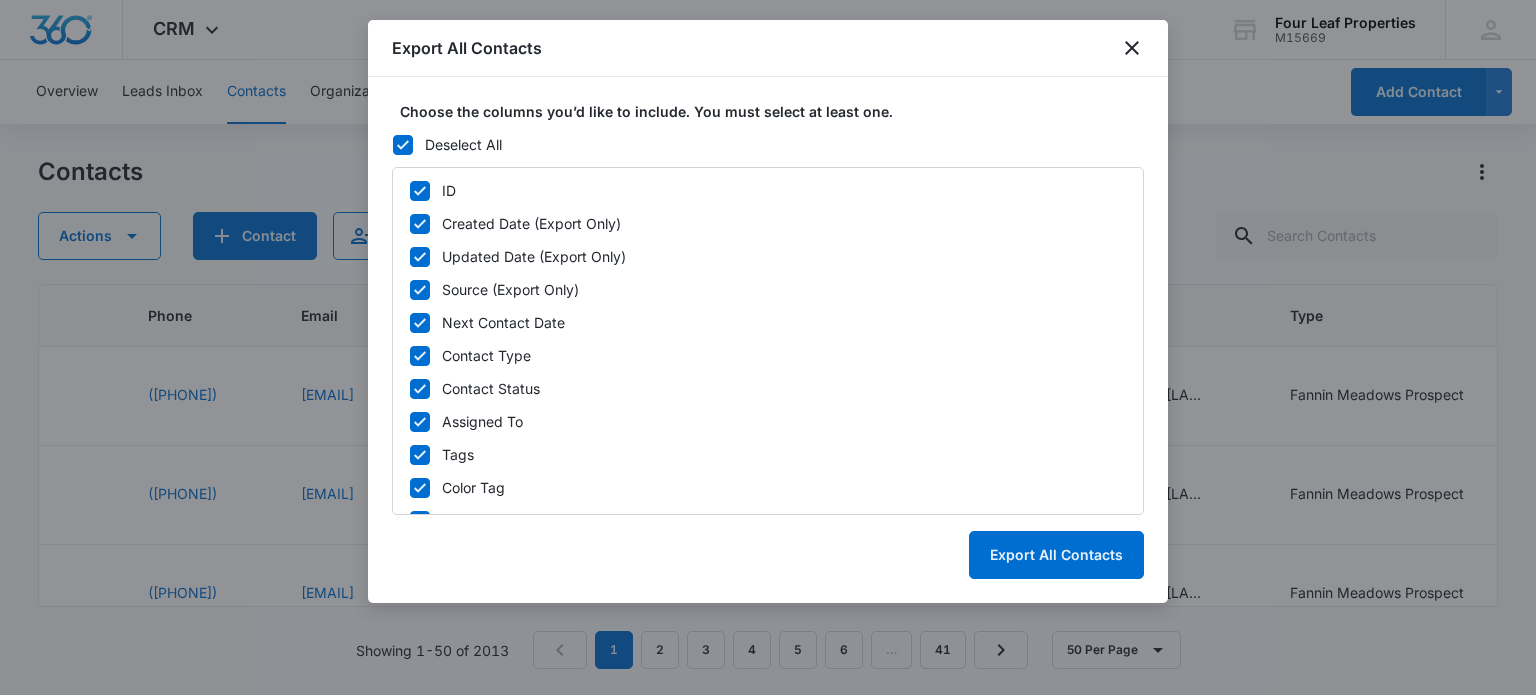 click 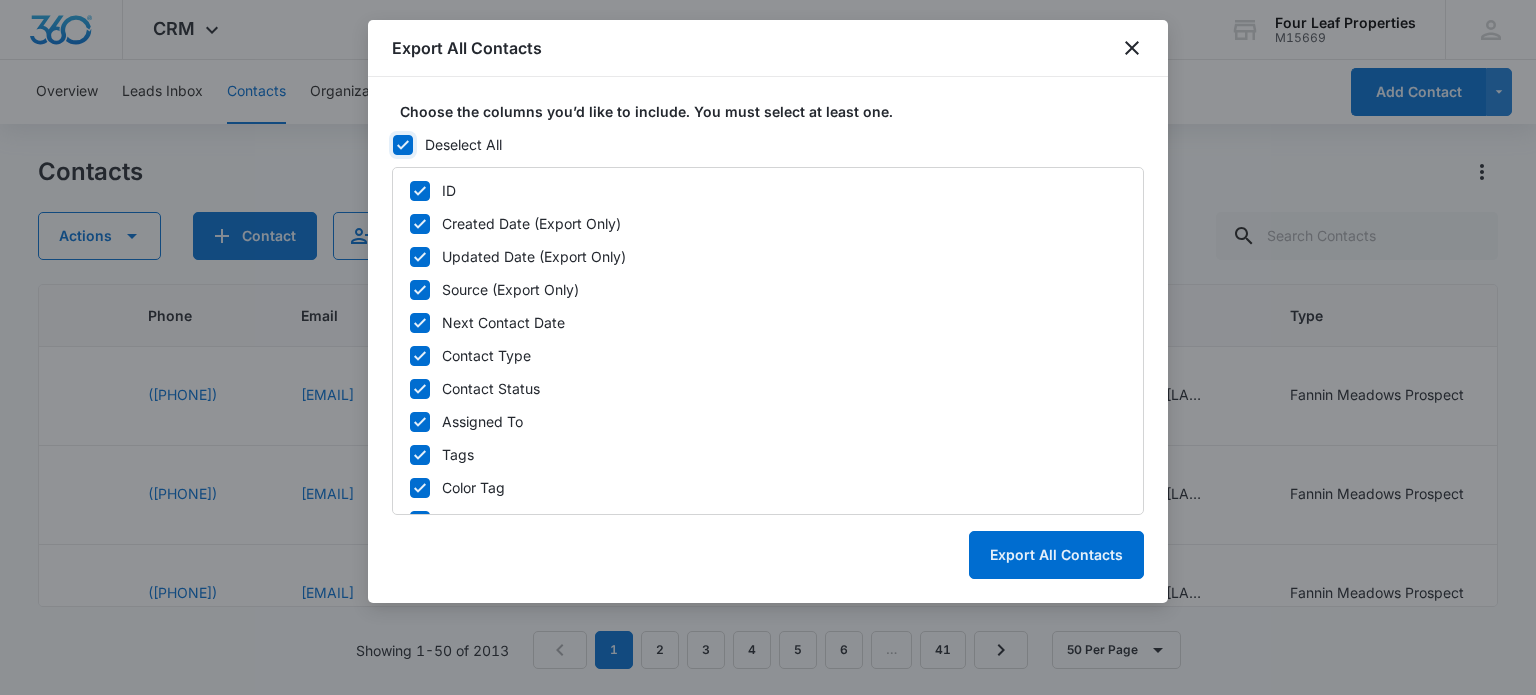 click on "Deselect All" at bounding box center (392, 145) 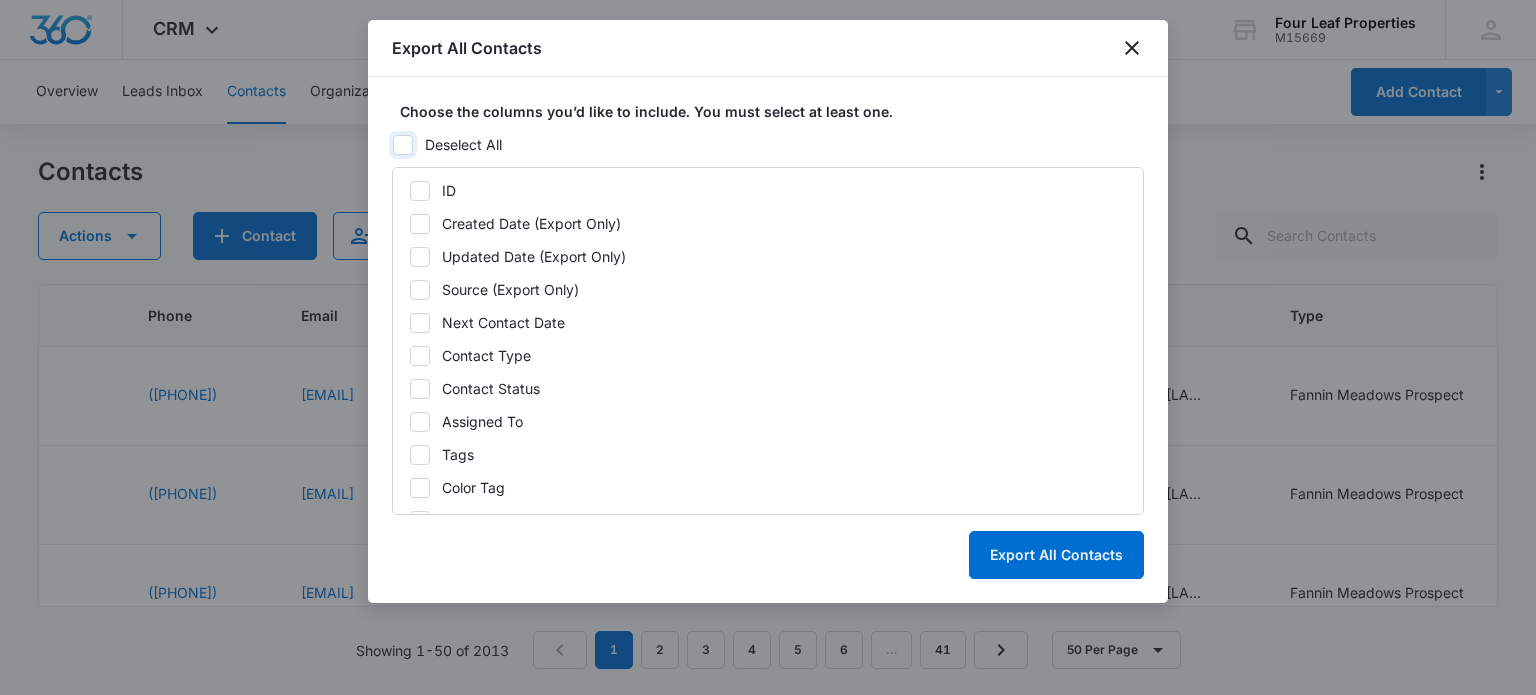 checkbox on "false" 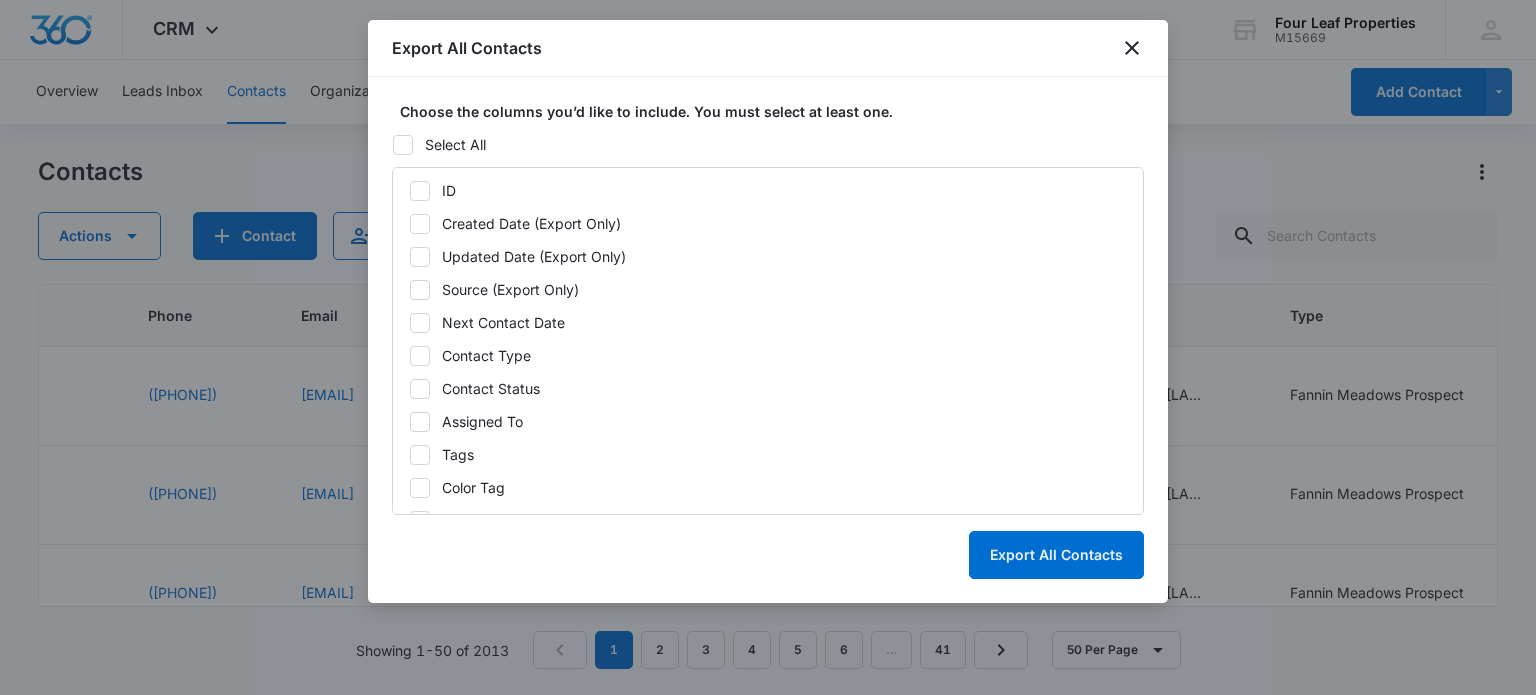 click 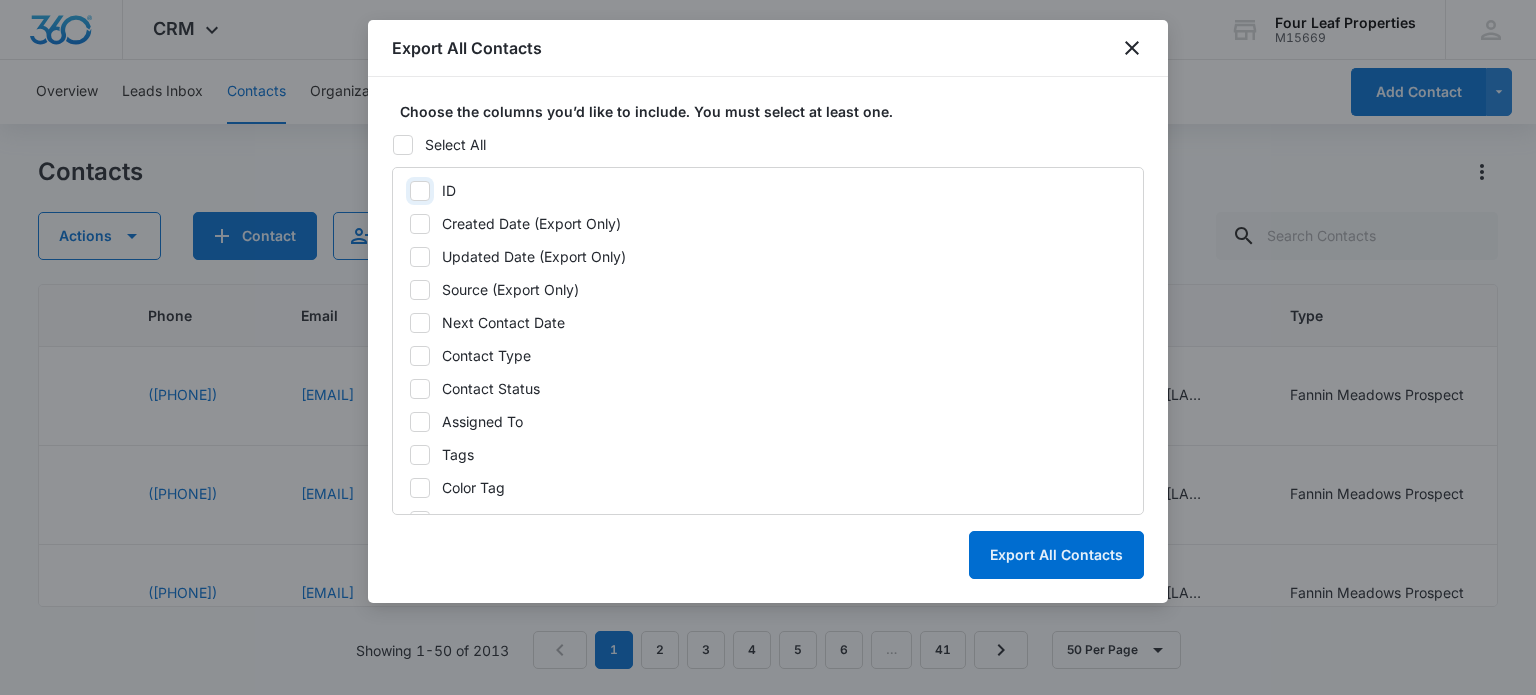 click on "ID" at bounding box center (409, 191) 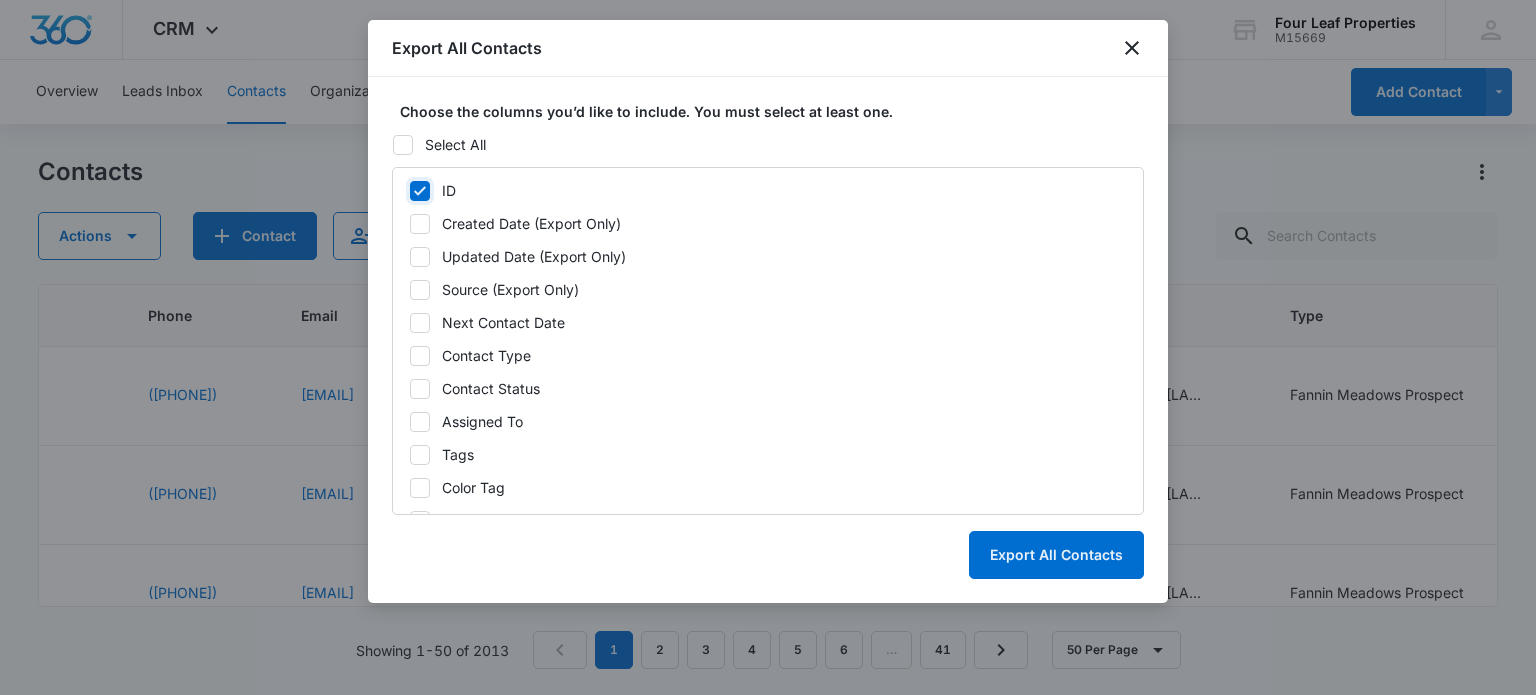 checkbox on "true" 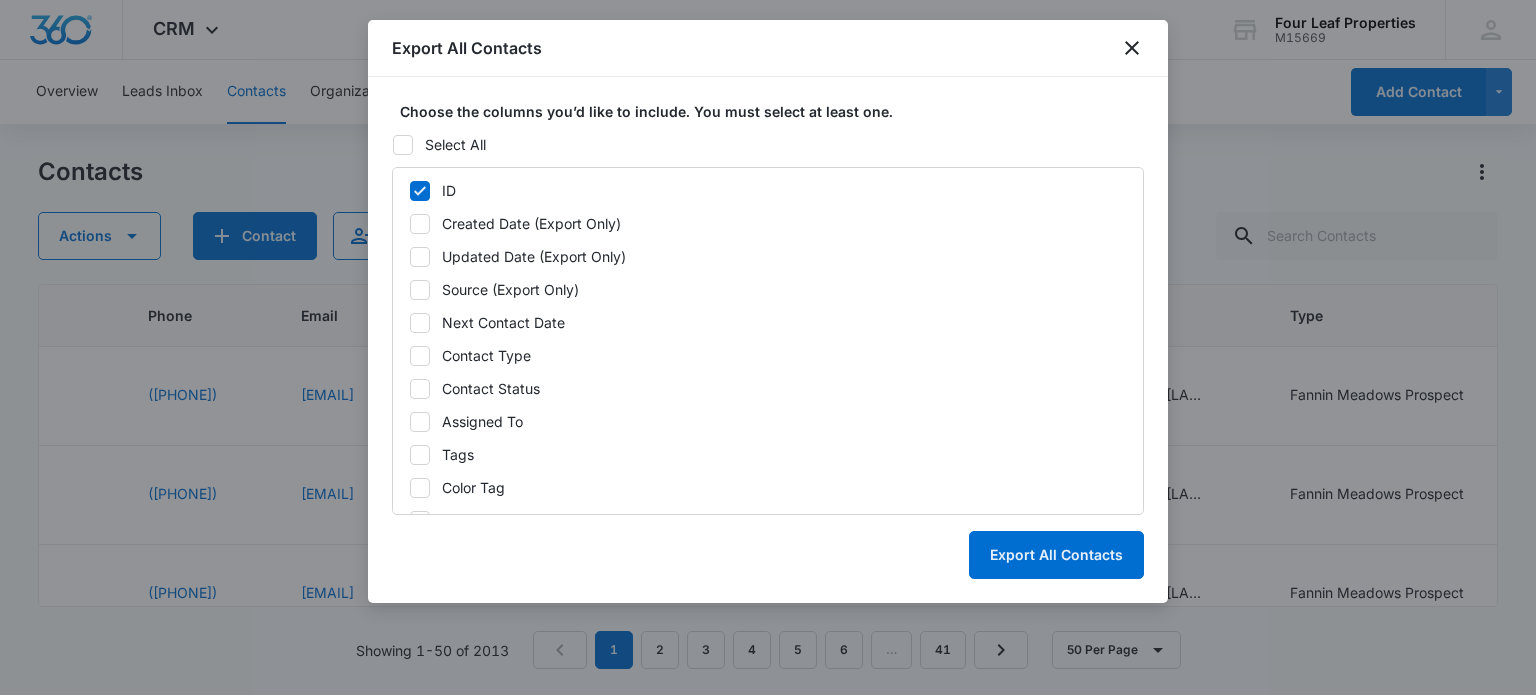 click 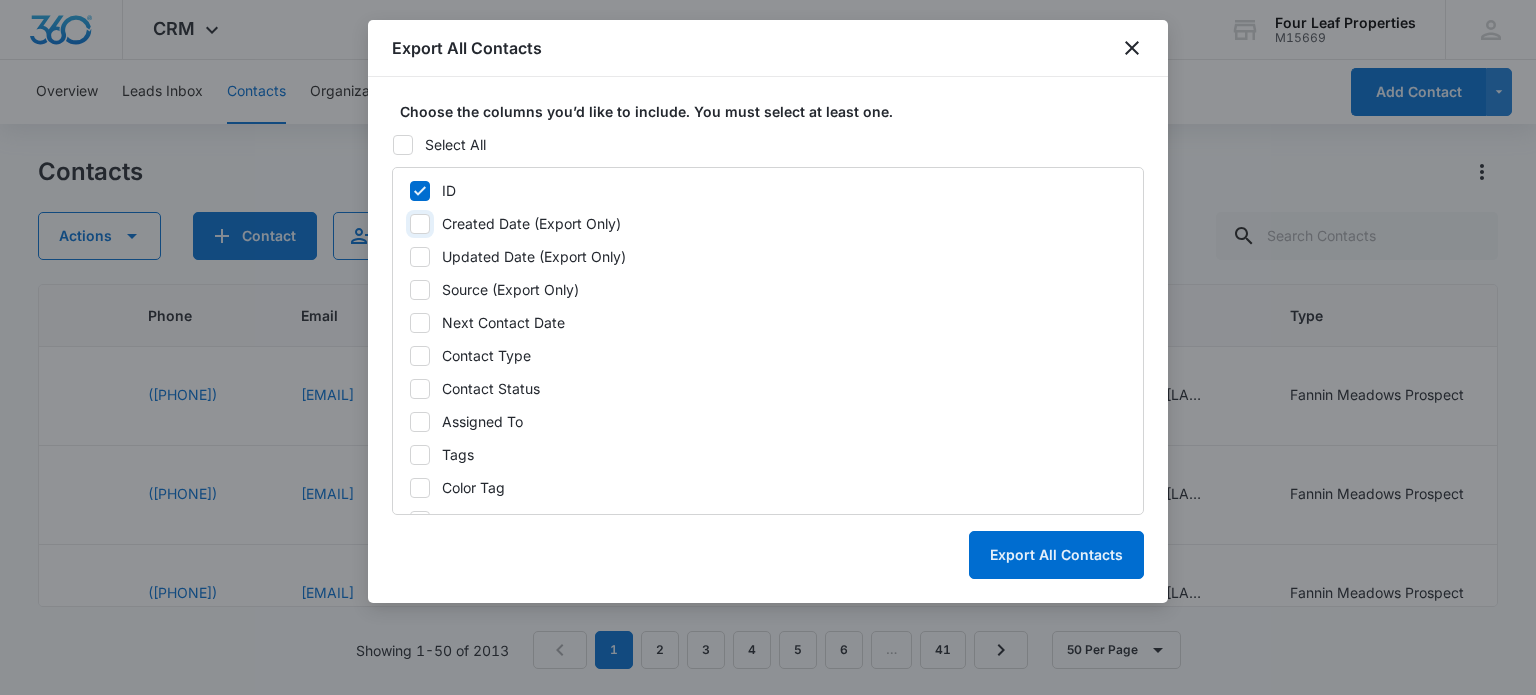 click on "Created Date (Export Only)" at bounding box center [409, 224] 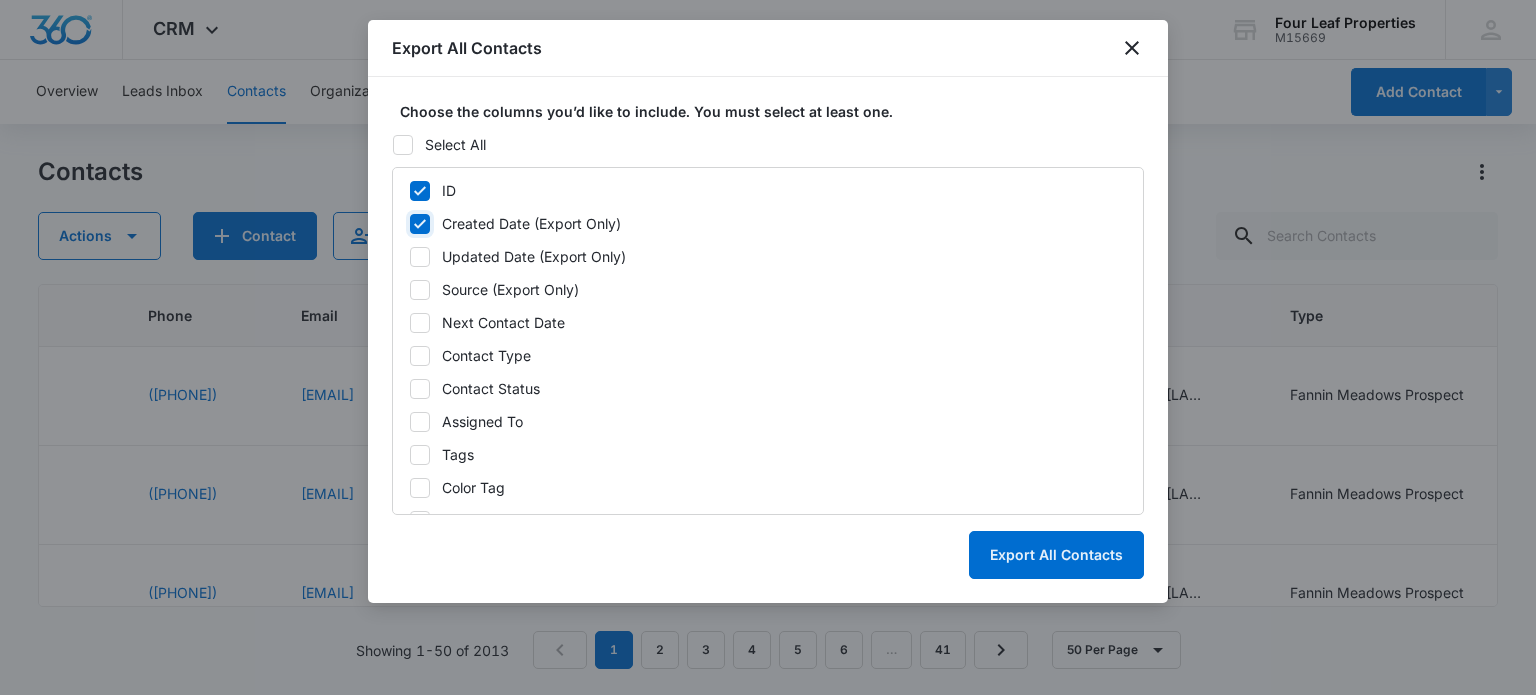 checkbox on "true" 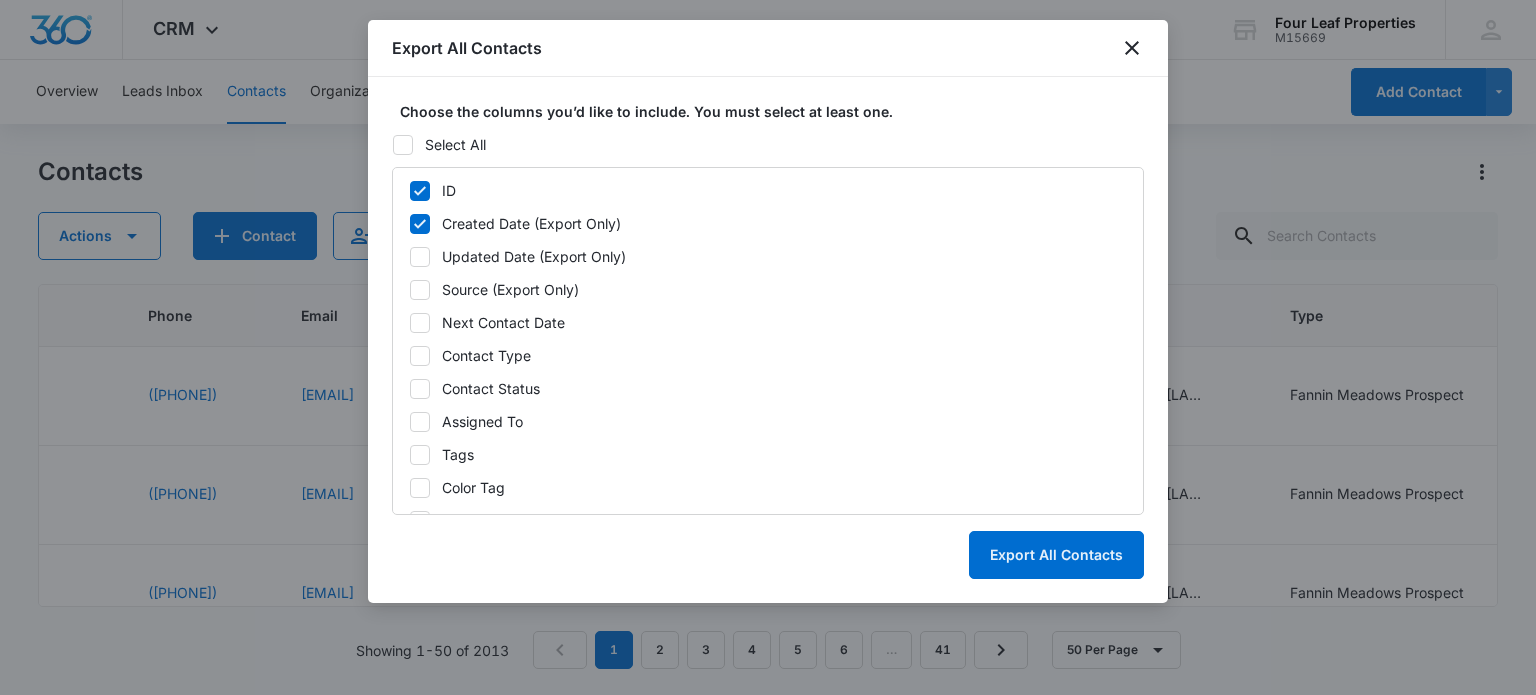 click 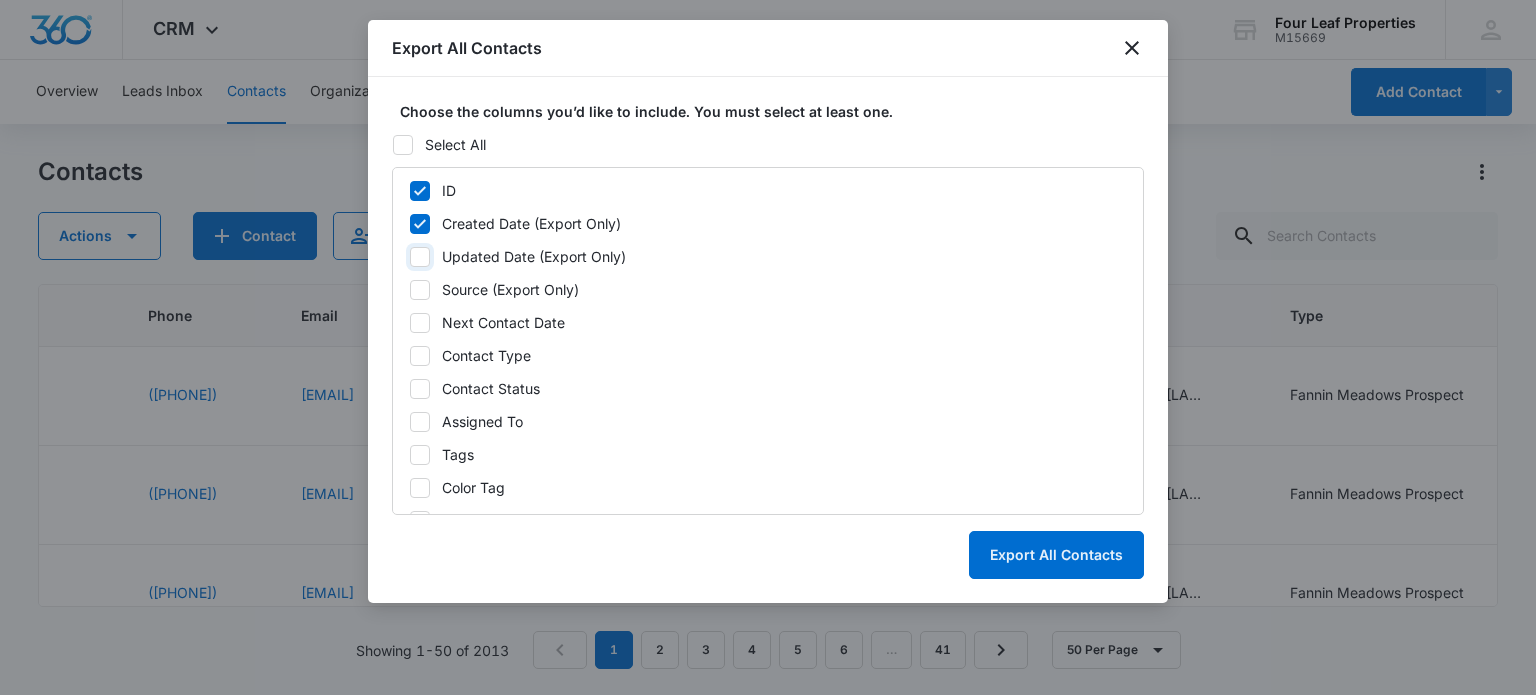 click on "Updated Date (Export Only)" at bounding box center [409, 257] 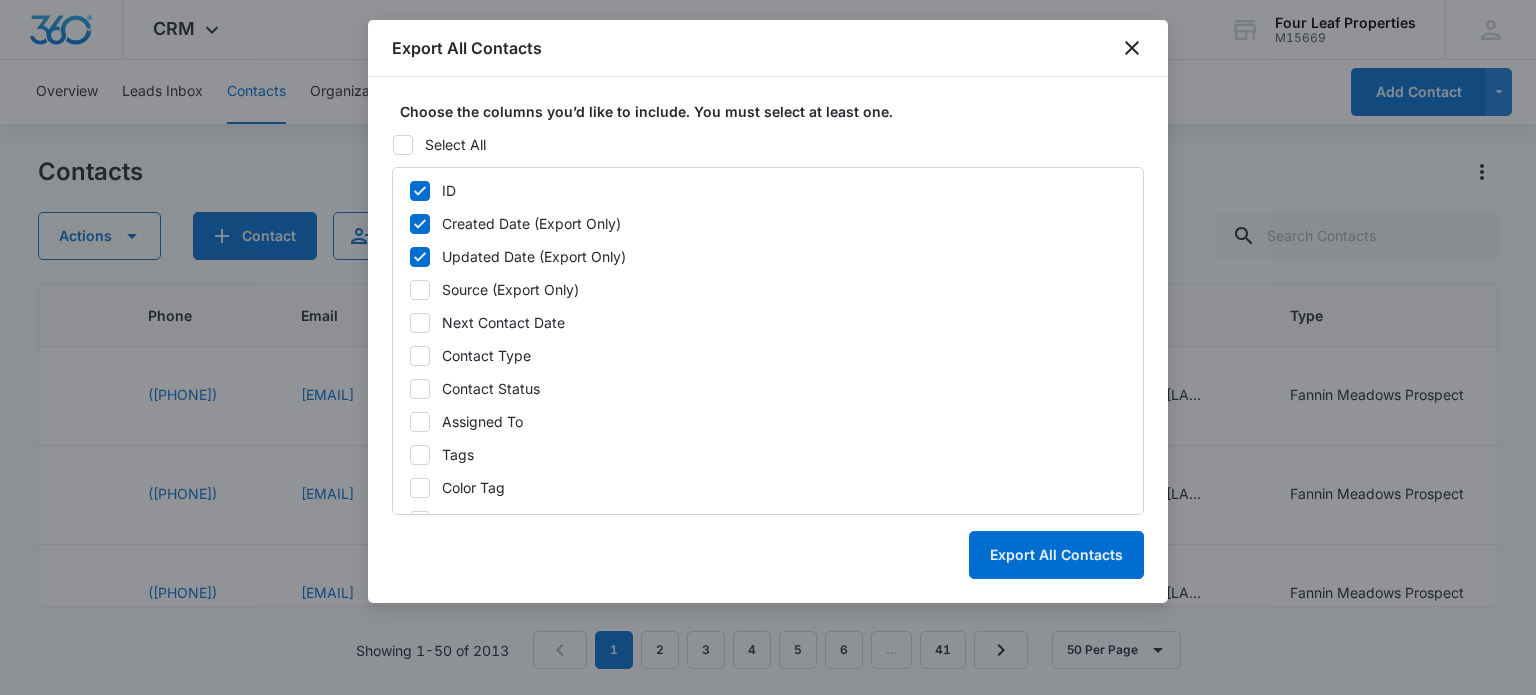 click 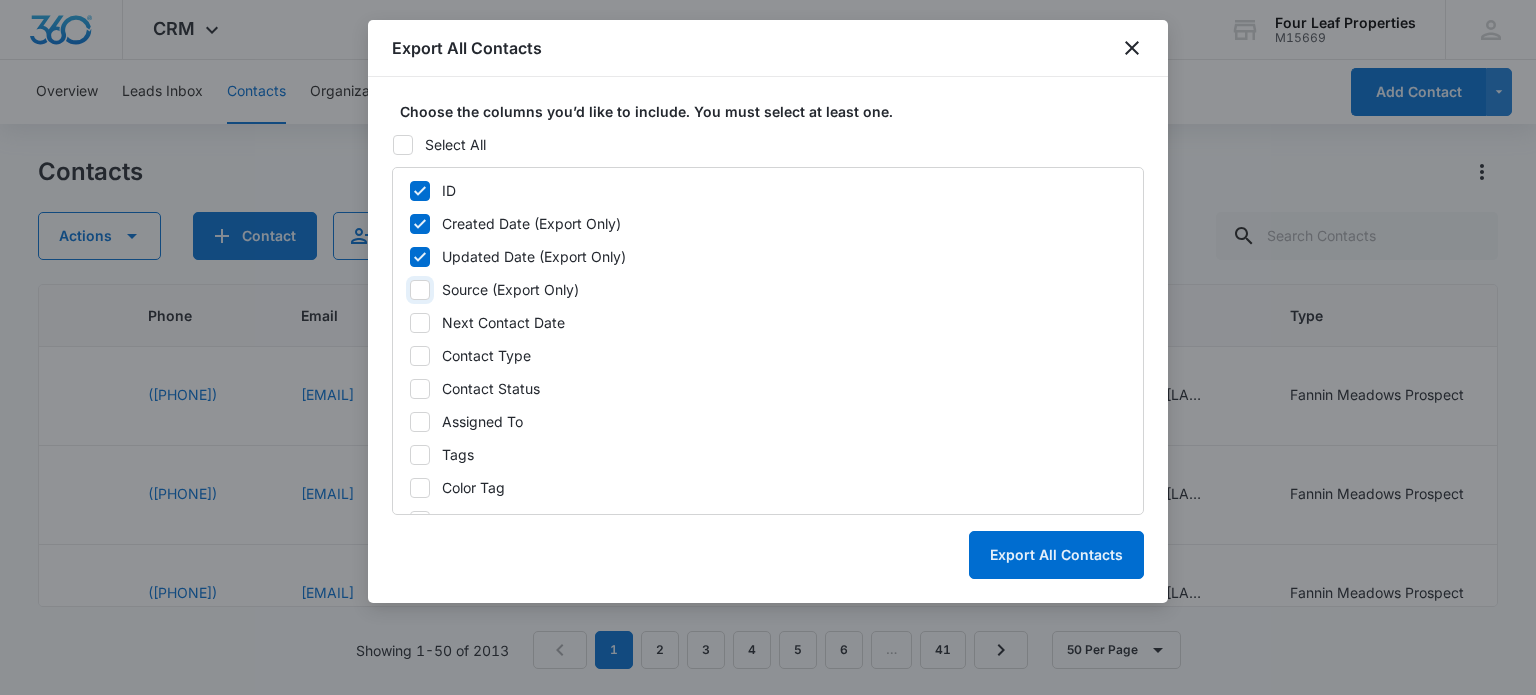 click on "Source (Export Only)" at bounding box center [409, 290] 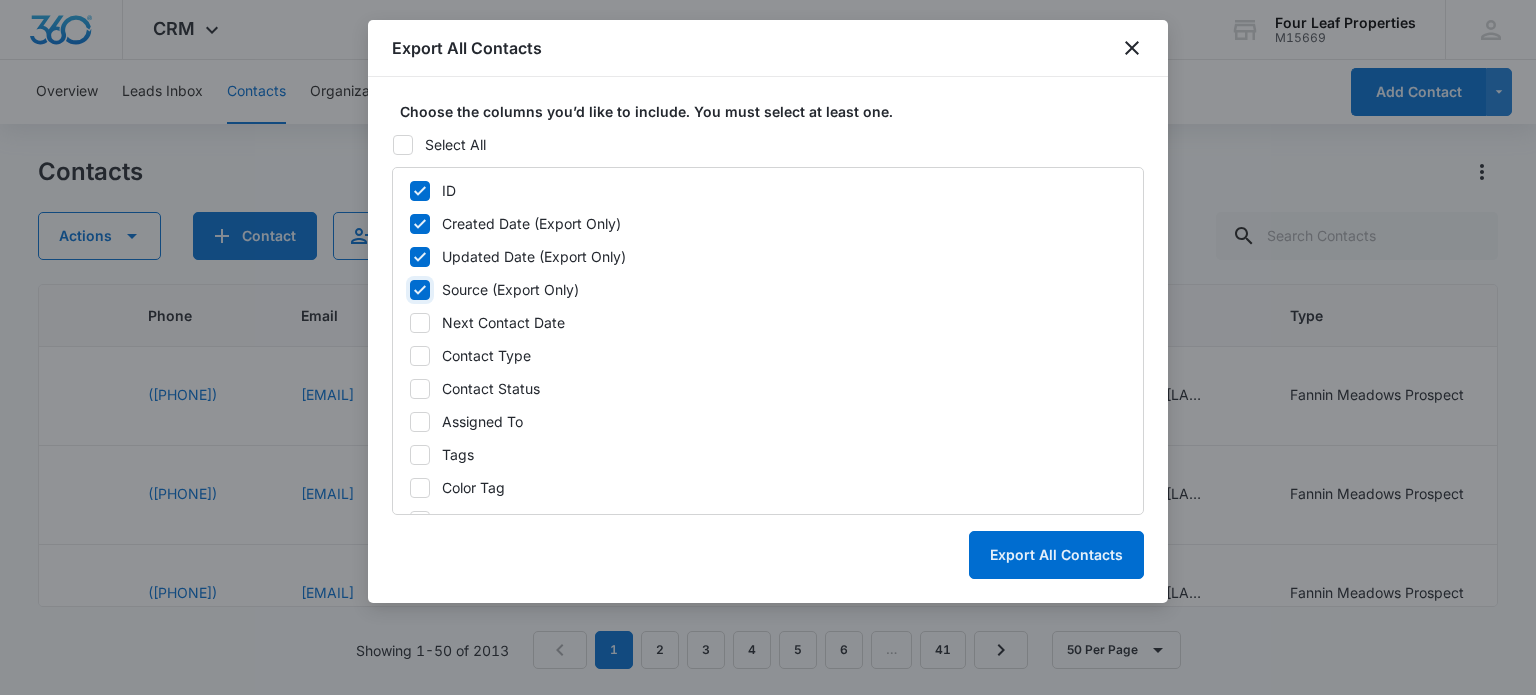 checkbox on "true" 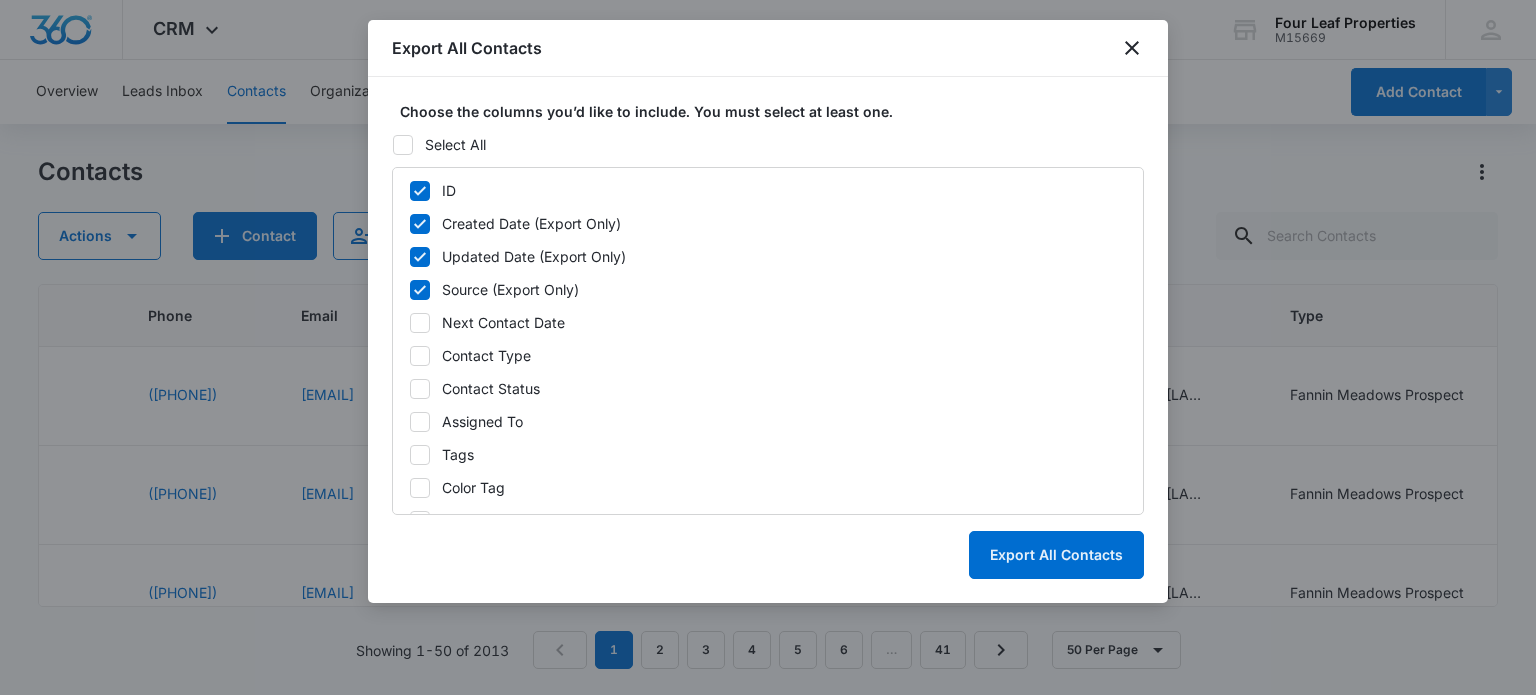 click 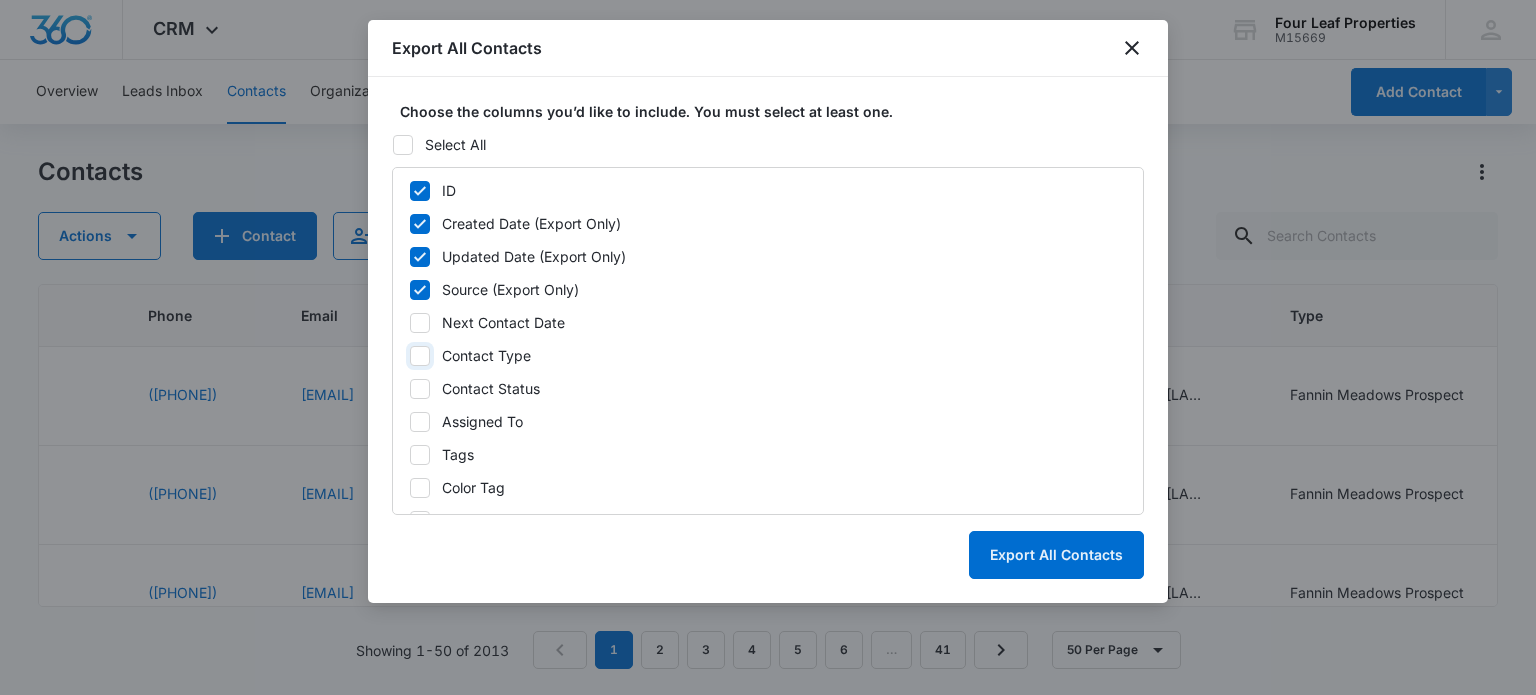 click on "Contact Type" at bounding box center [409, 356] 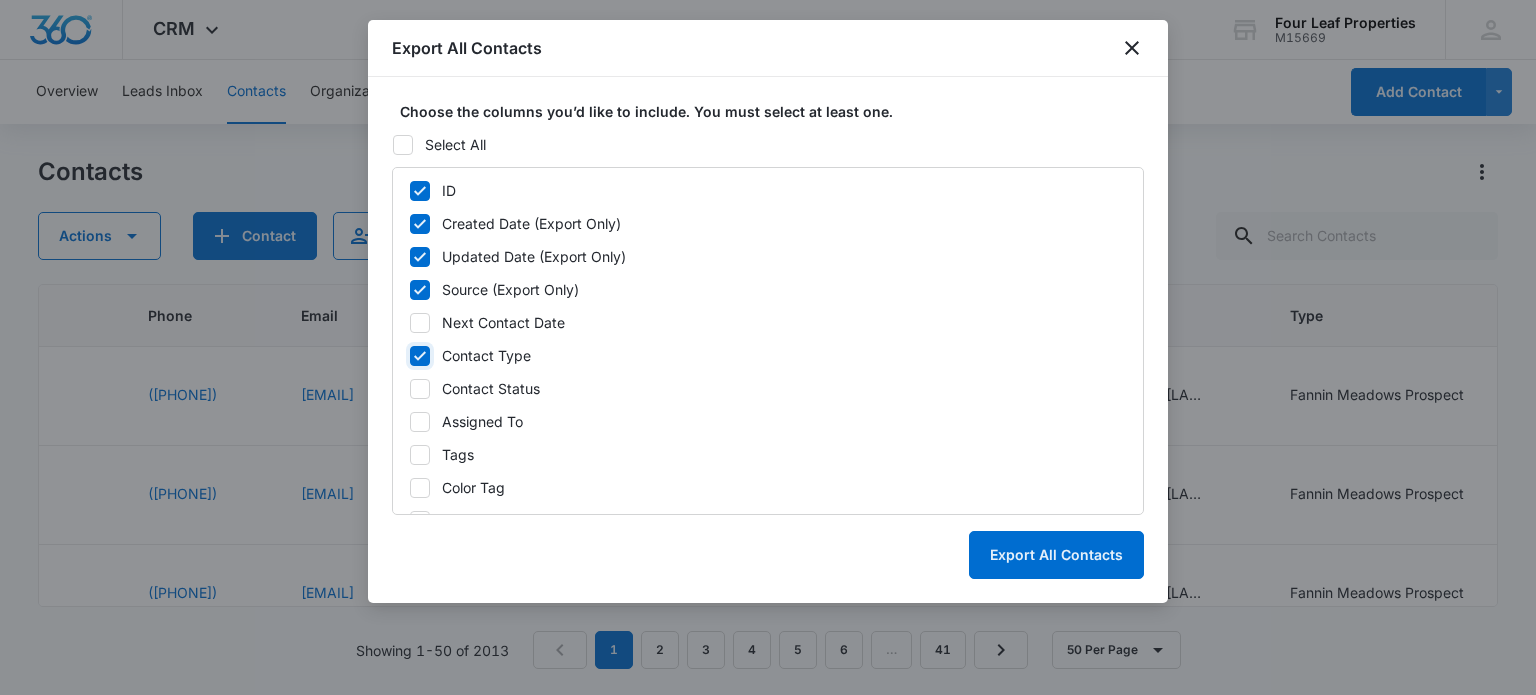 checkbox on "true" 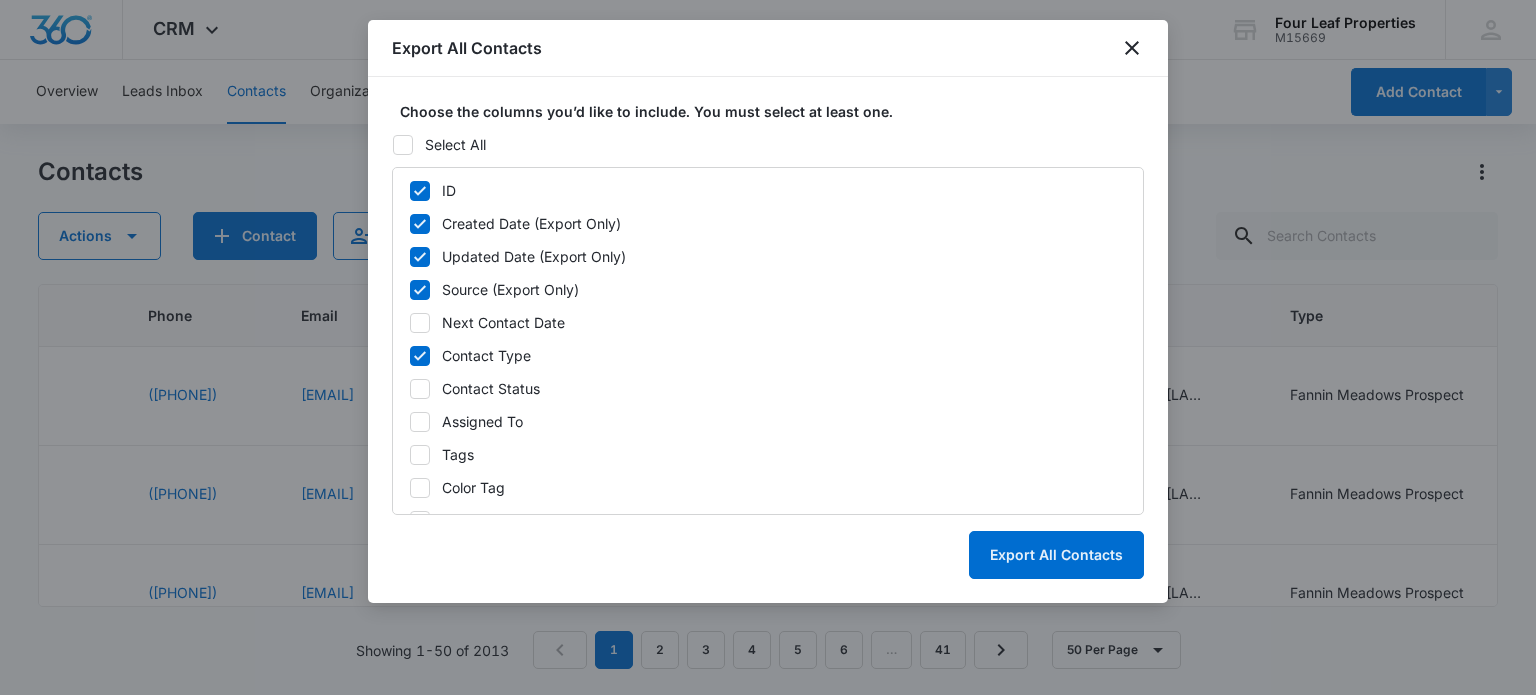 click 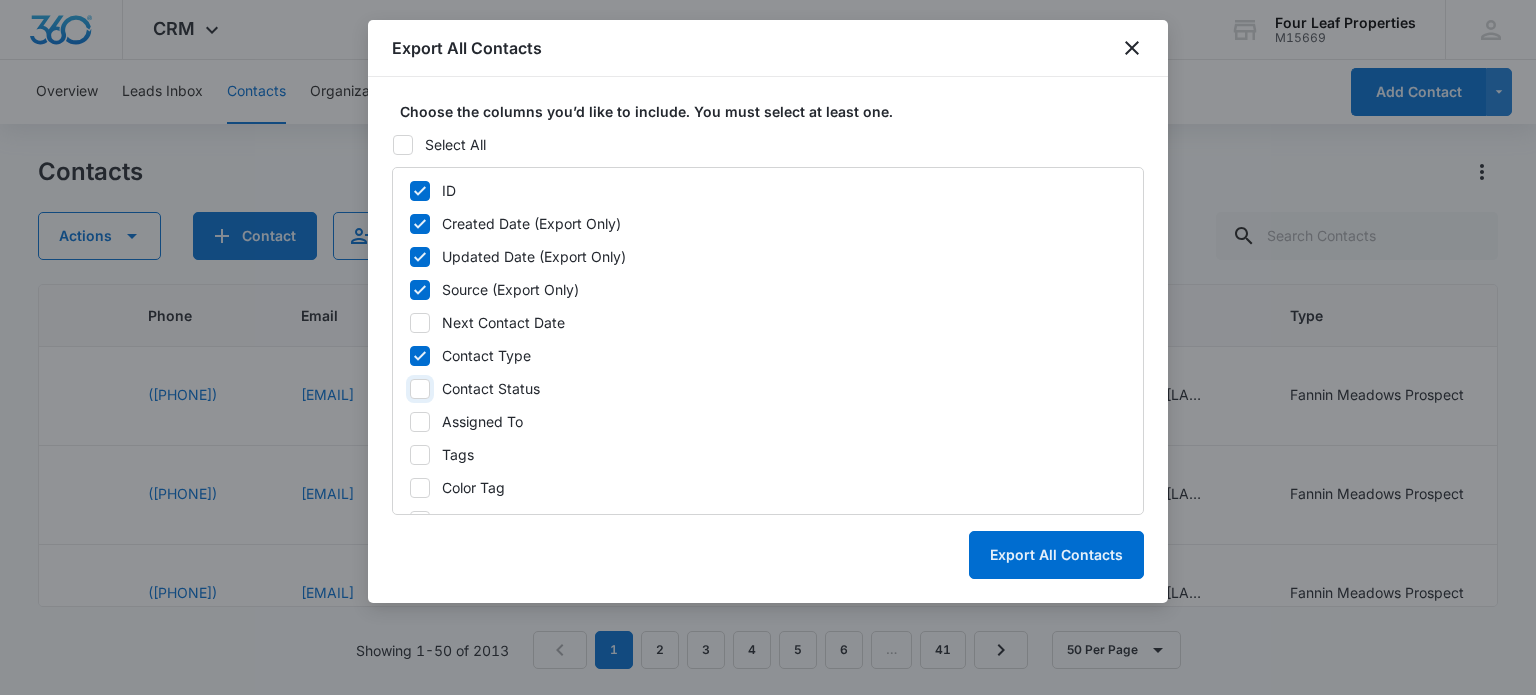 click on "Contact Status" at bounding box center [409, 389] 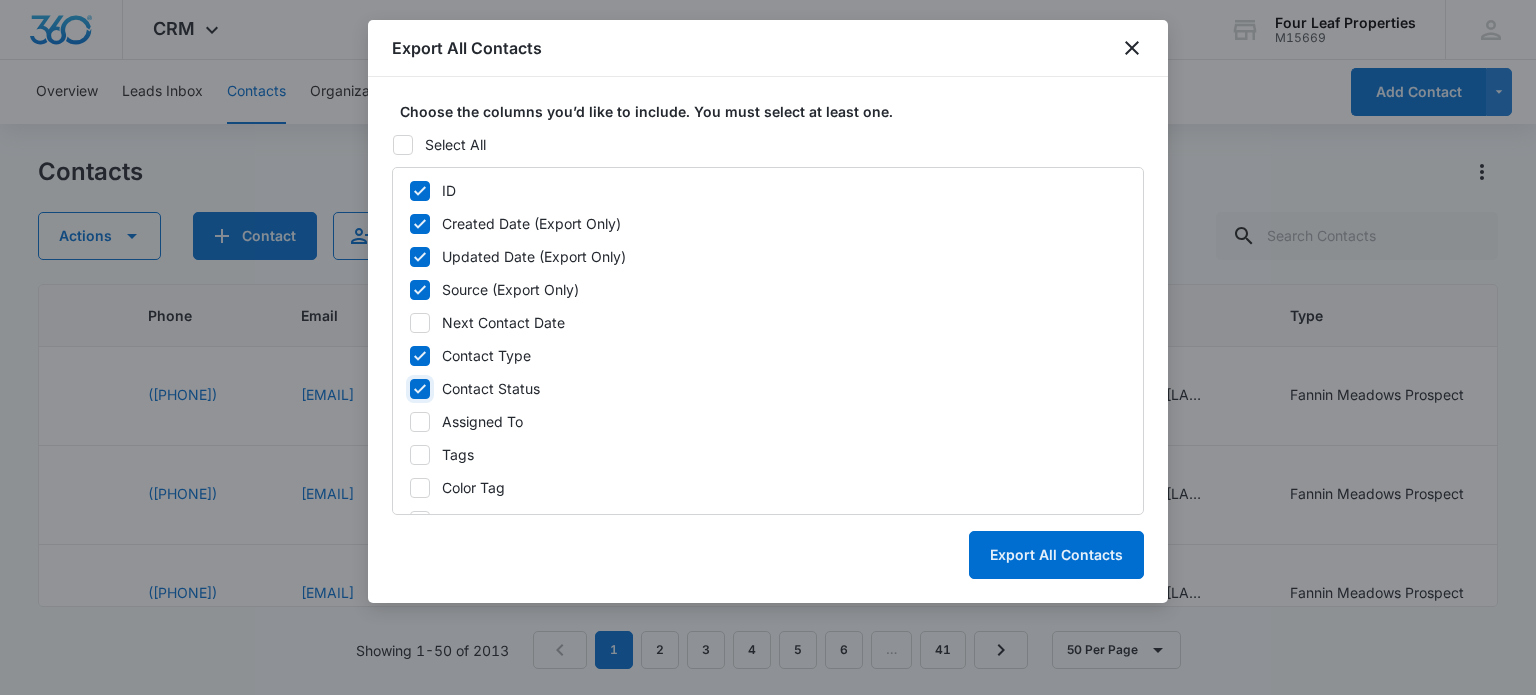 checkbox on "true" 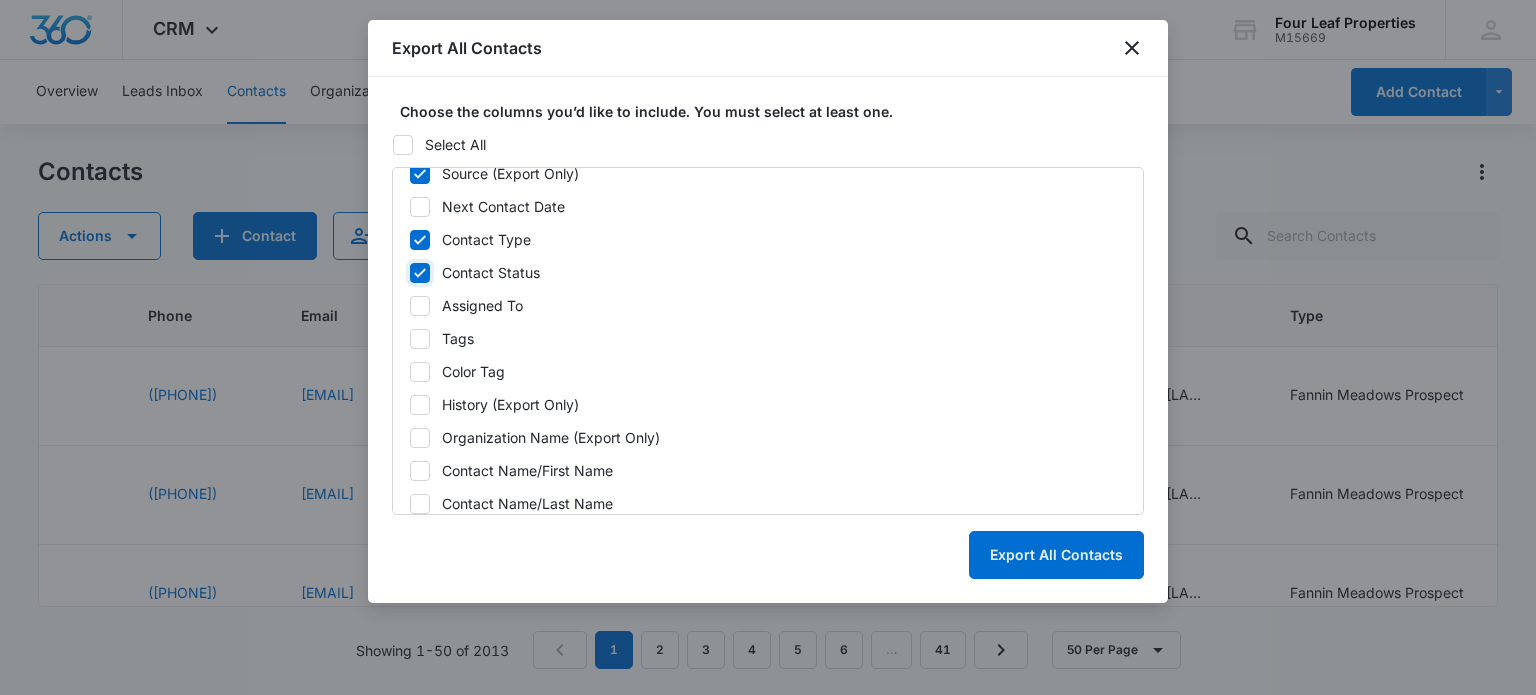 scroll, scrollTop: 240, scrollLeft: 0, axis: vertical 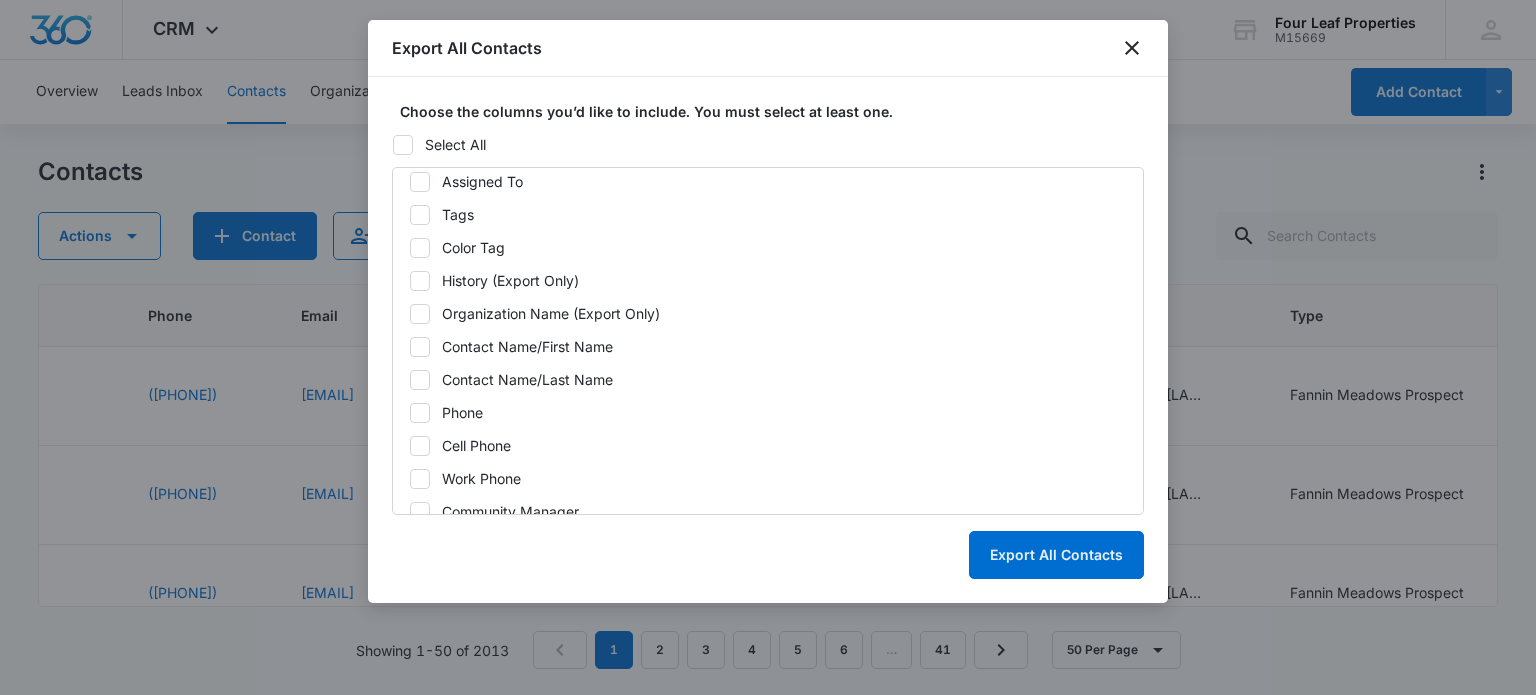 click 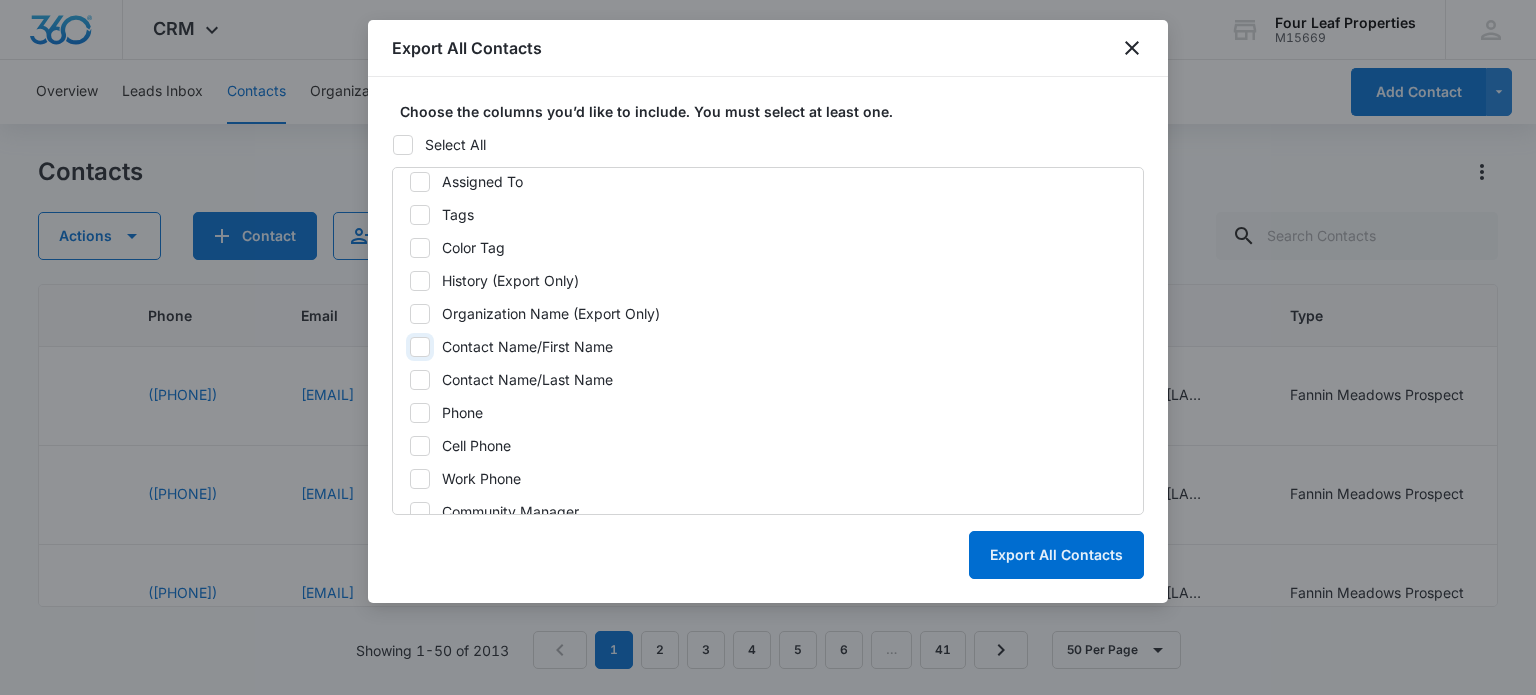 click on "Contact Name/First Name" at bounding box center [409, 347] 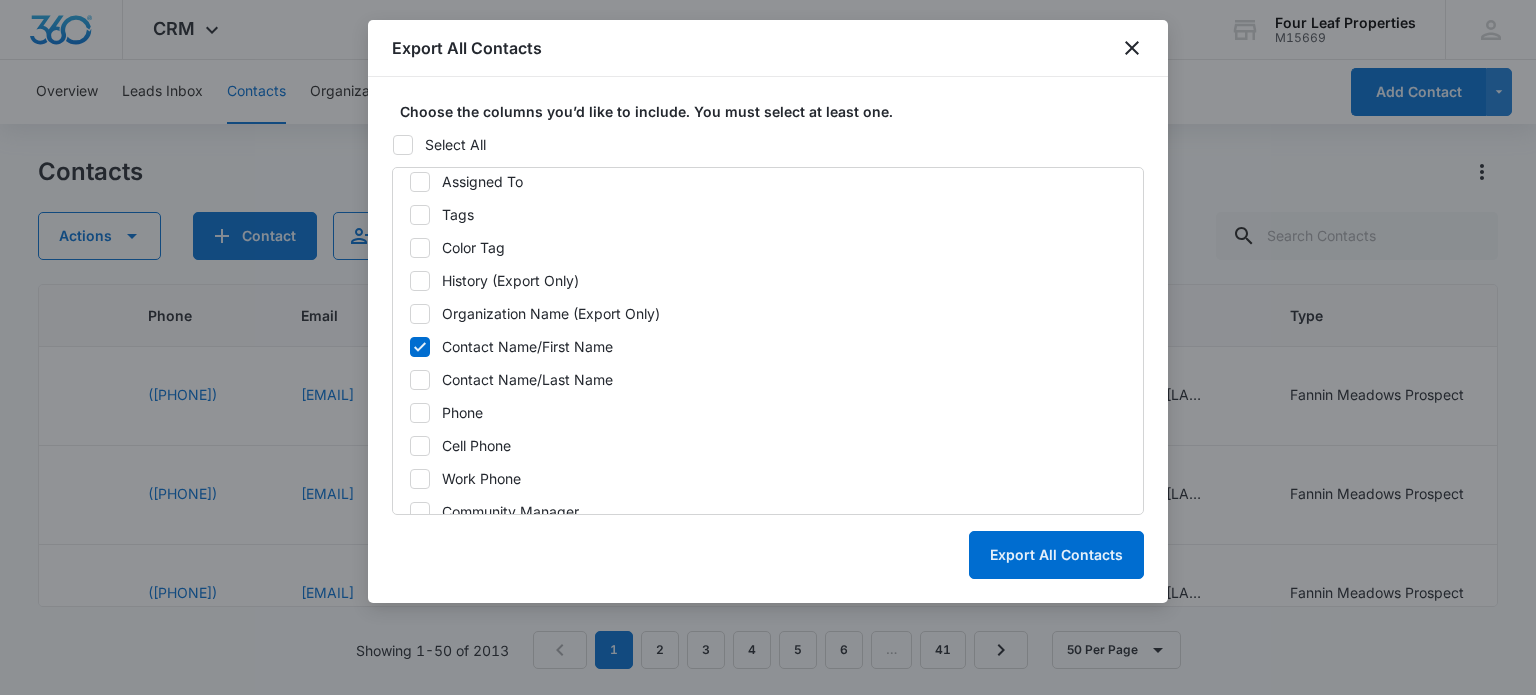 click 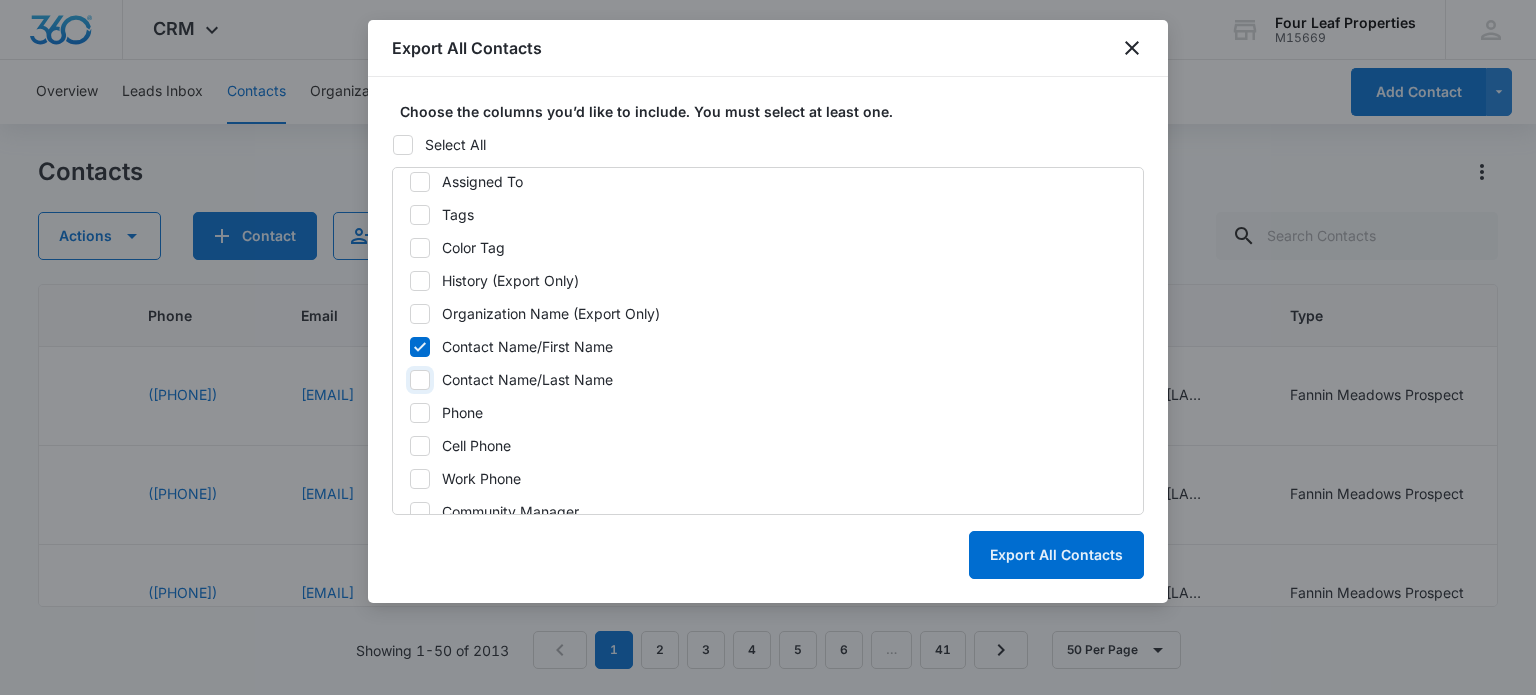 click on "Contact Name/Last Name" at bounding box center (409, 380) 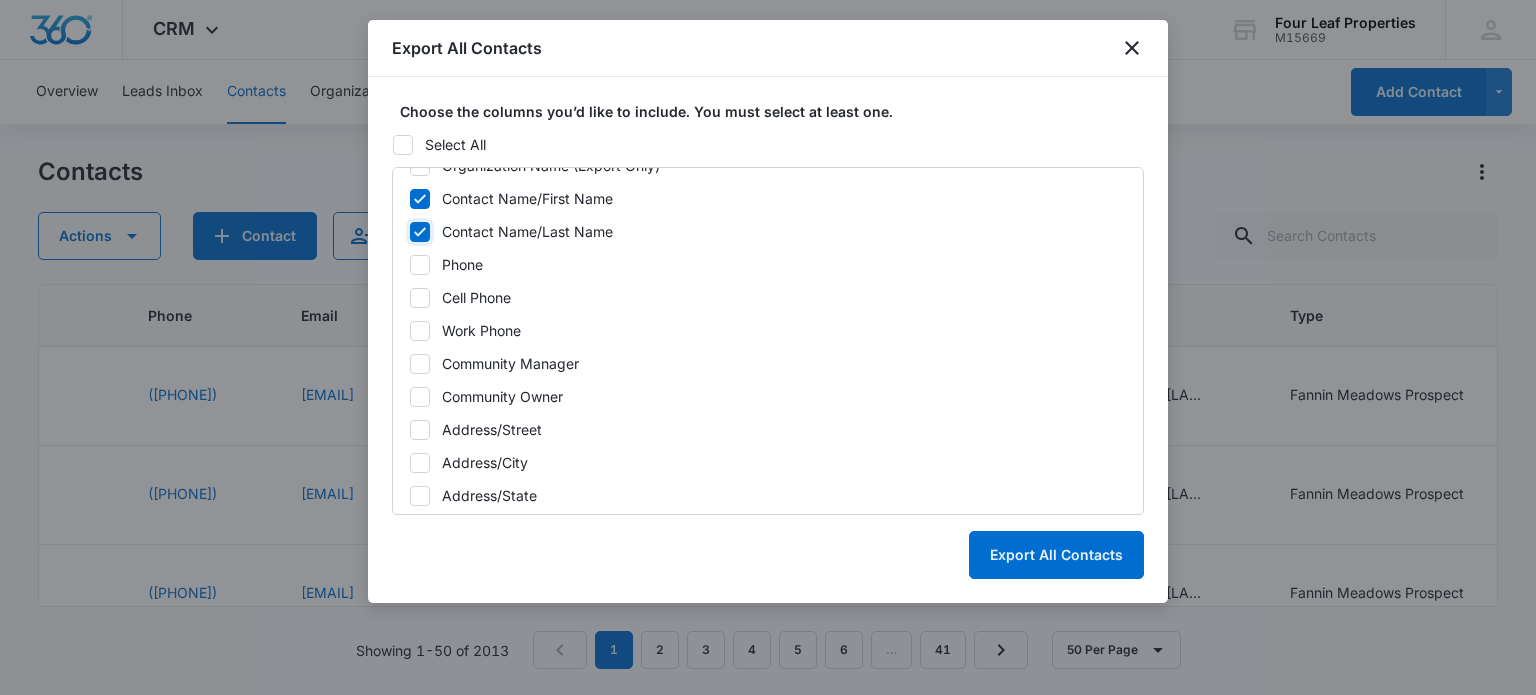 scroll, scrollTop: 388, scrollLeft: 0, axis: vertical 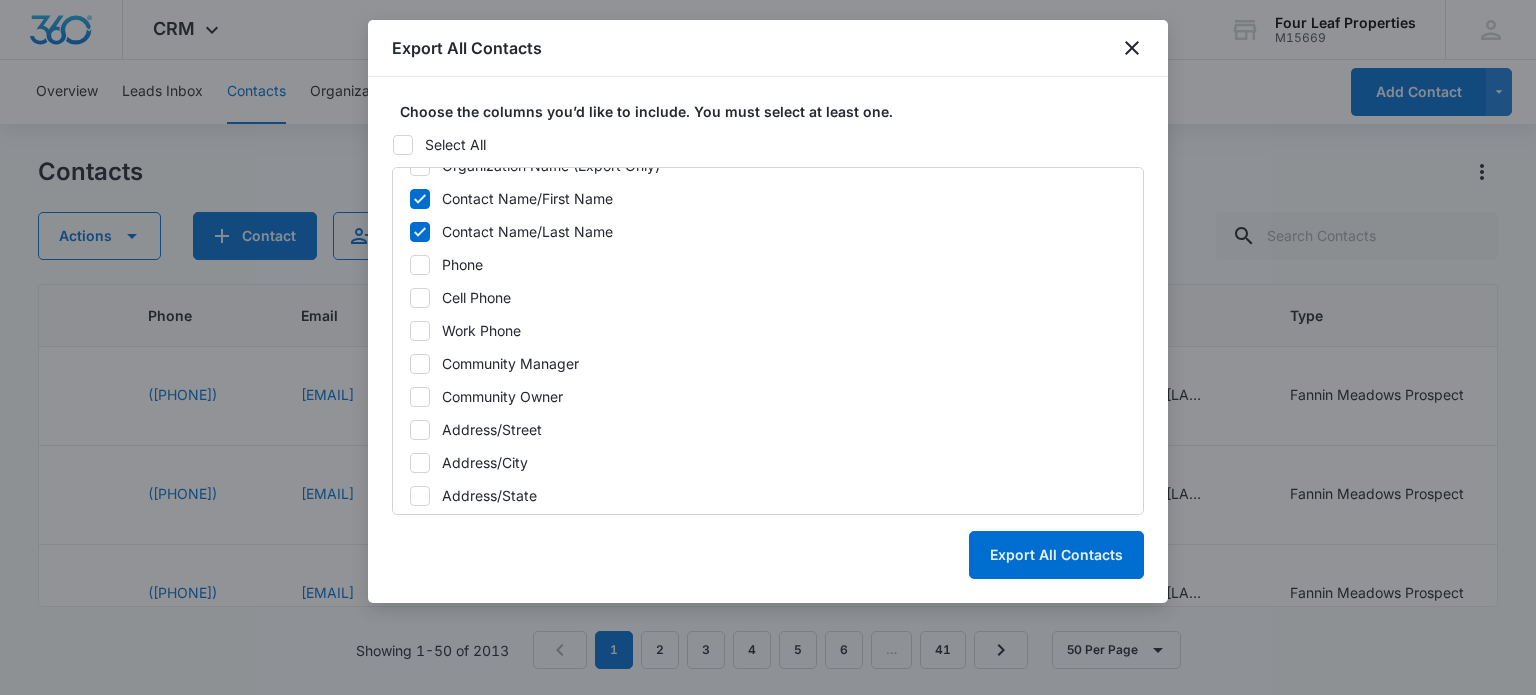 click 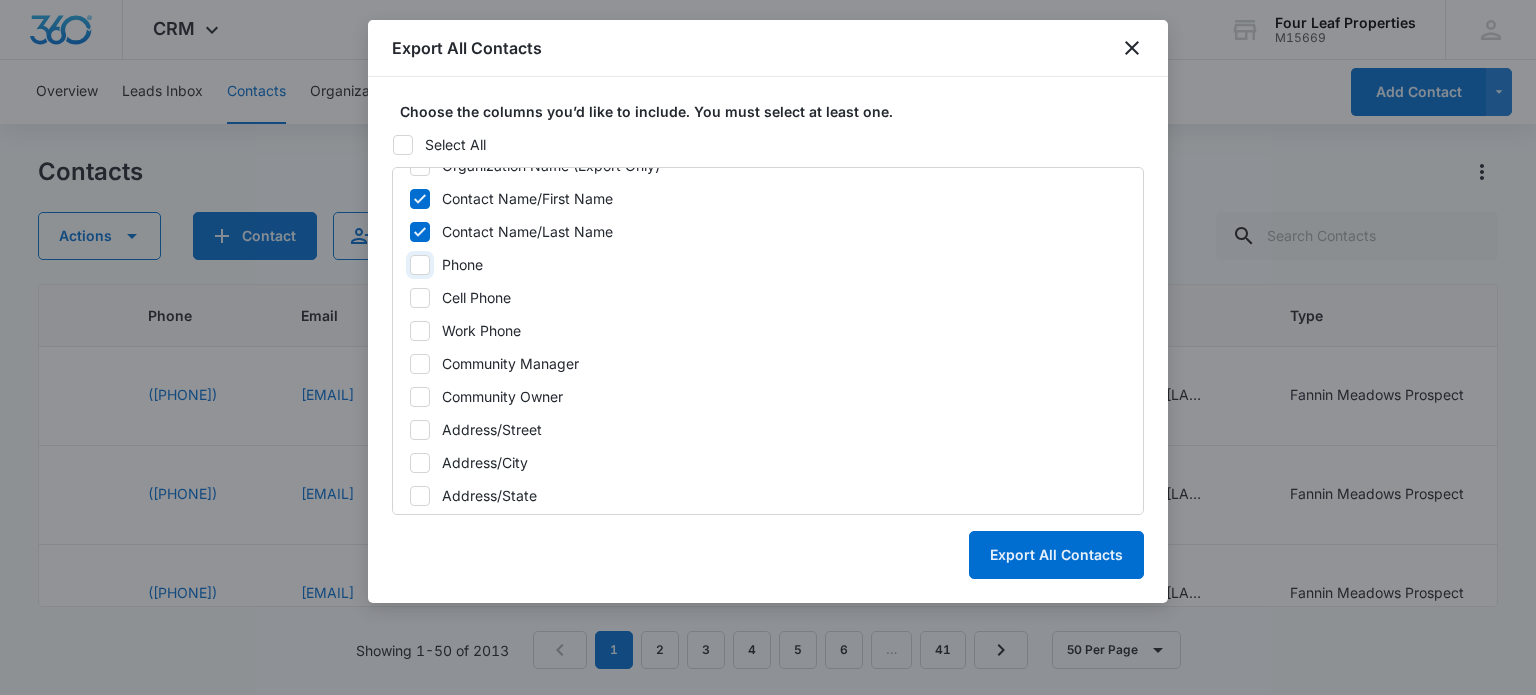 click on "Phone" at bounding box center [409, 265] 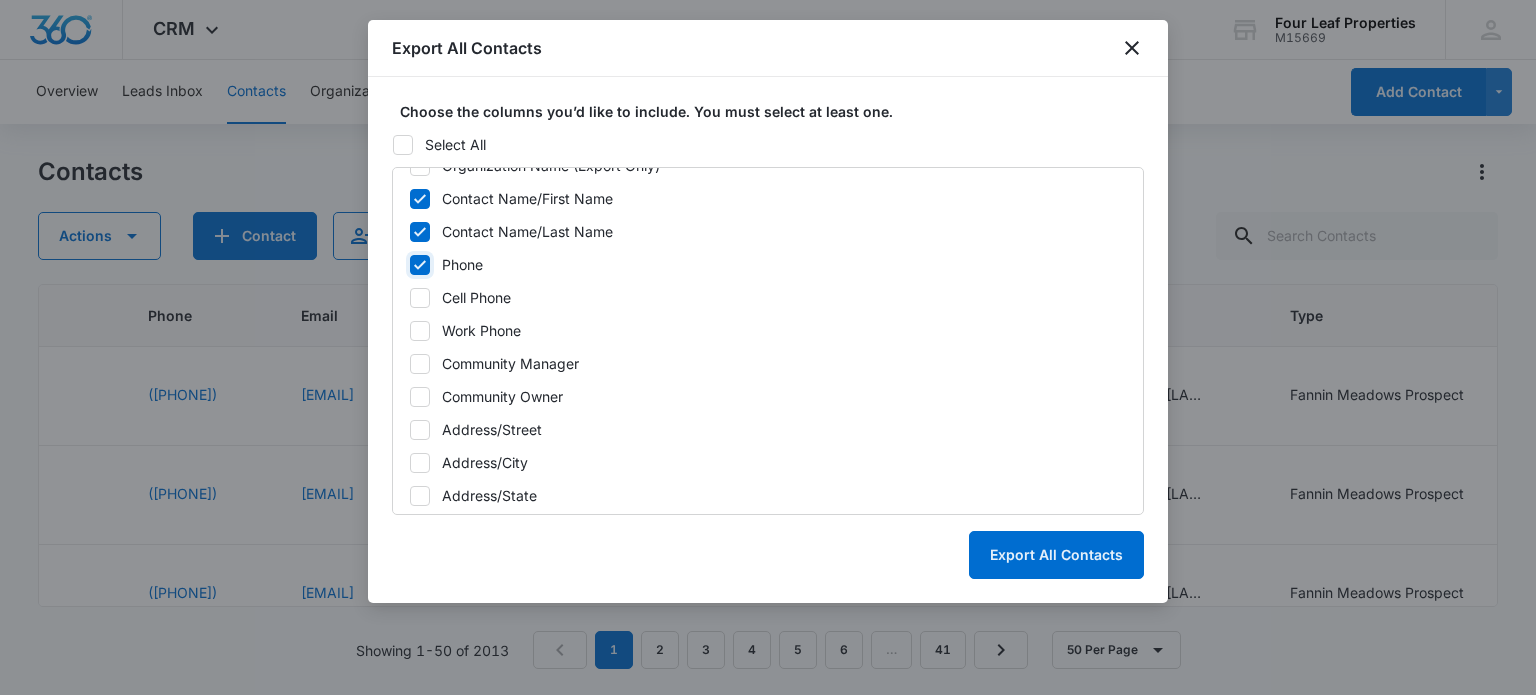 checkbox on "true" 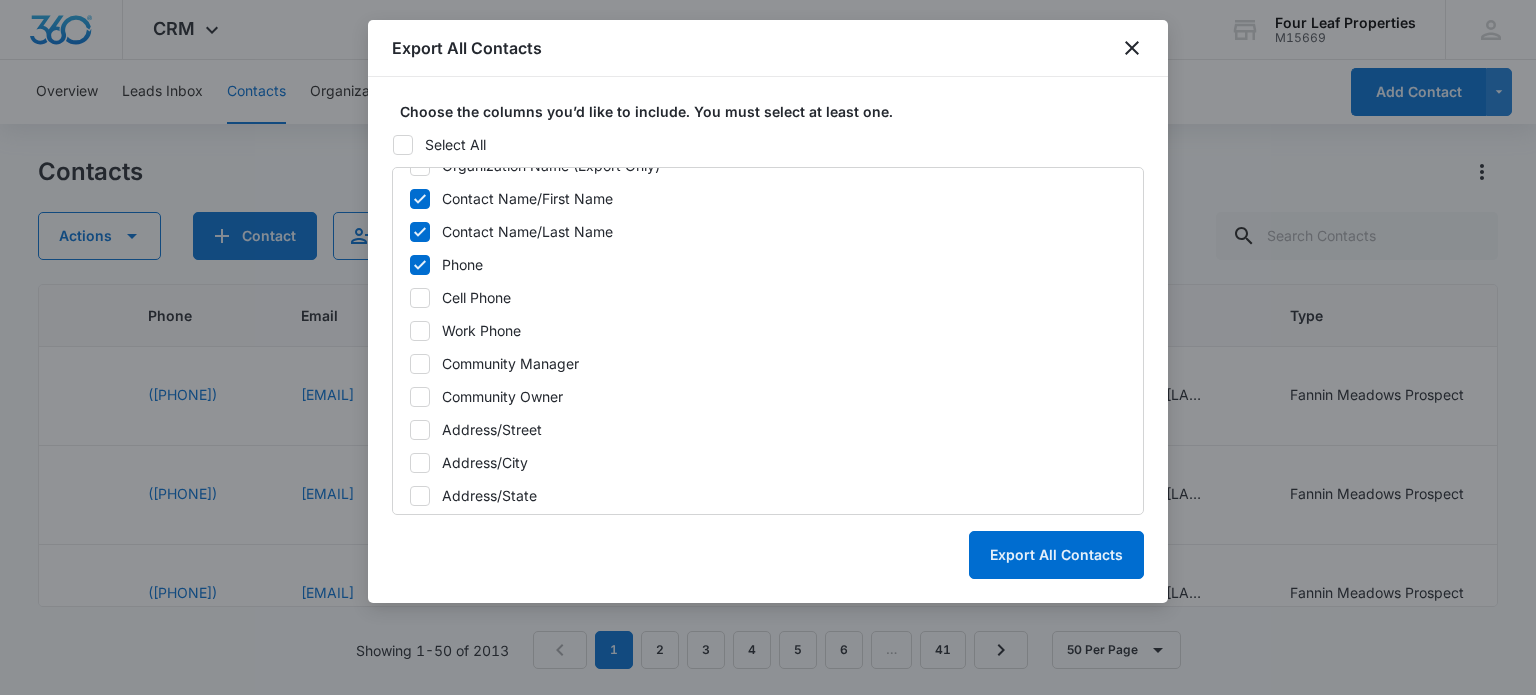 click on "ID Created Date (Export Only) Updated Date (Export Only) Source (Export Only) Next Contact Date Contact Type Contact Status Assigned To Tags Color Tag History (Export Only) Organization Name (Export Only) Contact Name/First Name Contact Name/Last Name Phone Cell Phone Work Phone Community Manager Community Owner Address/Street Address/City Address/State Address/Zip Address/Country Special Notes How Many Lots Email Color Tag Occupancy Website Facebook Page Linkedin Google Which Community Are You Interested In? Investor Name Anything else you would like to share with us? Company Name Message LiveChat Reference URL Qualifying Status Unit Account # Contacts UDF:   Relative's  Address Property Subject Referrals First & Last Name  Referrals/Street  Referrals/Address Line 2  Referrals/City  Referrals/State  Referrals/Zip  Referrals/Country  Referrals Email  Referrals Phone" at bounding box center [768, 341] 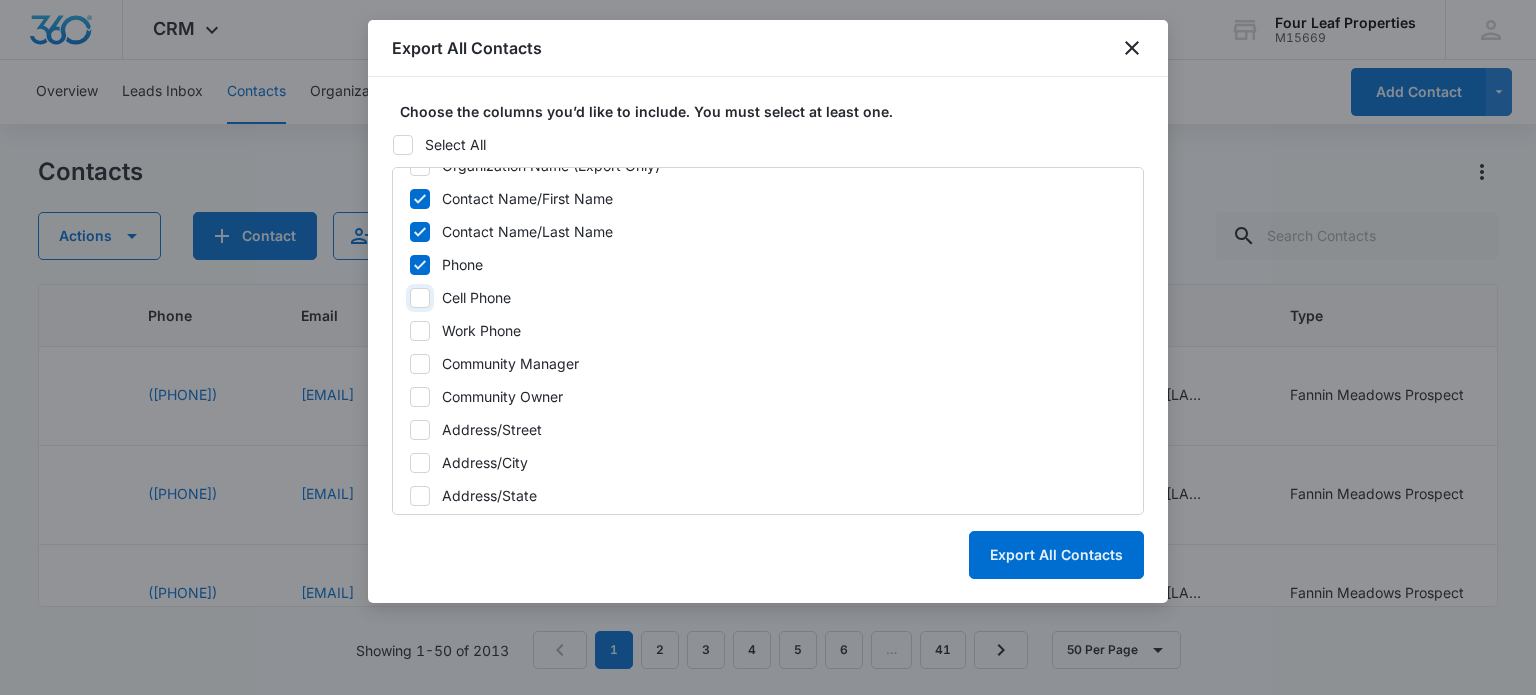 click on "Cell Phone" at bounding box center [409, 298] 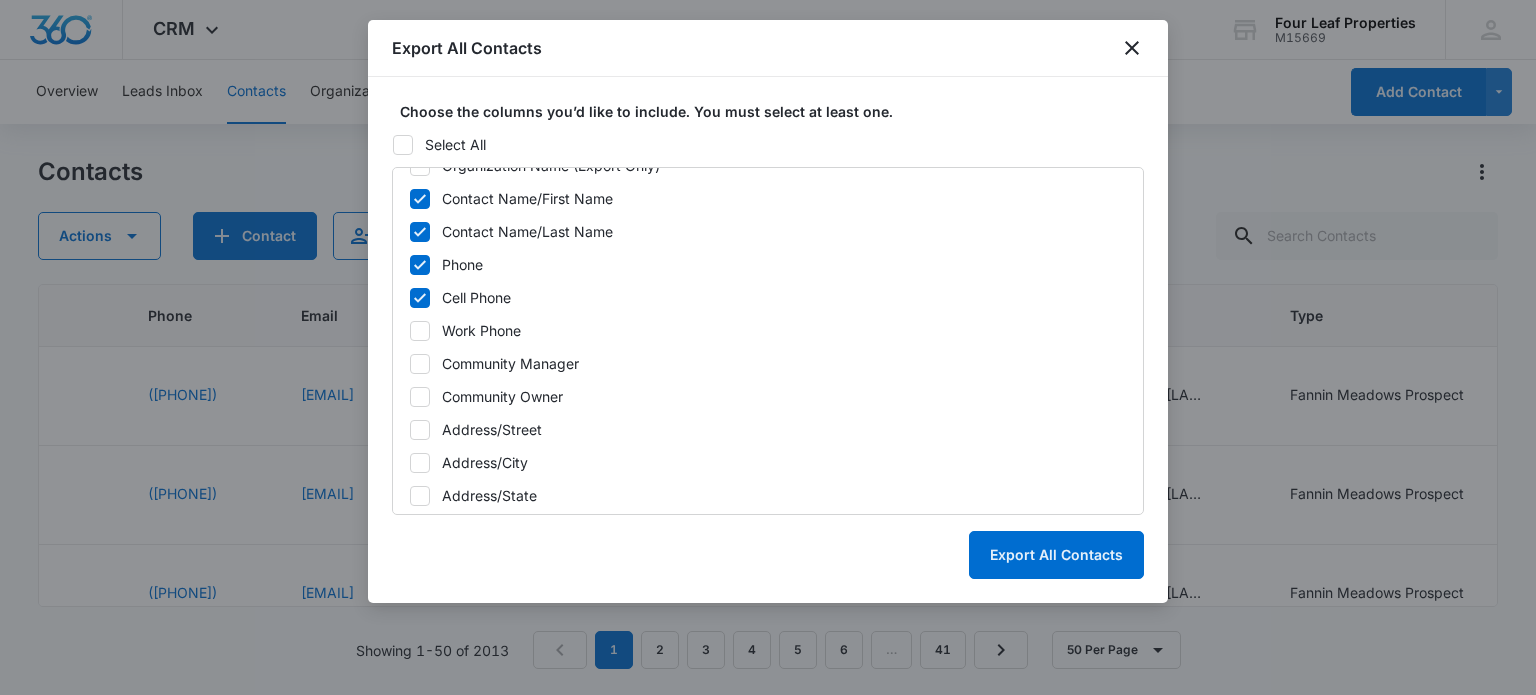 click 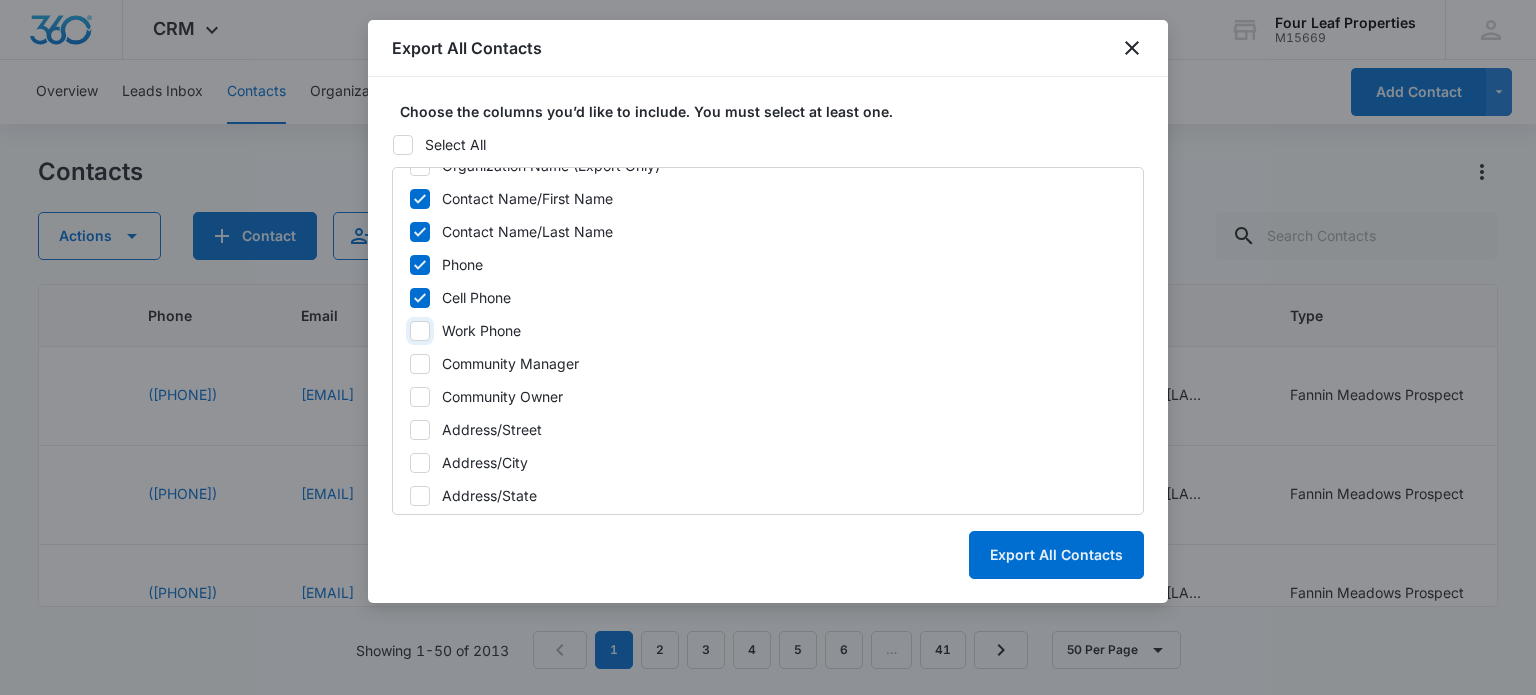 click on "Work Phone" at bounding box center (409, 331) 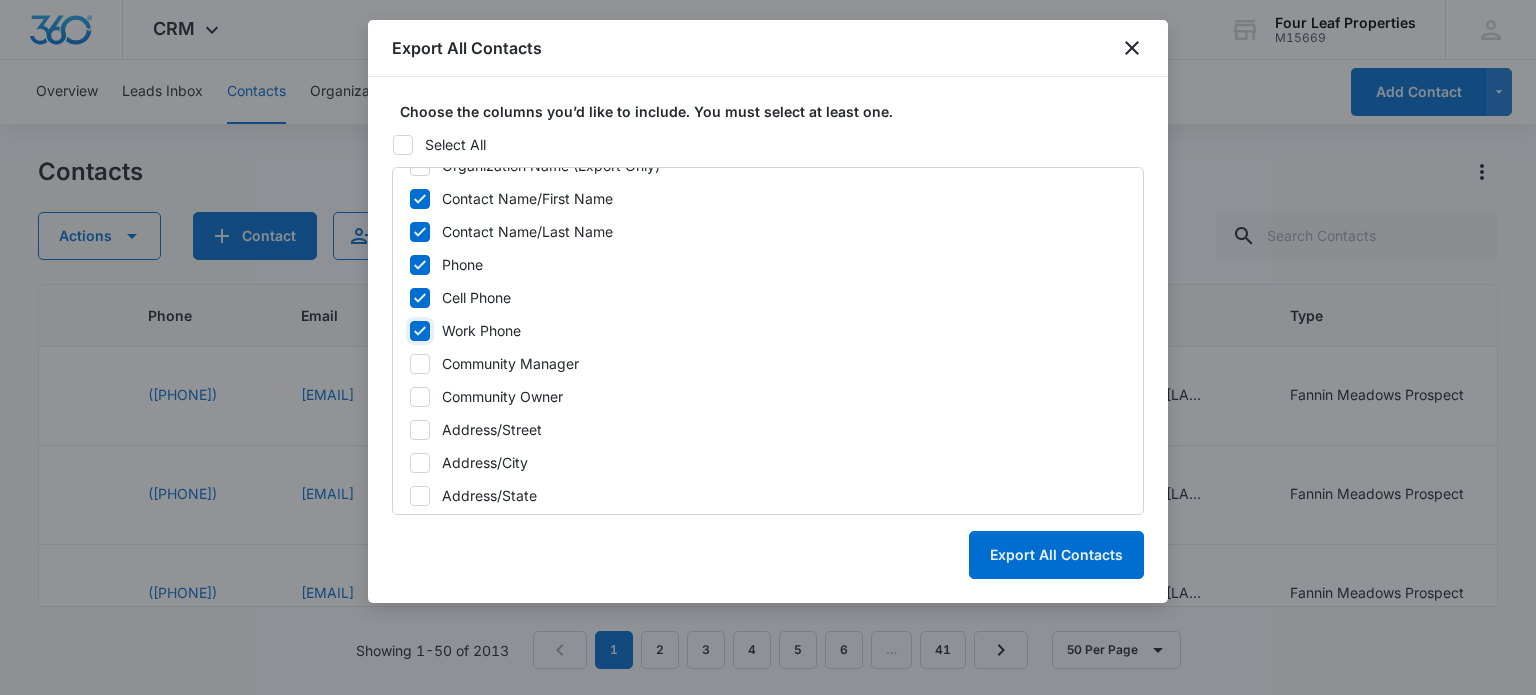 checkbox on "true" 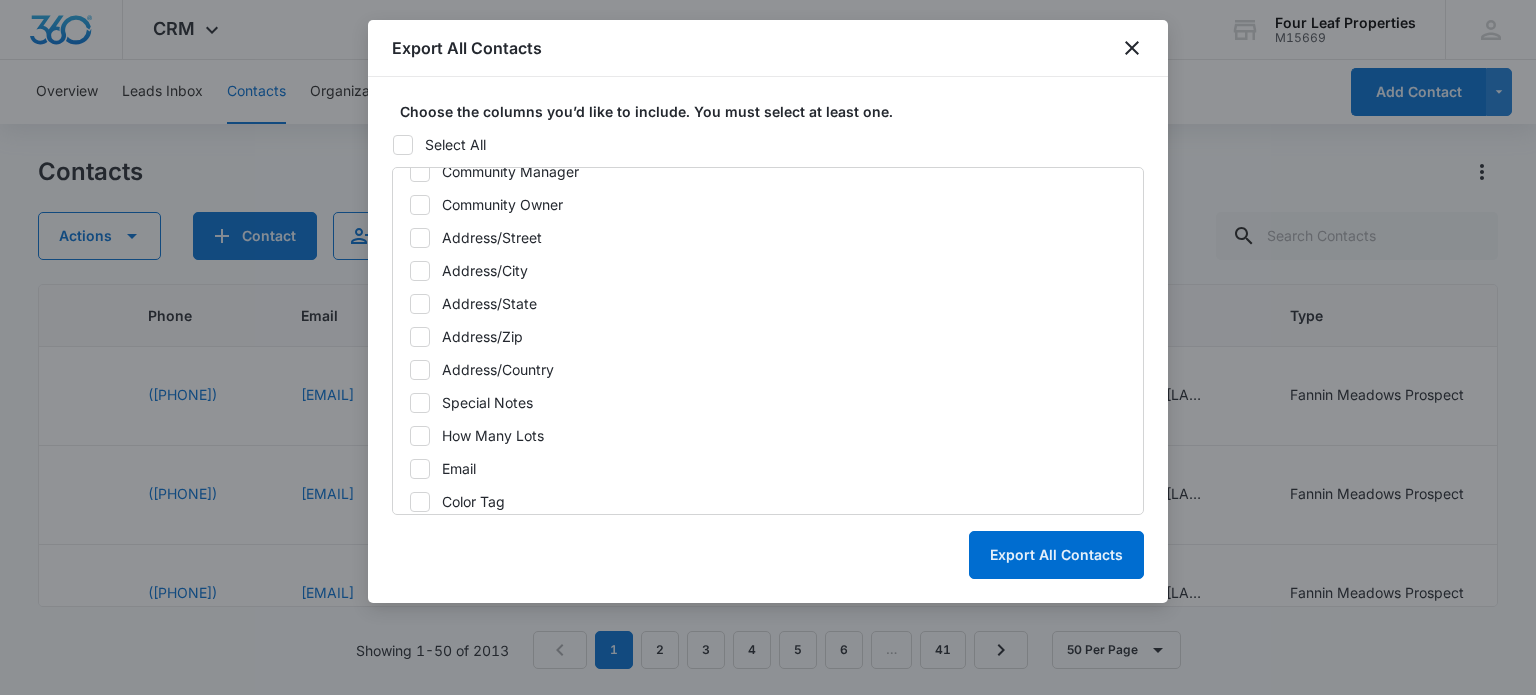 scroll, scrollTop: 624, scrollLeft: 0, axis: vertical 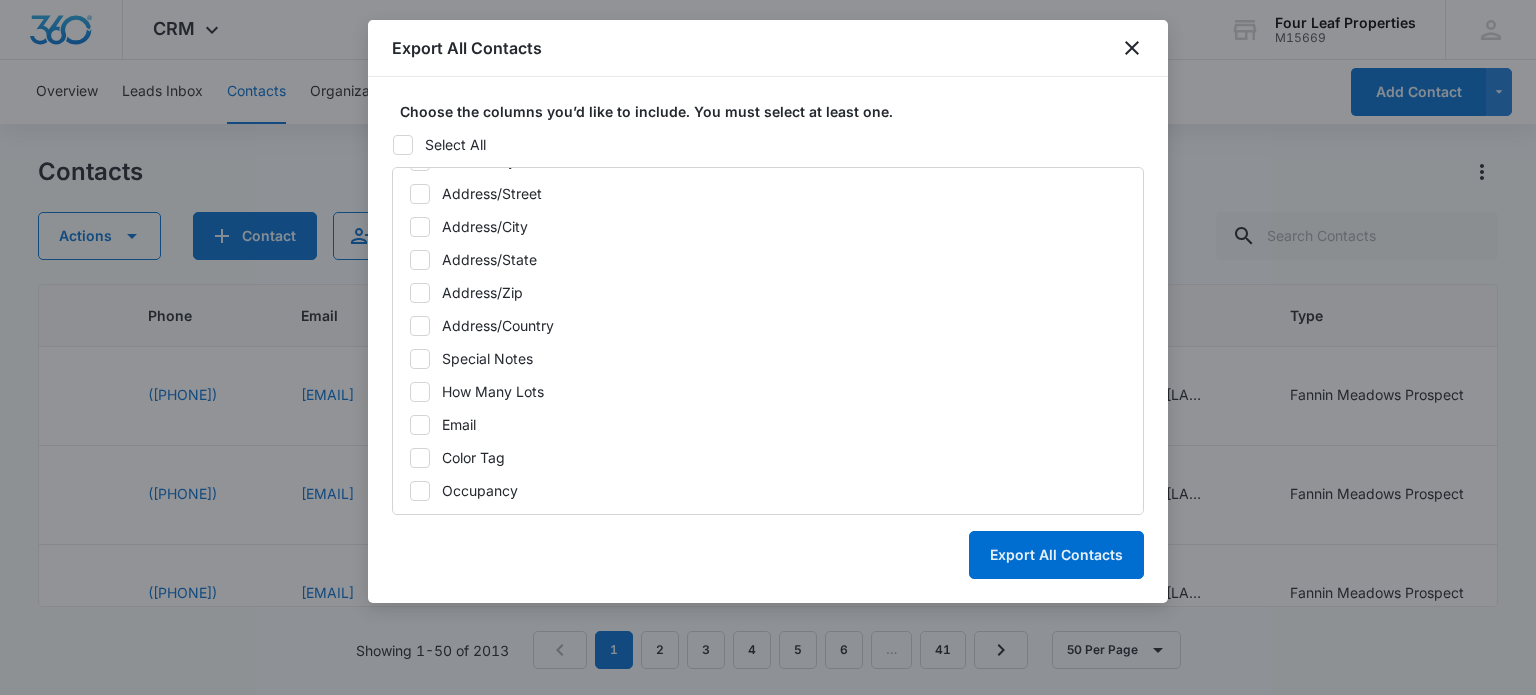 click 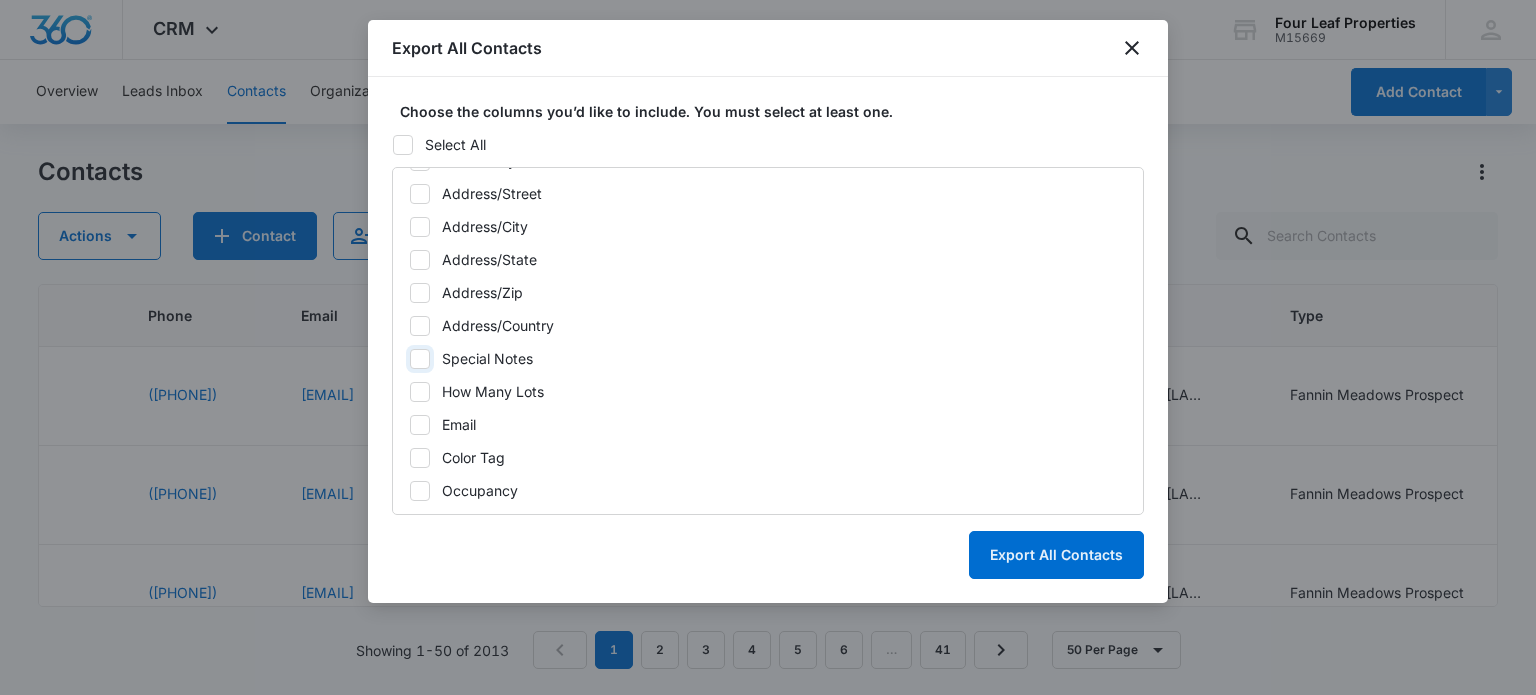 click on "Special Notes" at bounding box center [409, 359] 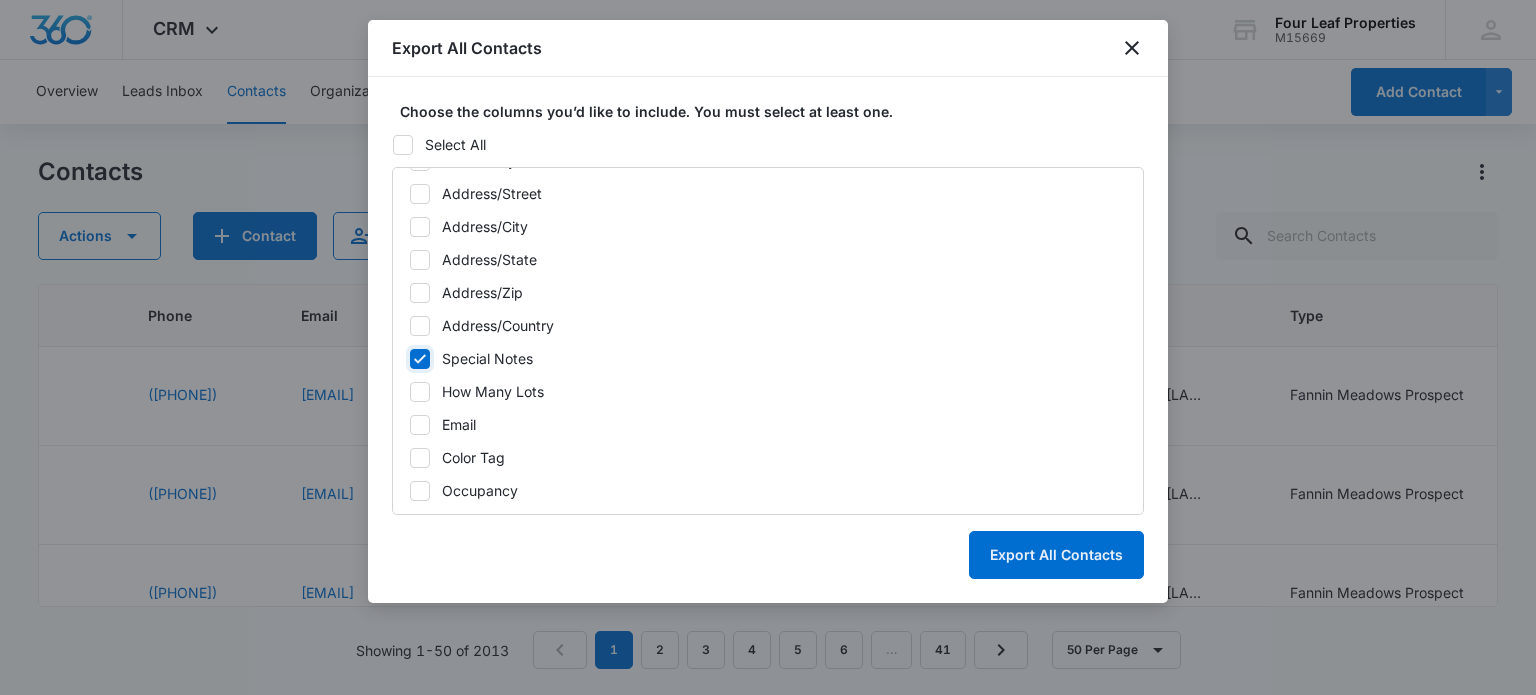 checkbox on "true" 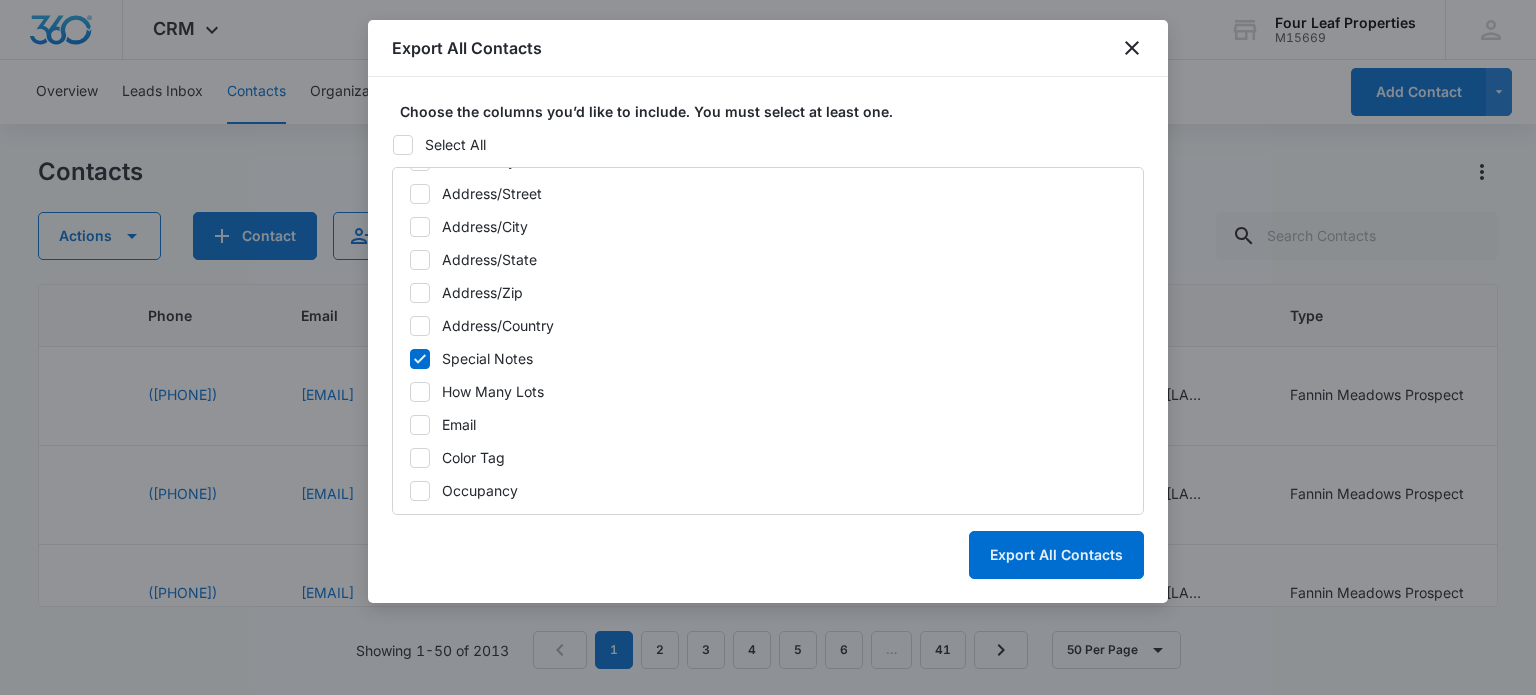 click 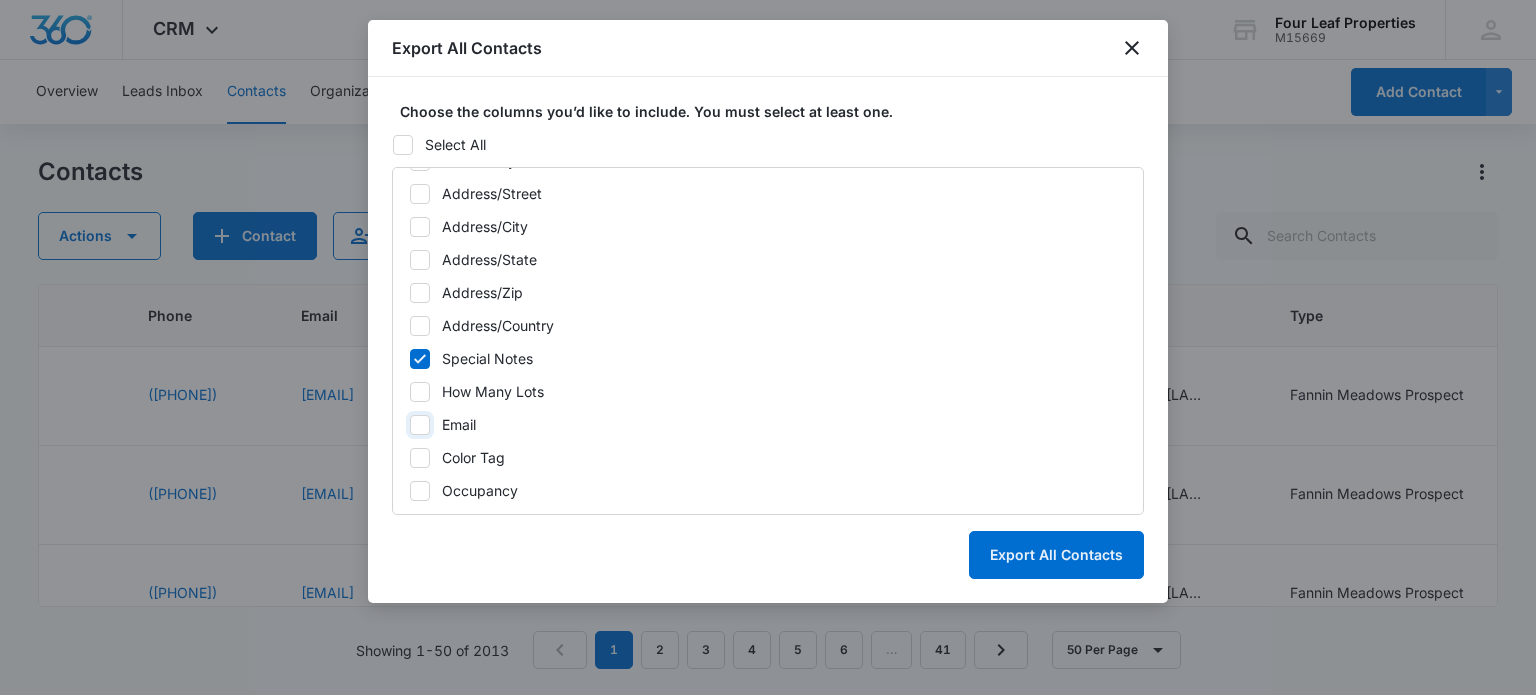 click on "Email" at bounding box center (409, 425) 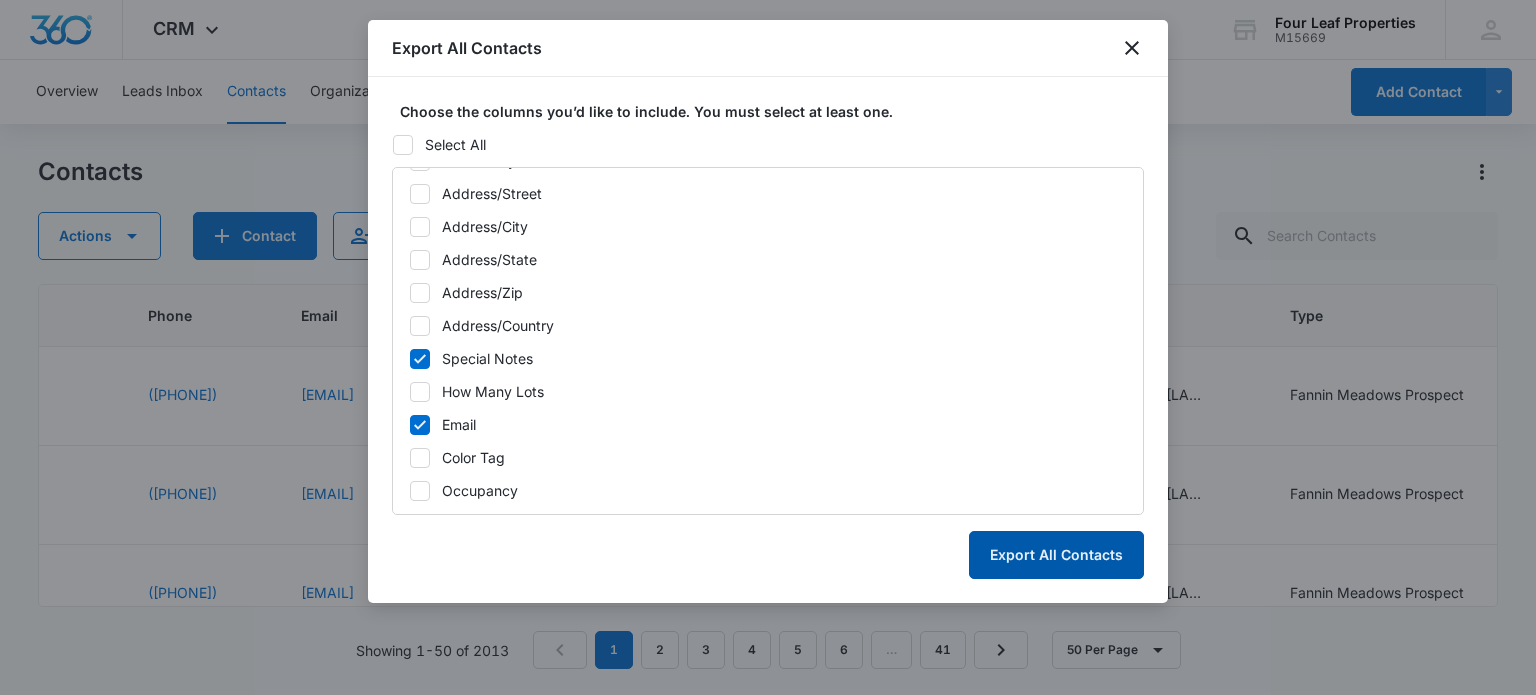 click on "Export All Contacts" at bounding box center [1056, 555] 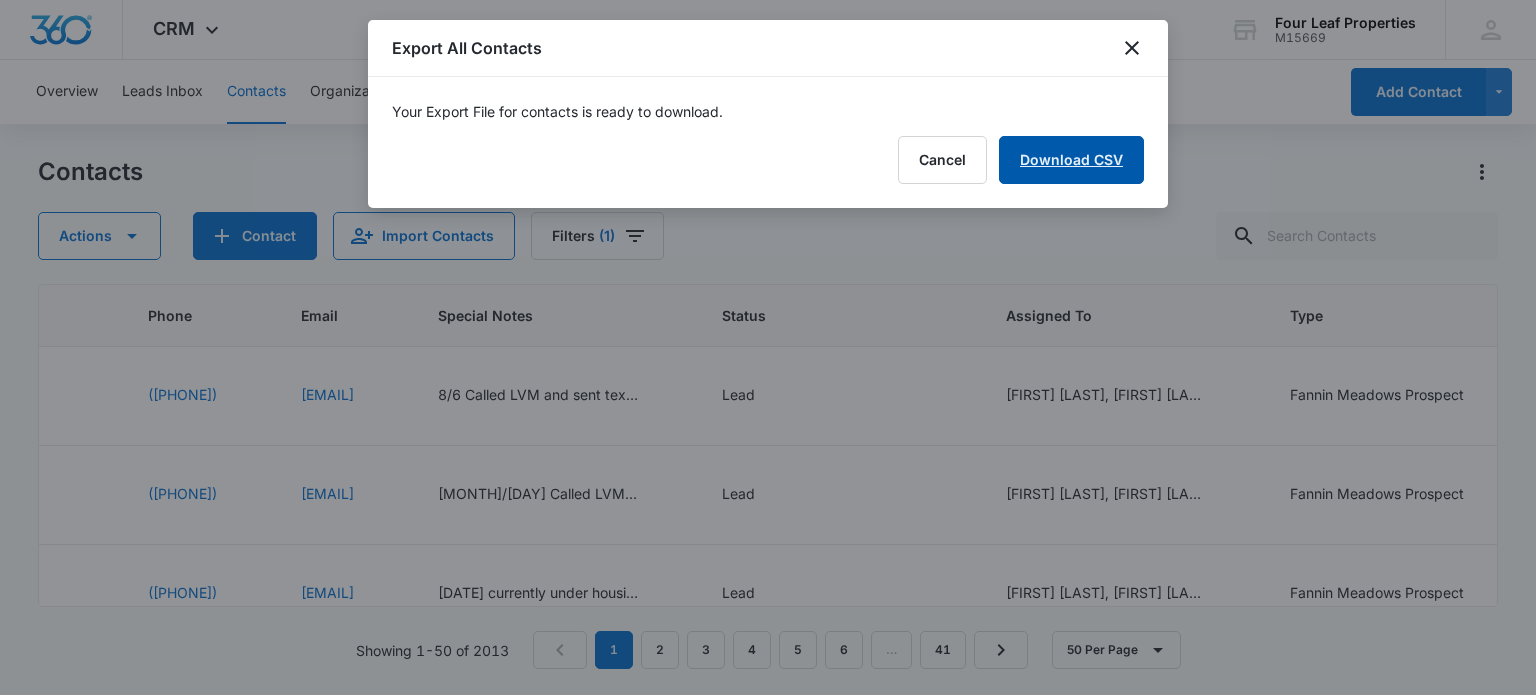 click on "Download CSV" at bounding box center [1071, 160] 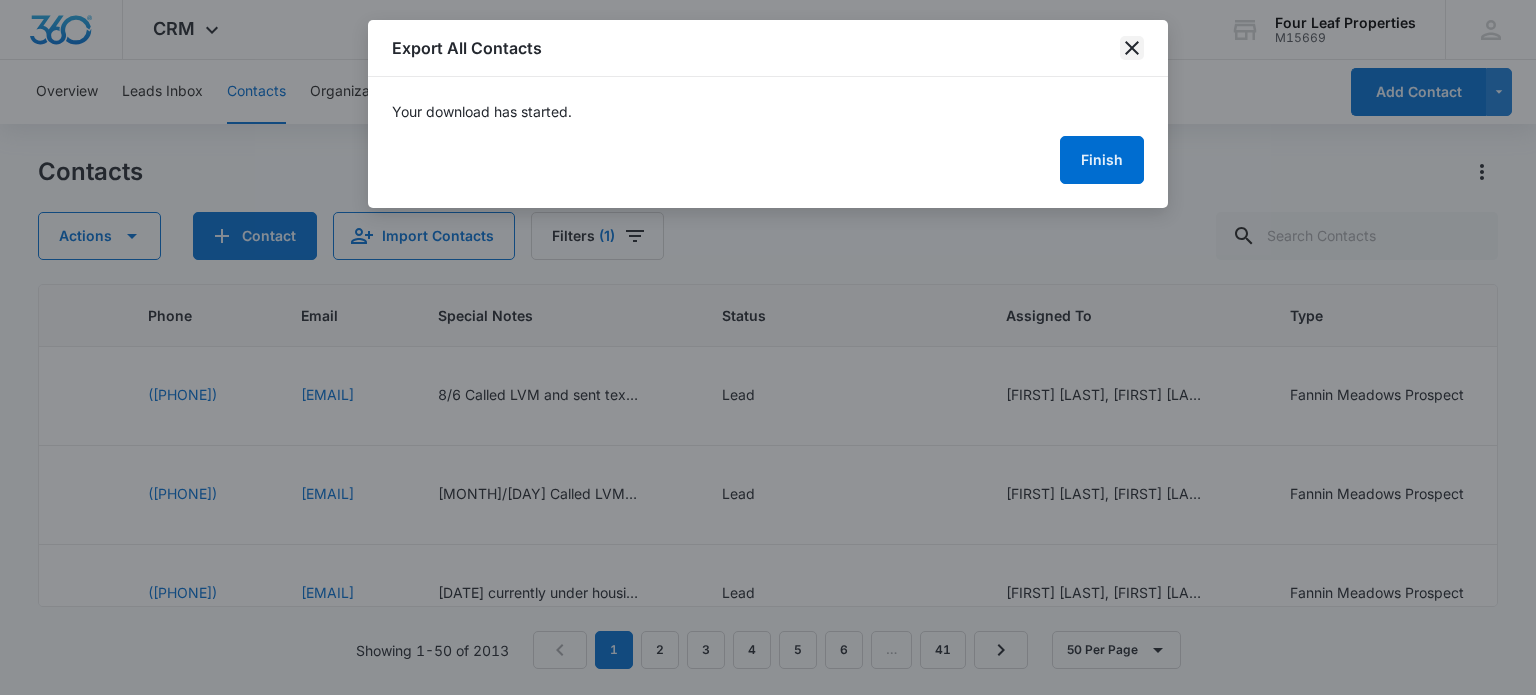 click 